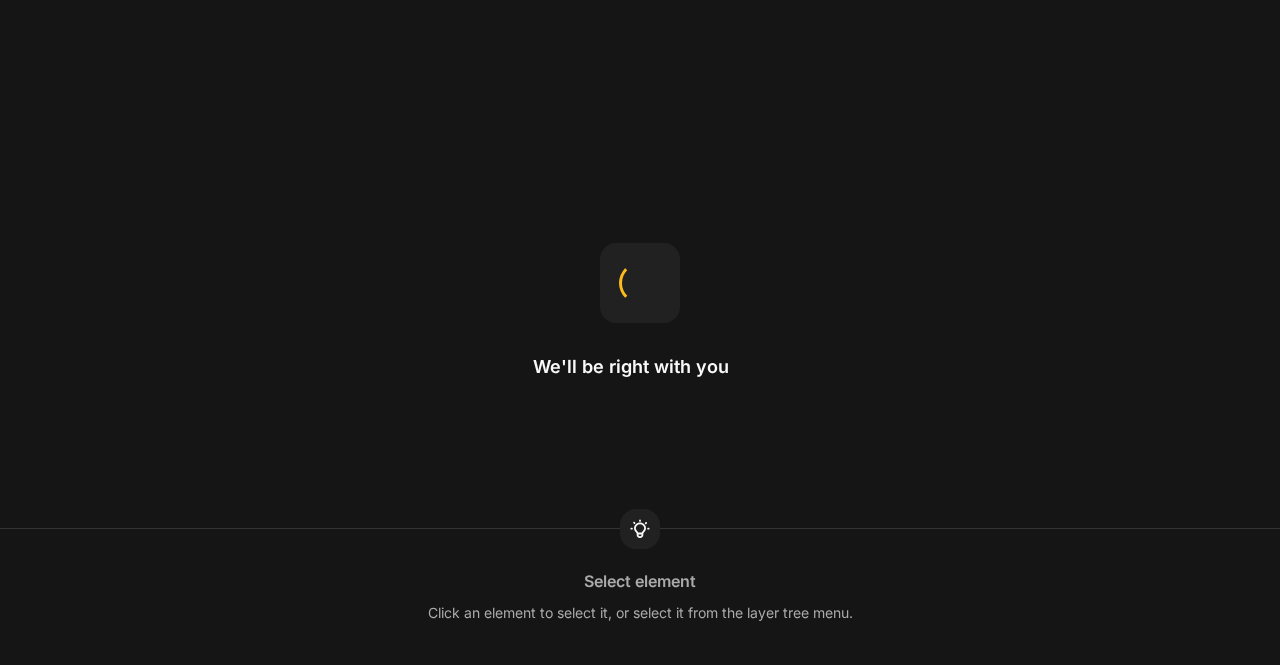 scroll, scrollTop: 0, scrollLeft: 0, axis: both 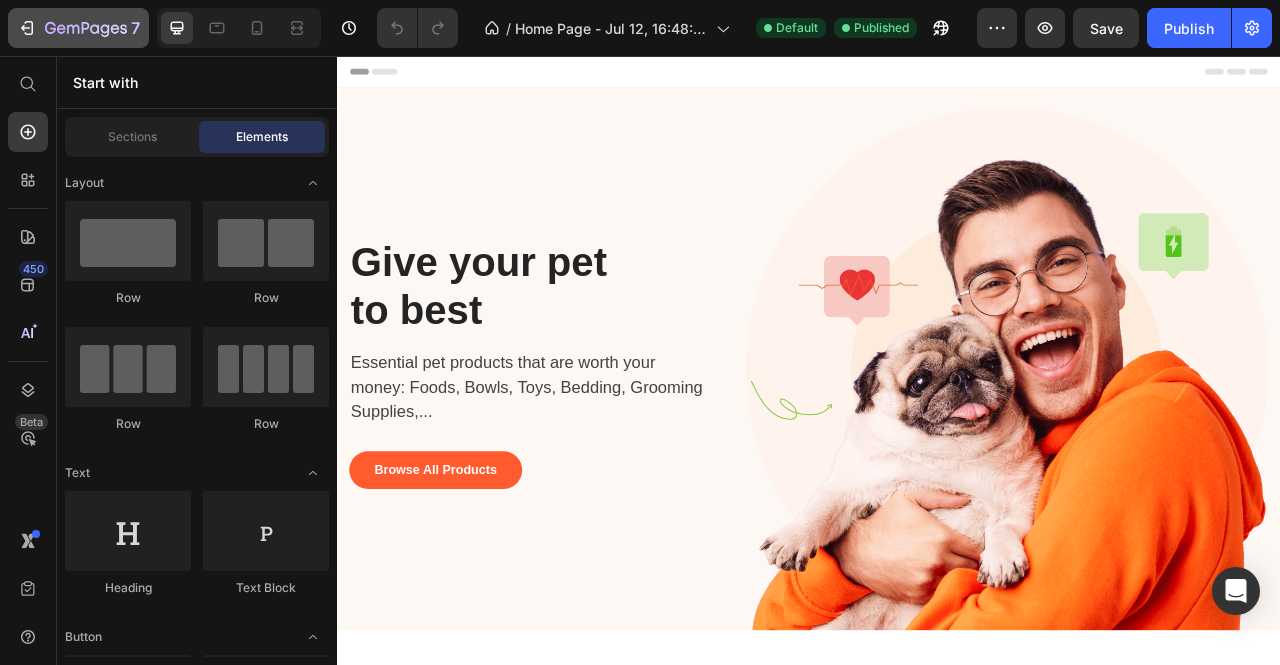 click 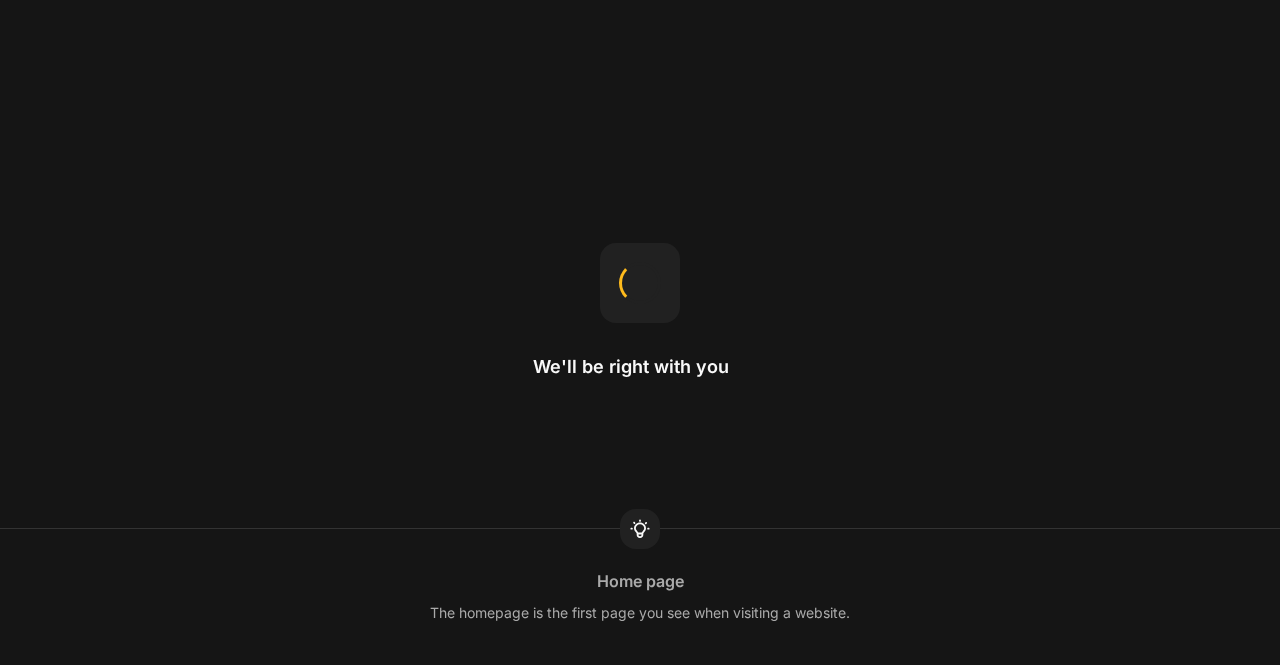 scroll, scrollTop: 0, scrollLeft: 0, axis: both 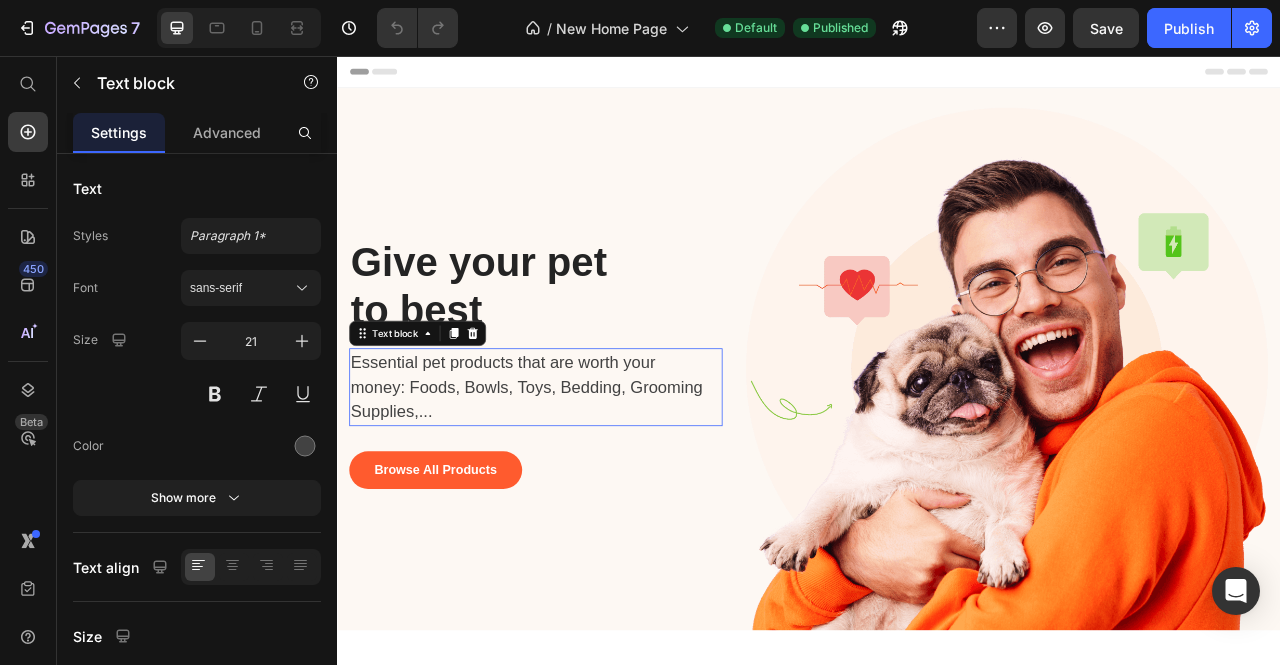 click on "Essential pet products that are worth your money: Foods, Bowls, Toys, Bedding, Grooming Supplies,..." at bounding box center (579, 477) 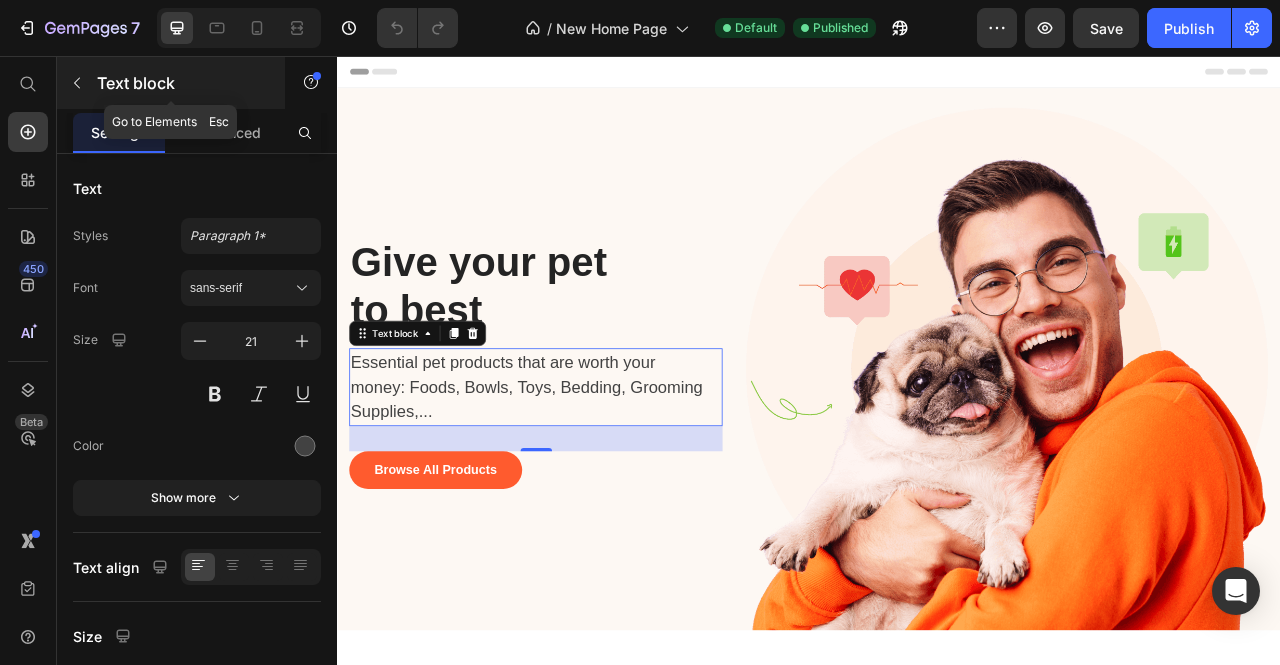 click on "Text block" at bounding box center [171, 83] 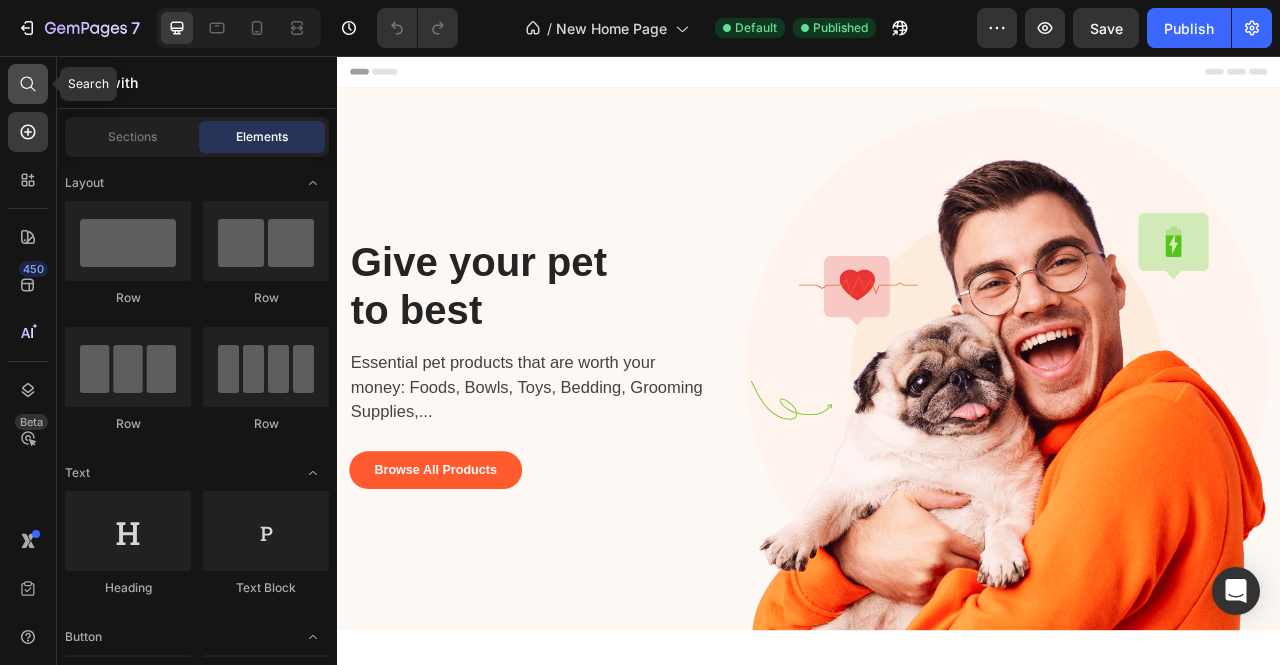 click 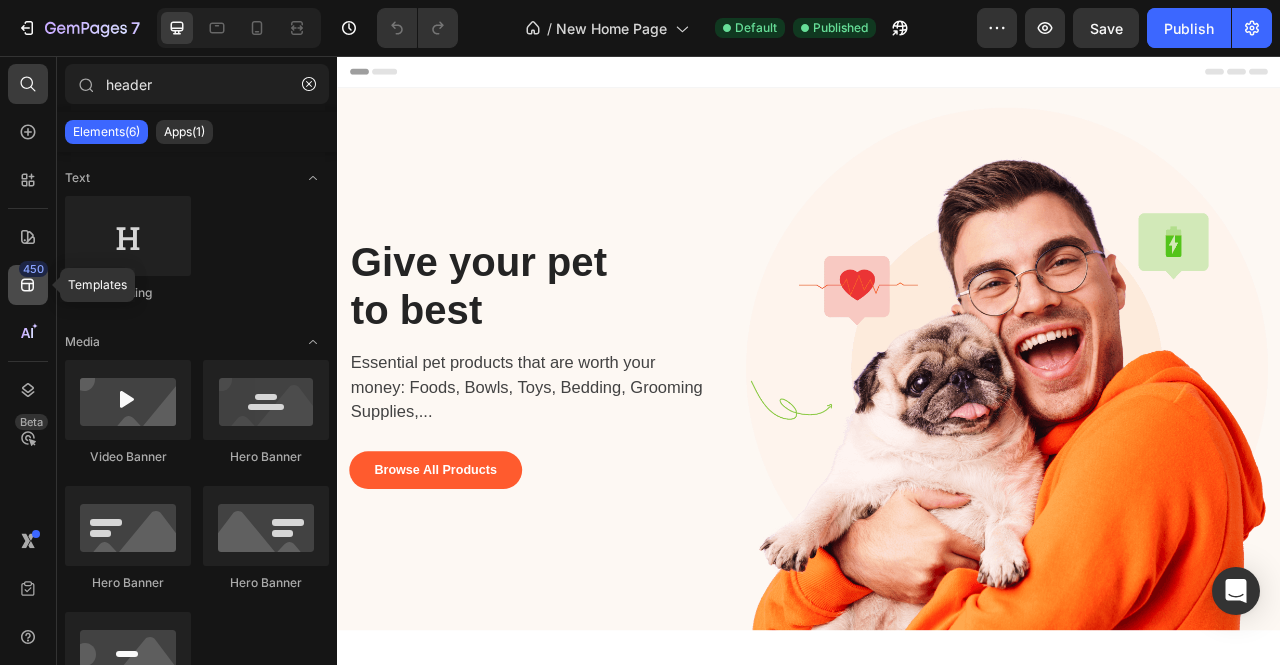 type on "header" 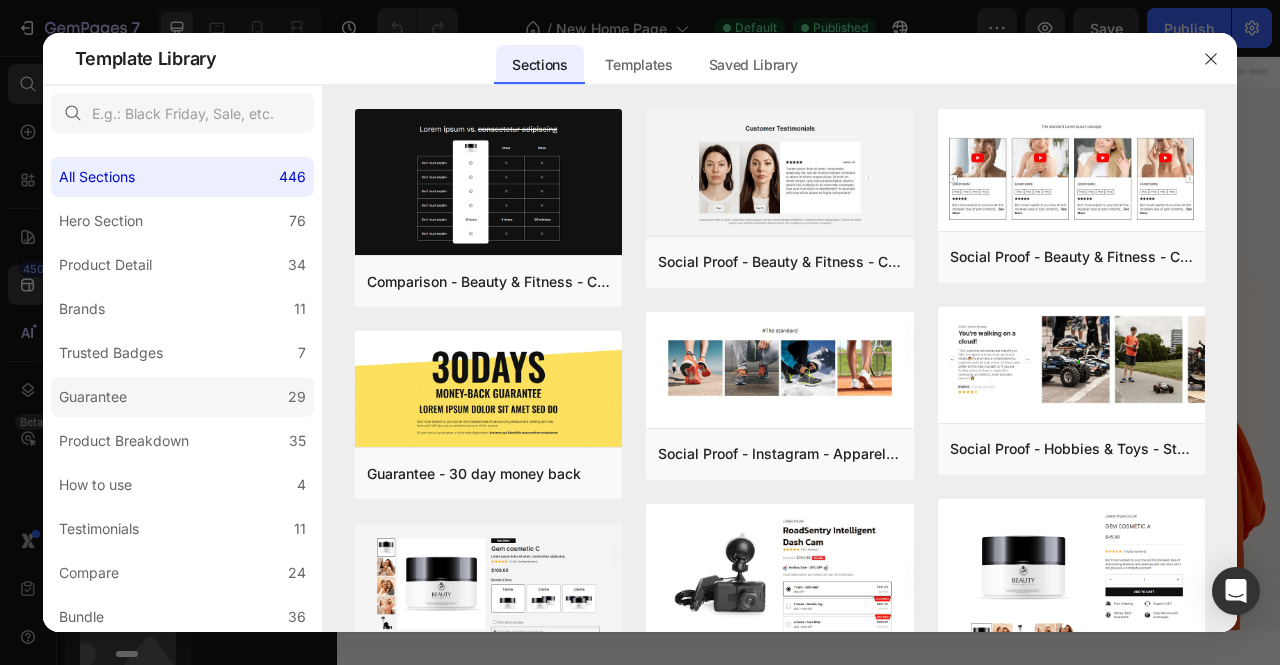 scroll, scrollTop: 489, scrollLeft: 0, axis: vertical 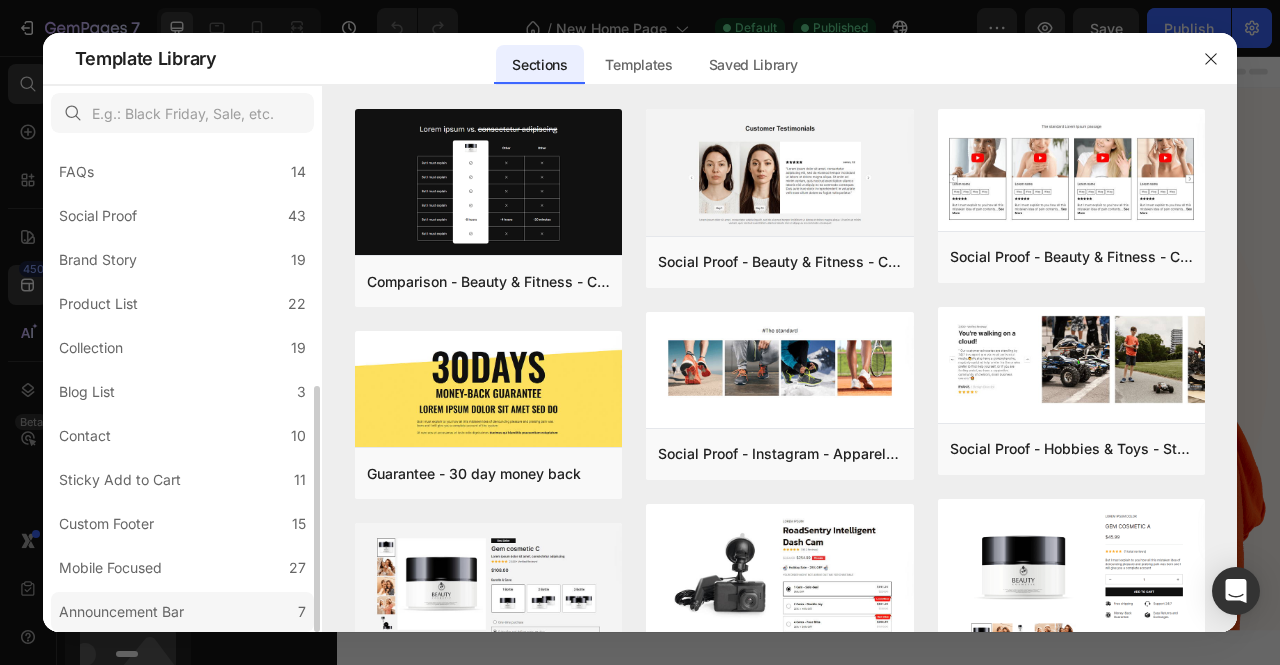 click on "Announcement Bar" at bounding box center [125, 612] 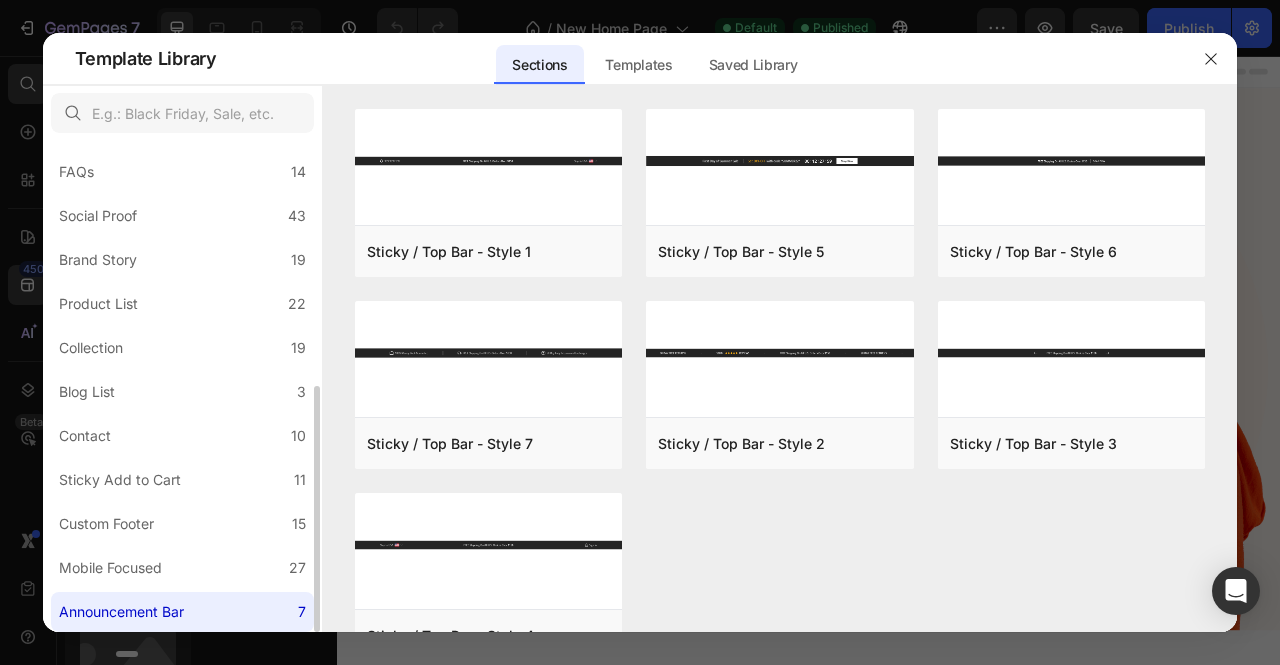 click on "Announcement Bar" at bounding box center (125, 612) 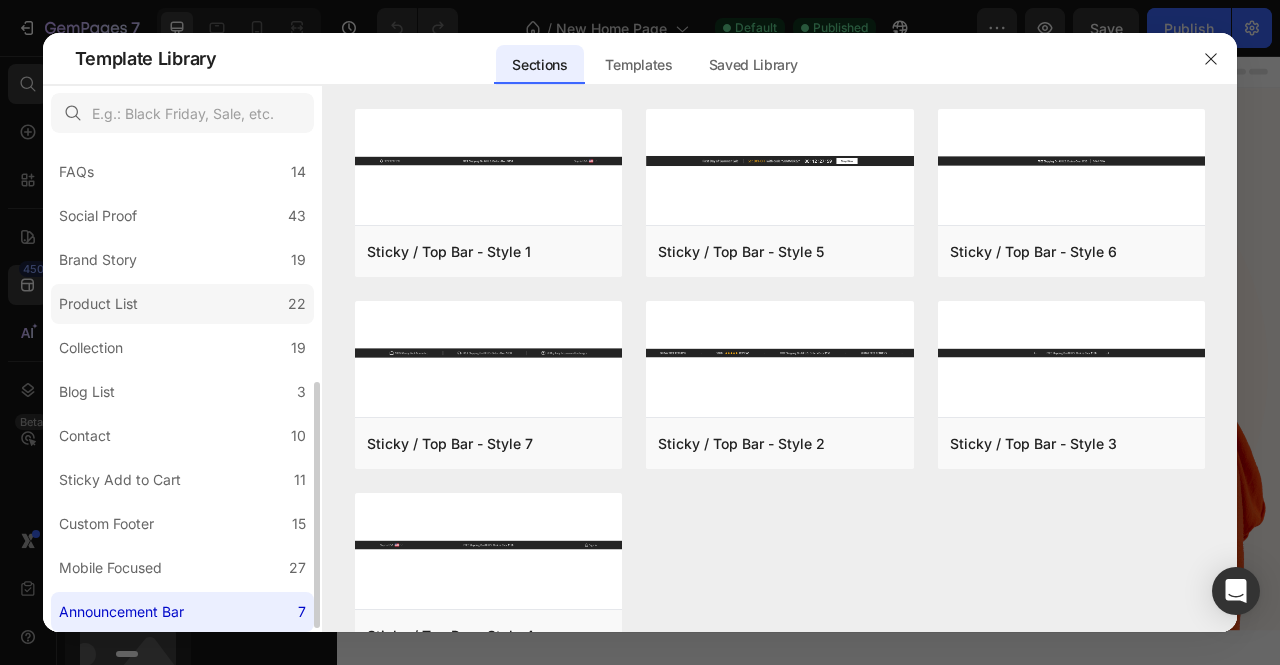 scroll, scrollTop: 0, scrollLeft: 0, axis: both 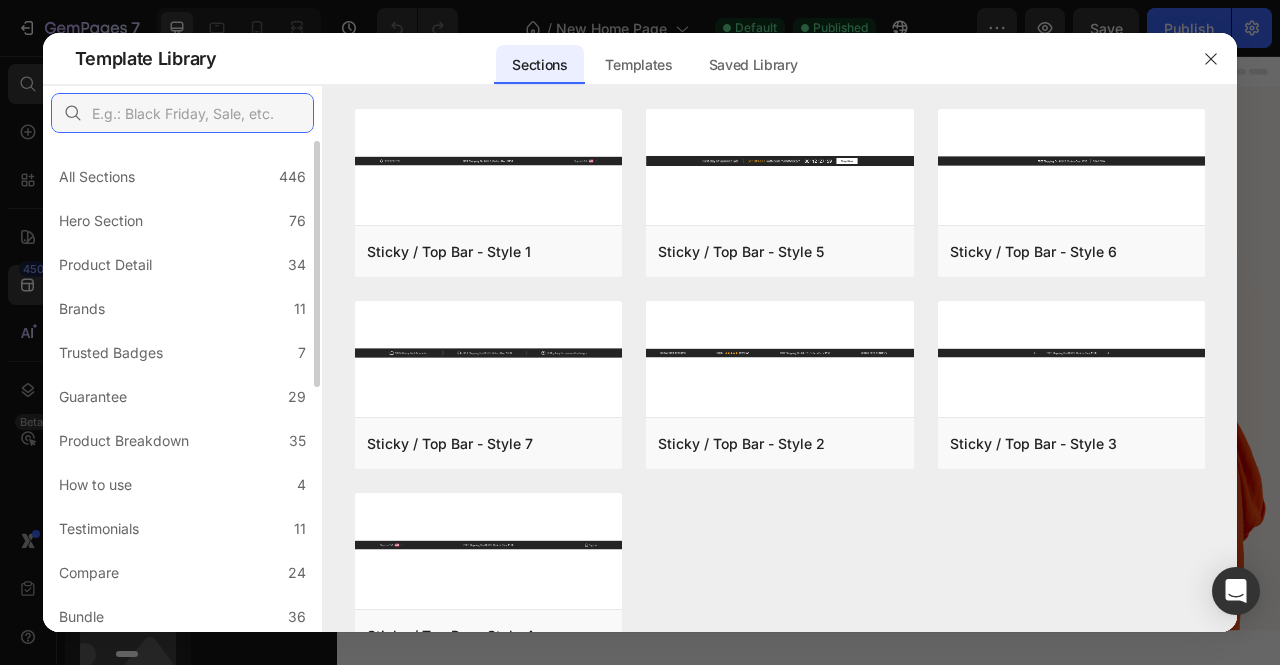 click at bounding box center [182, 113] 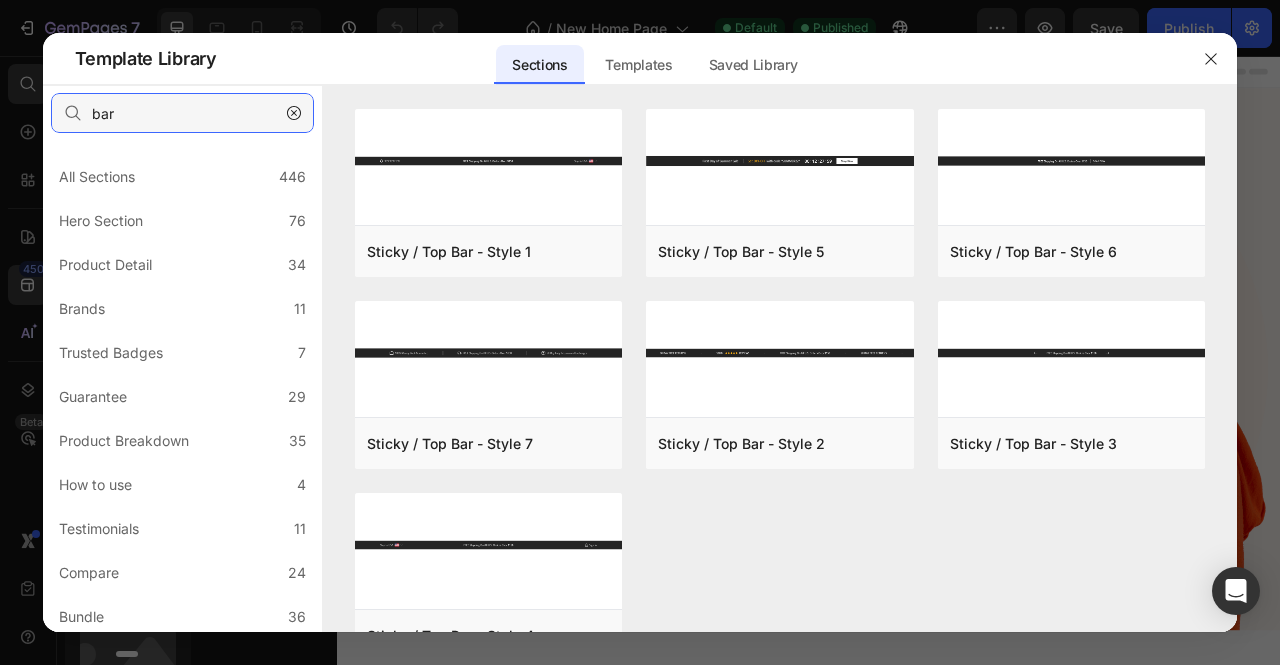 click on "bar" at bounding box center [182, 113] 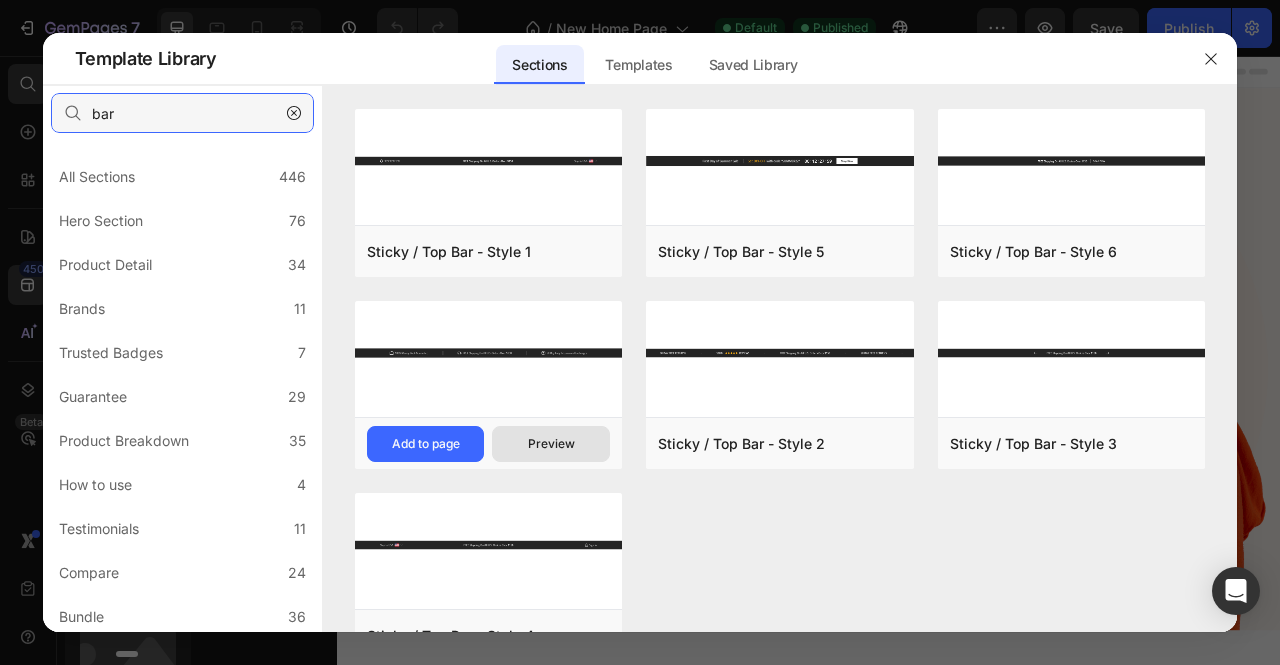type on "bar" 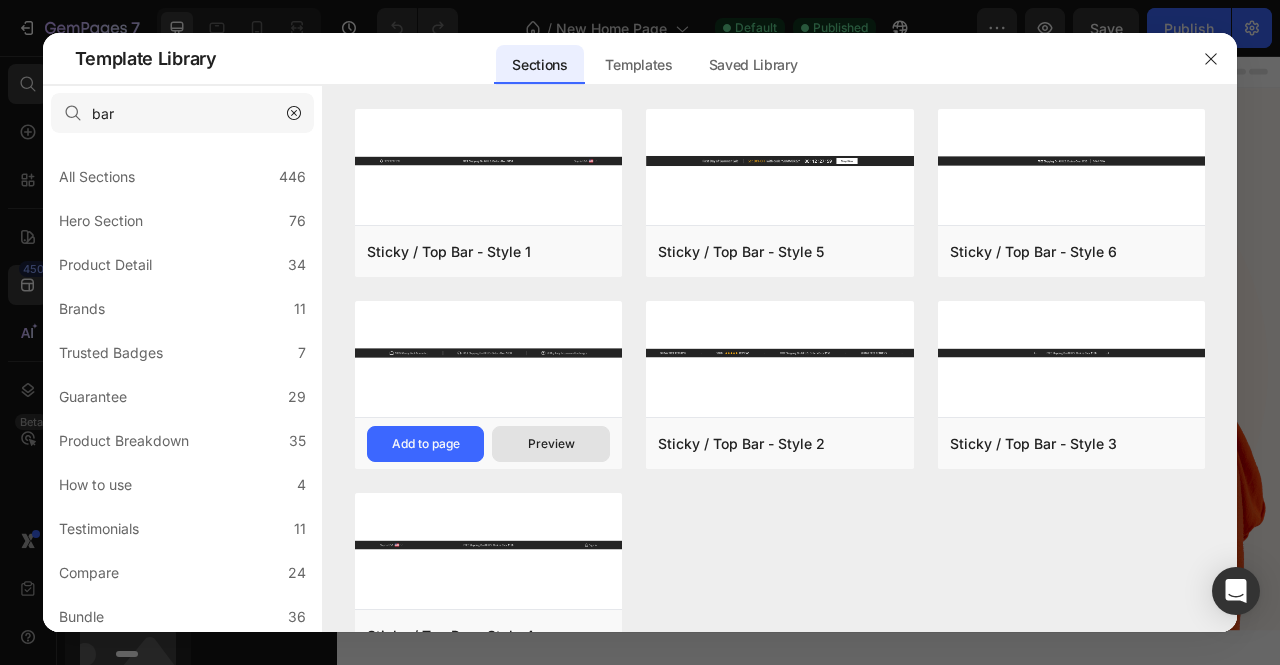 click on "Preview" at bounding box center [0, 0] 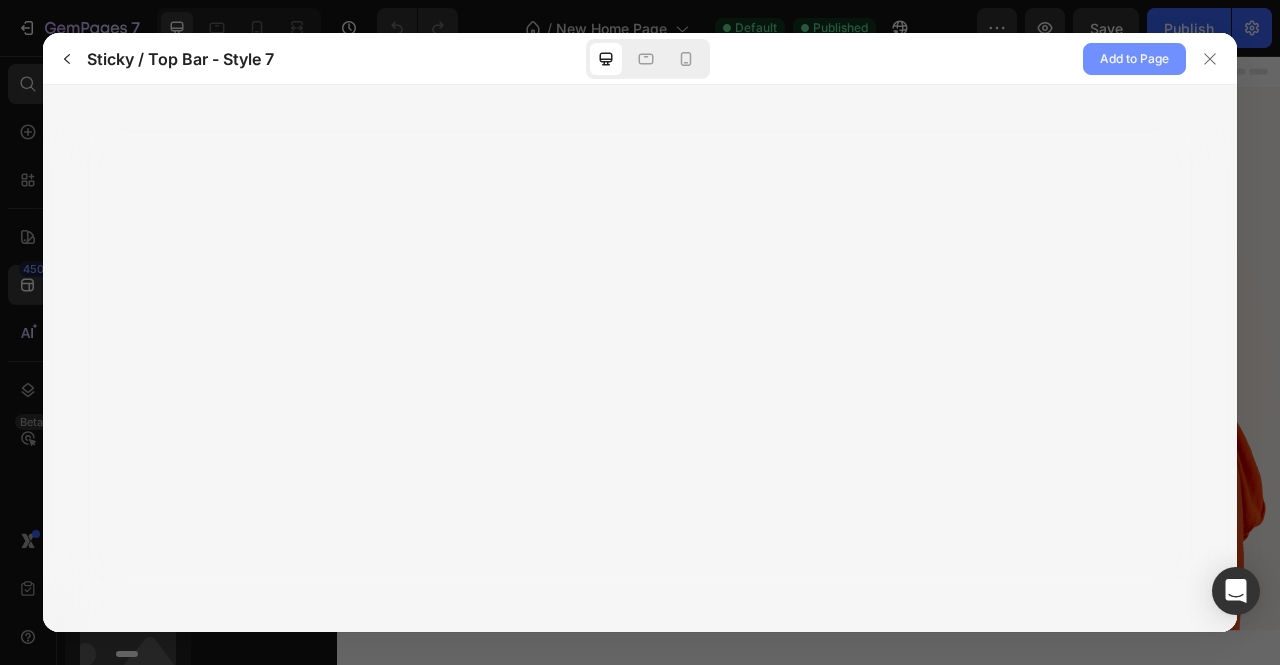 click on "Add to Page" 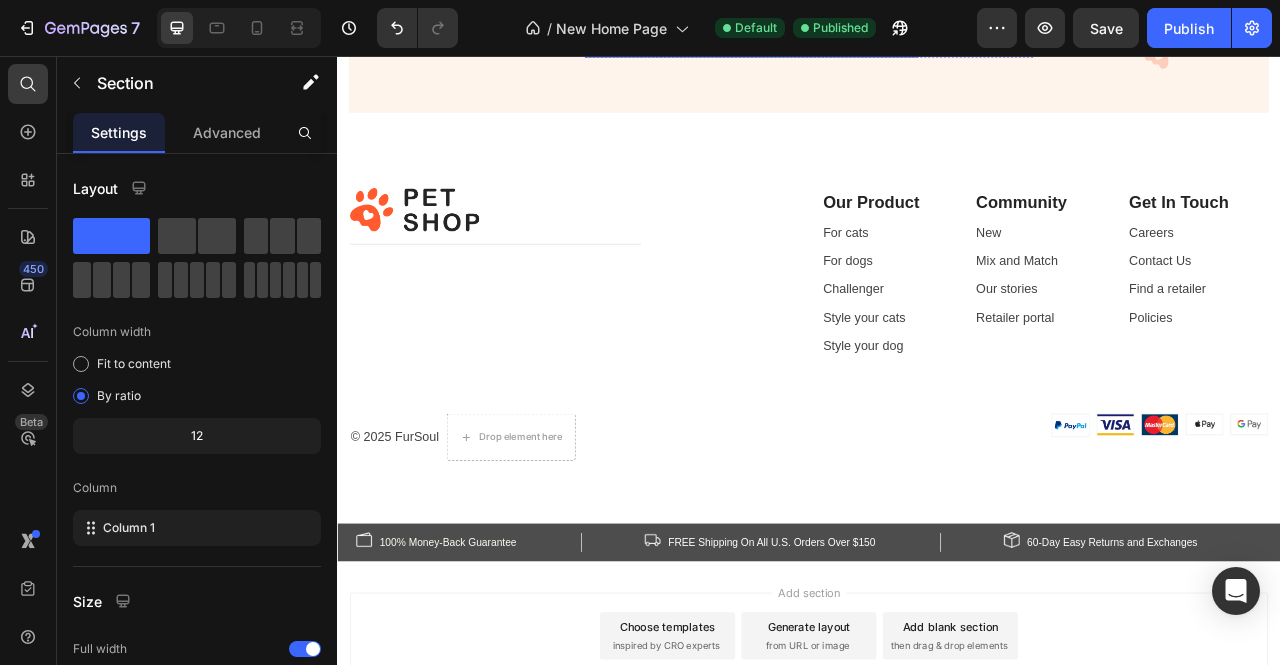 scroll, scrollTop: 3544, scrollLeft: 0, axis: vertical 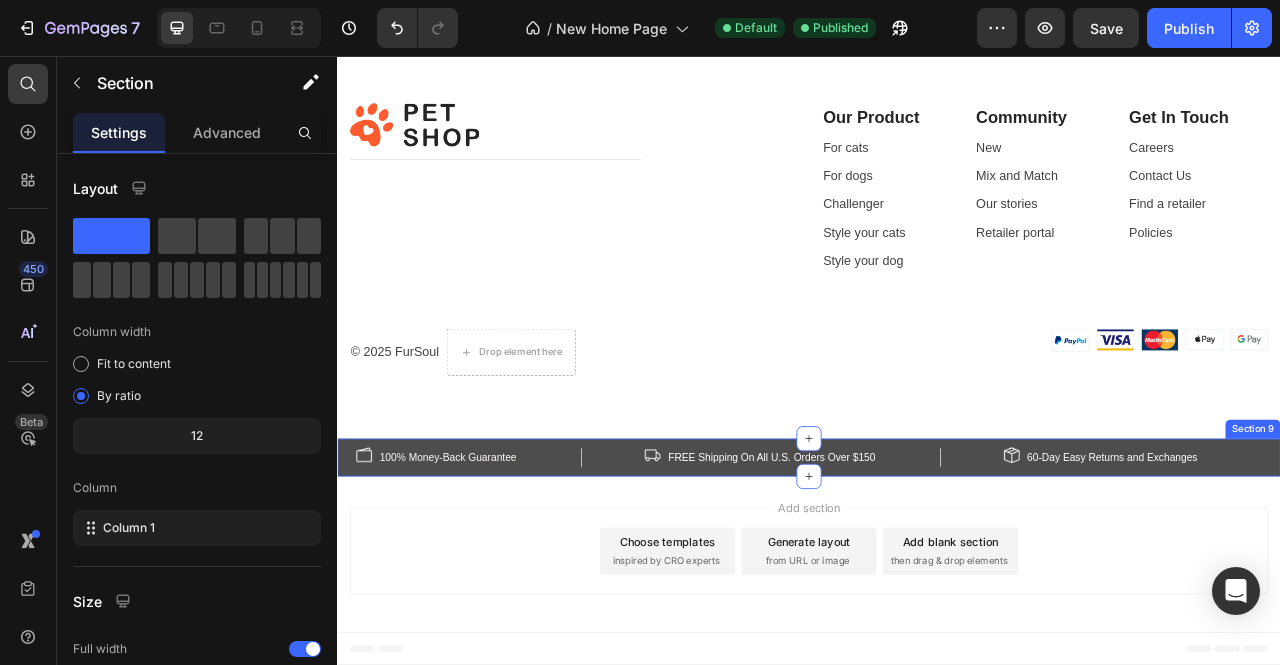 click on "Image 100% Money-Back Guarantee Text block Row Image FREE Shipping On All U.S. Orders Over $150 Text block Row Image 60-Day Easy Returns and Exchanges Text block Row Row ` Image 100% Money-Back Guarantee Text block Row Image FREE Shipping On All U.S. Orders Over $150 Text block Row Image 60-Day Easy Returns and Exchanges Text block Row ` Carousel Row Section 9" at bounding box center (937, 567) 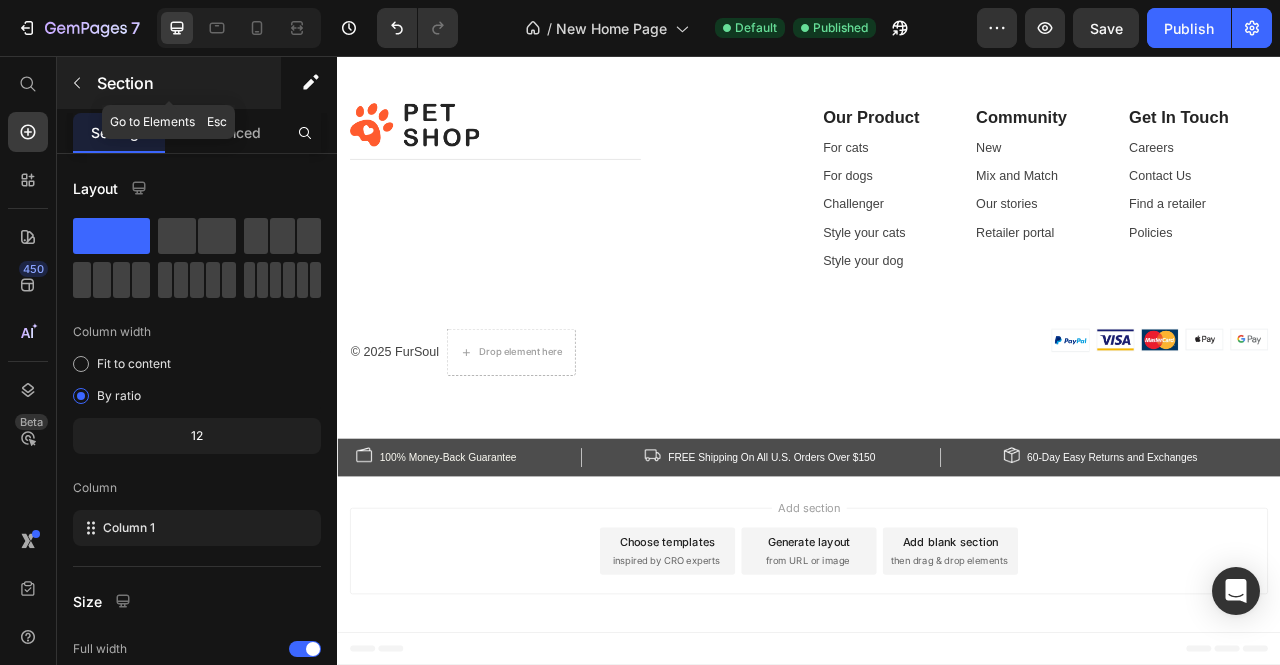 click at bounding box center [77, 83] 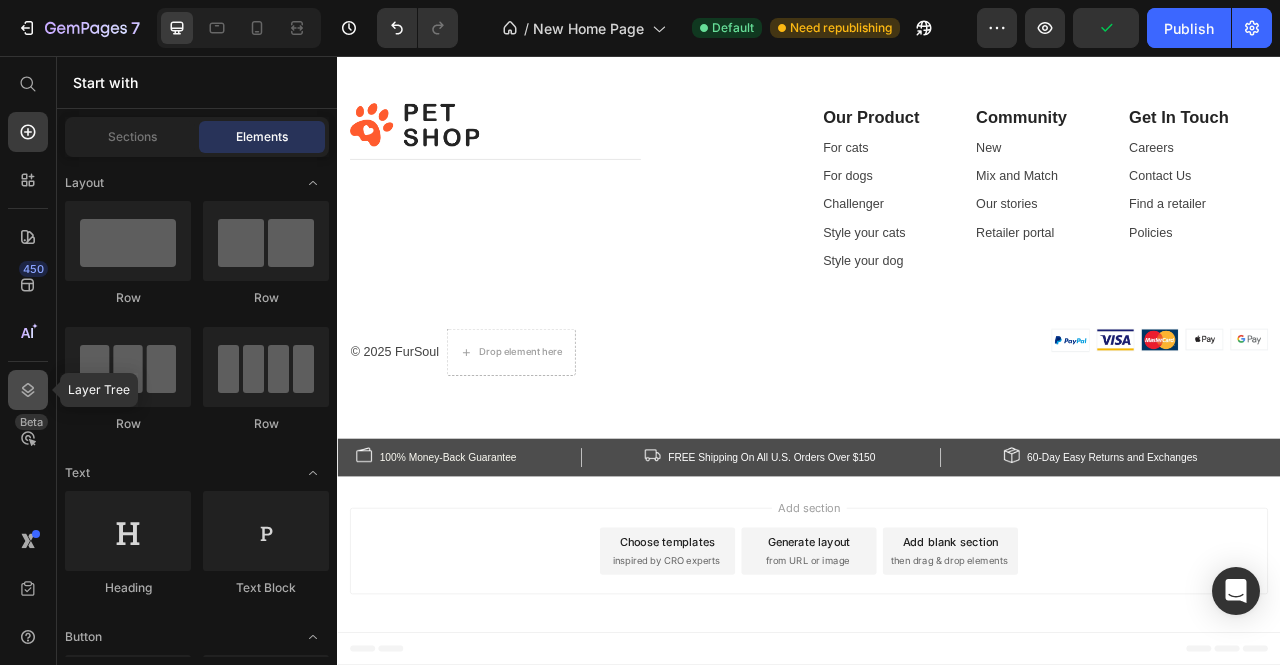 click 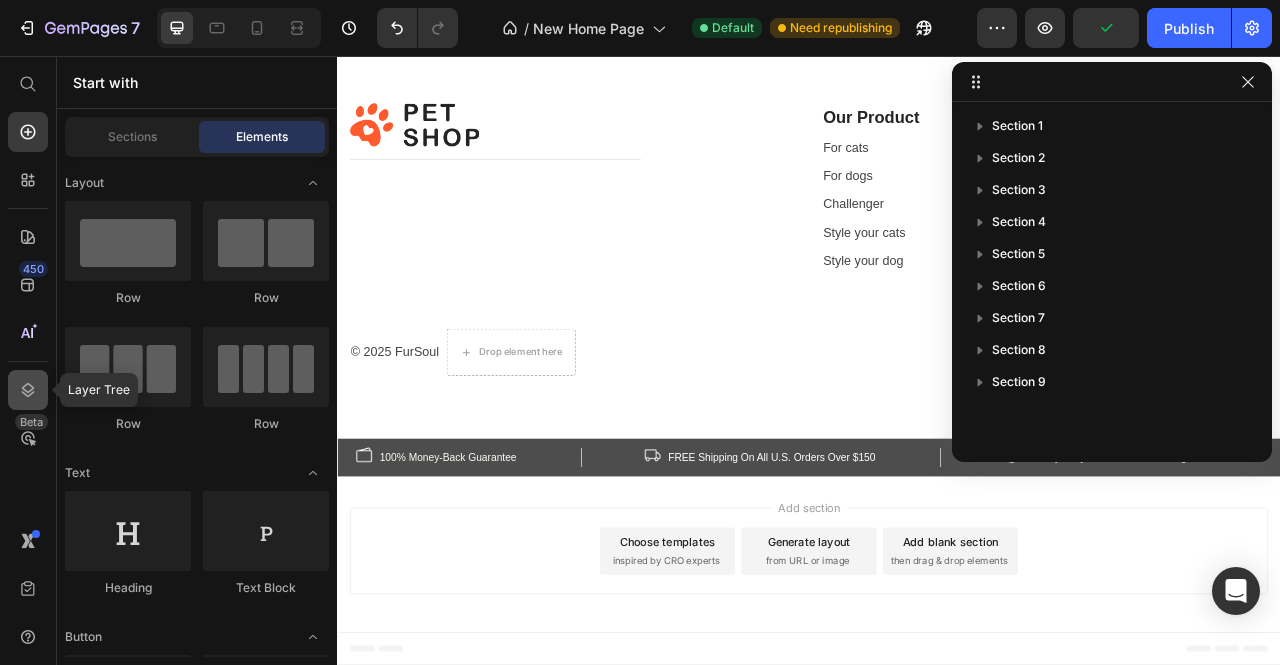 click 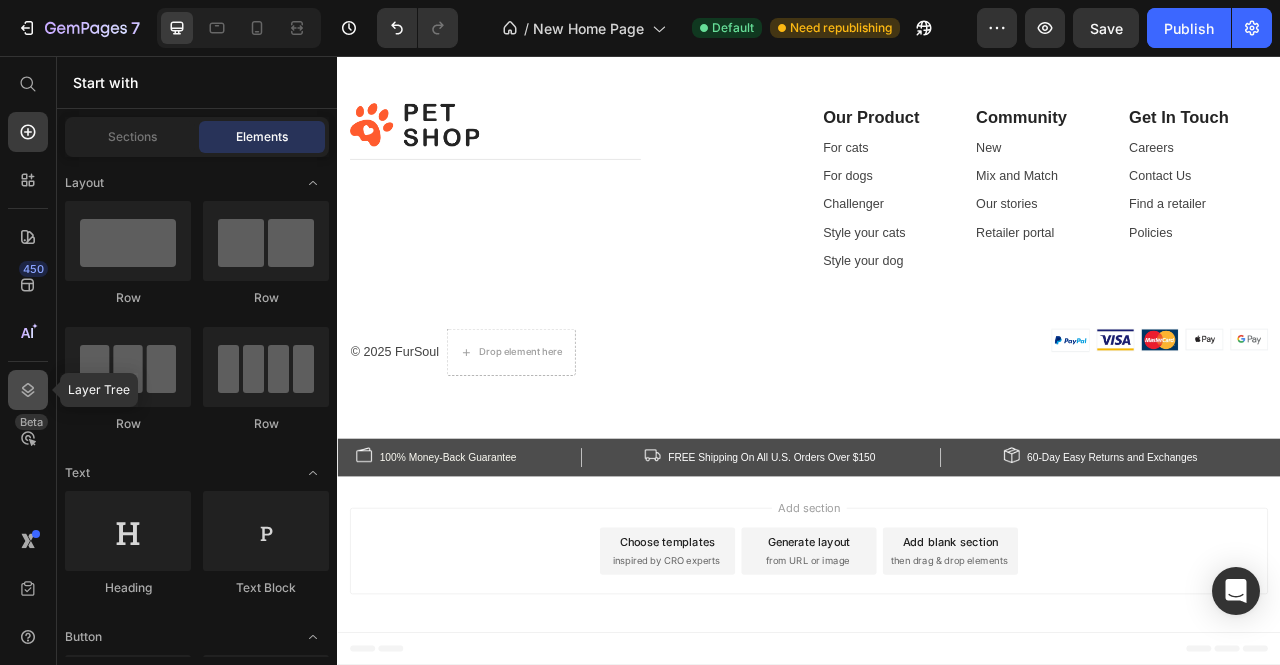 click 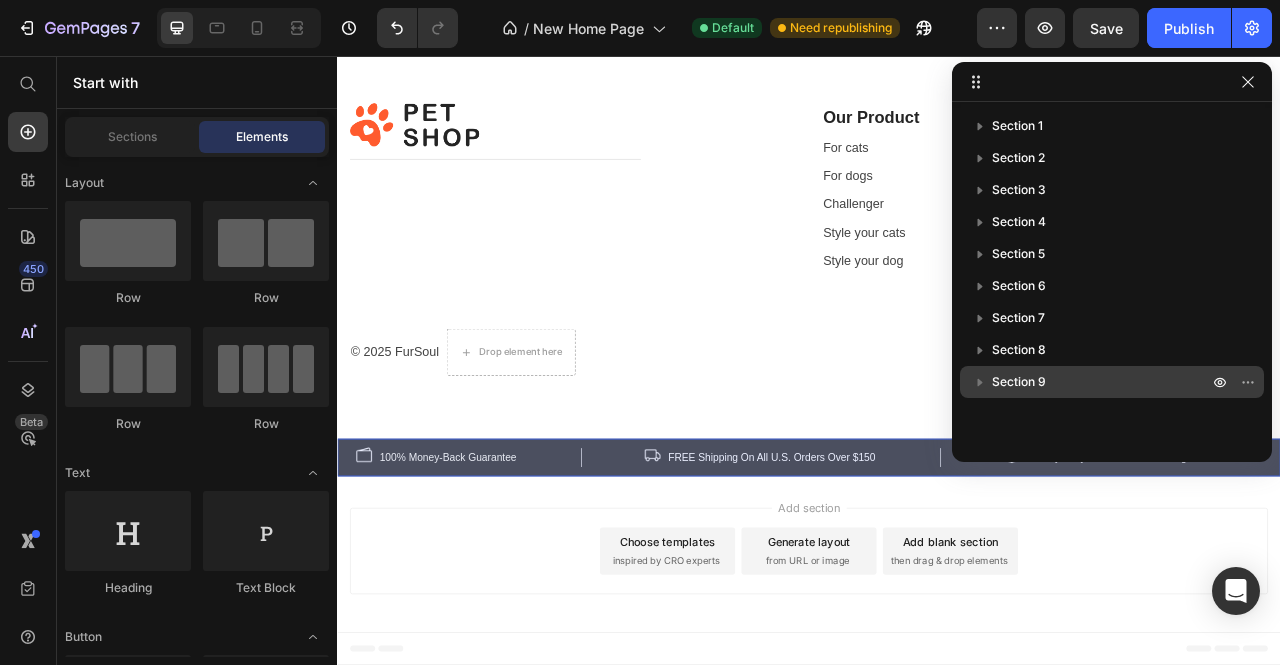 drag, startPoint x: 1037, startPoint y: 373, endPoint x: 1014, endPoint y: 392, distance: 29.832869 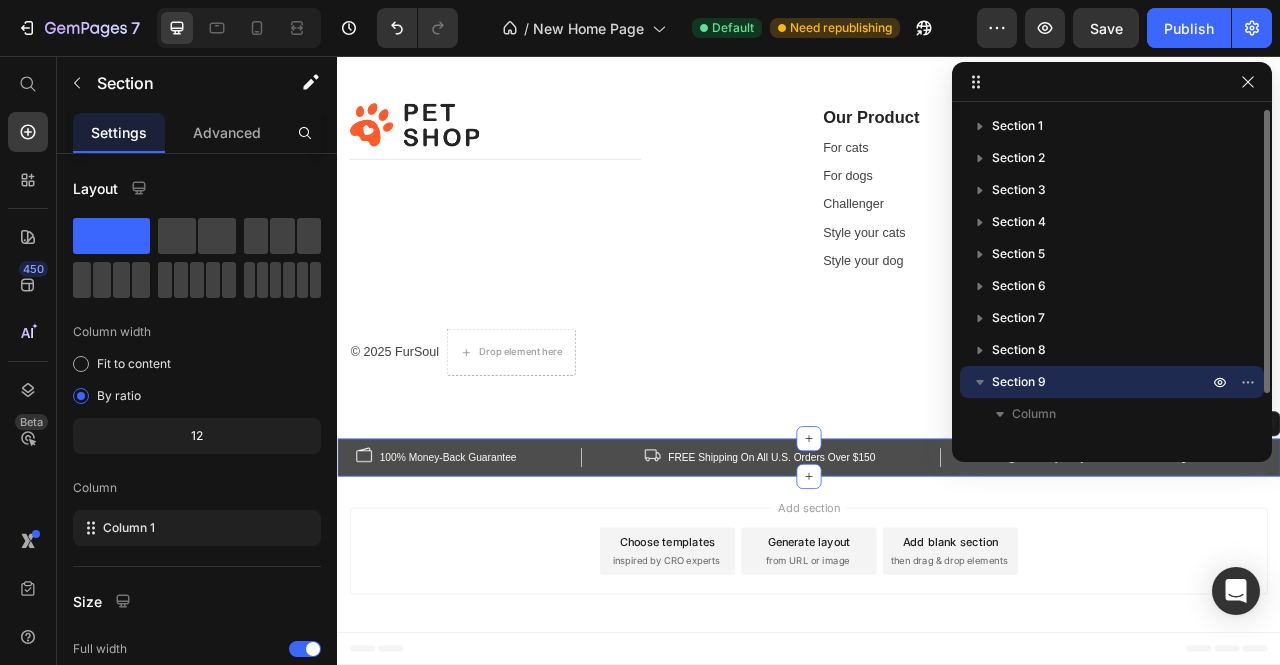 click 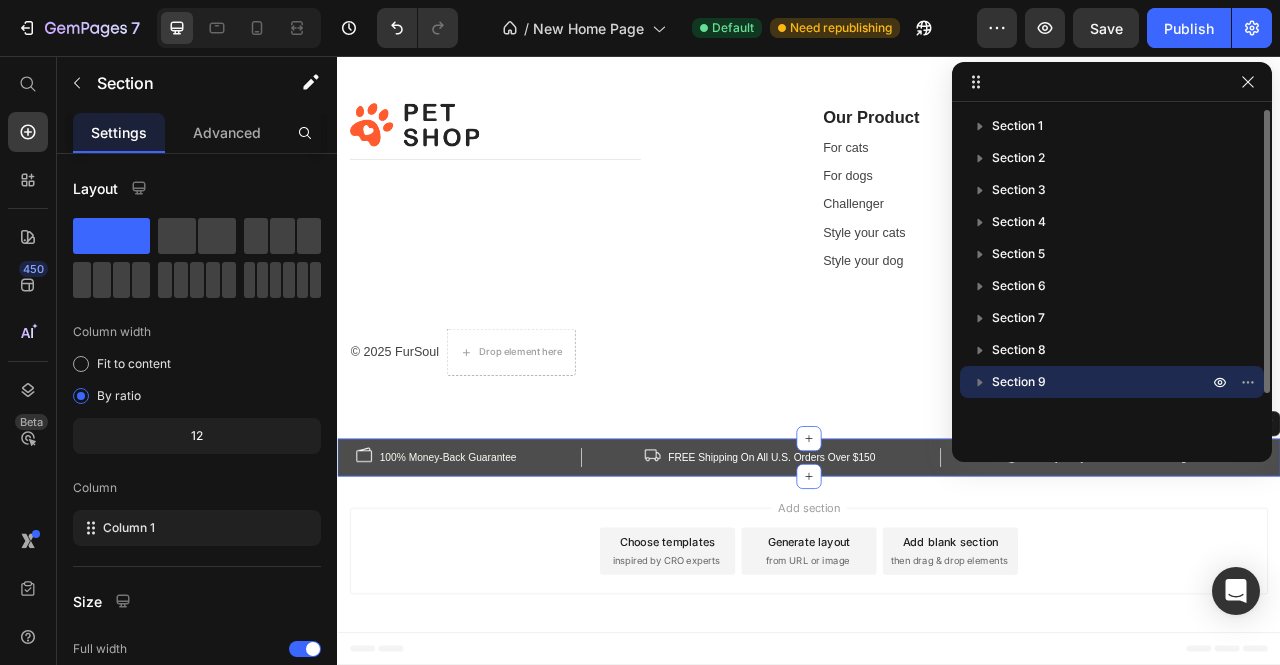 click 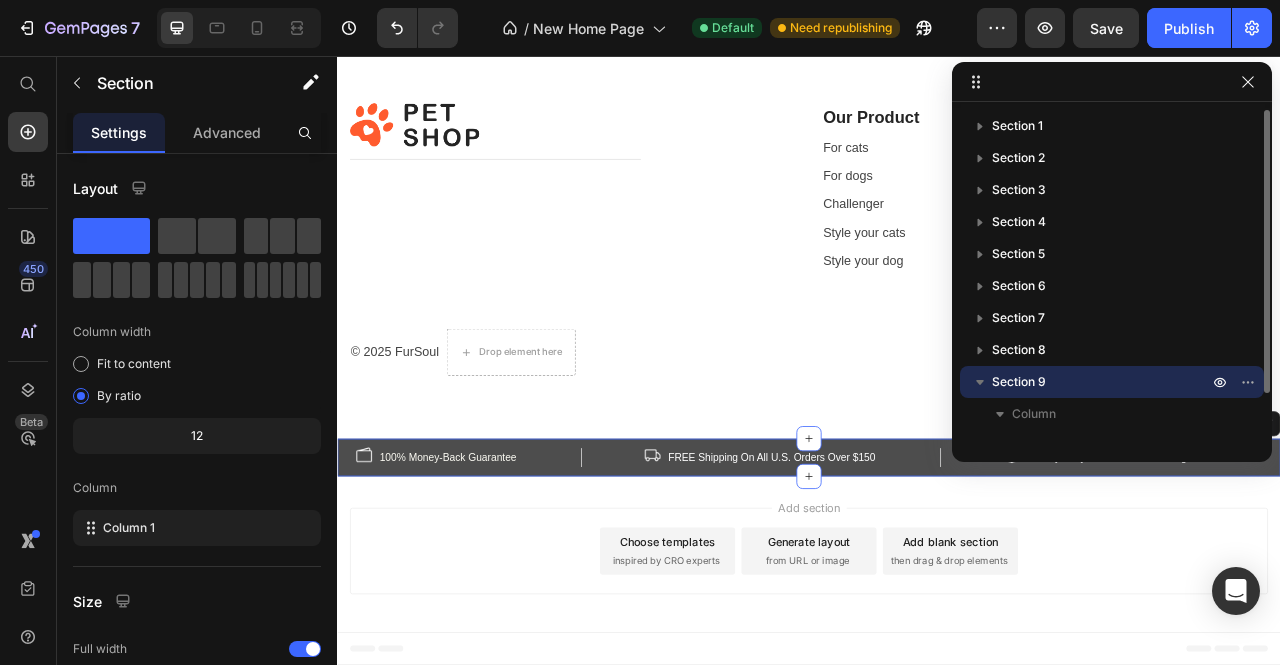 click 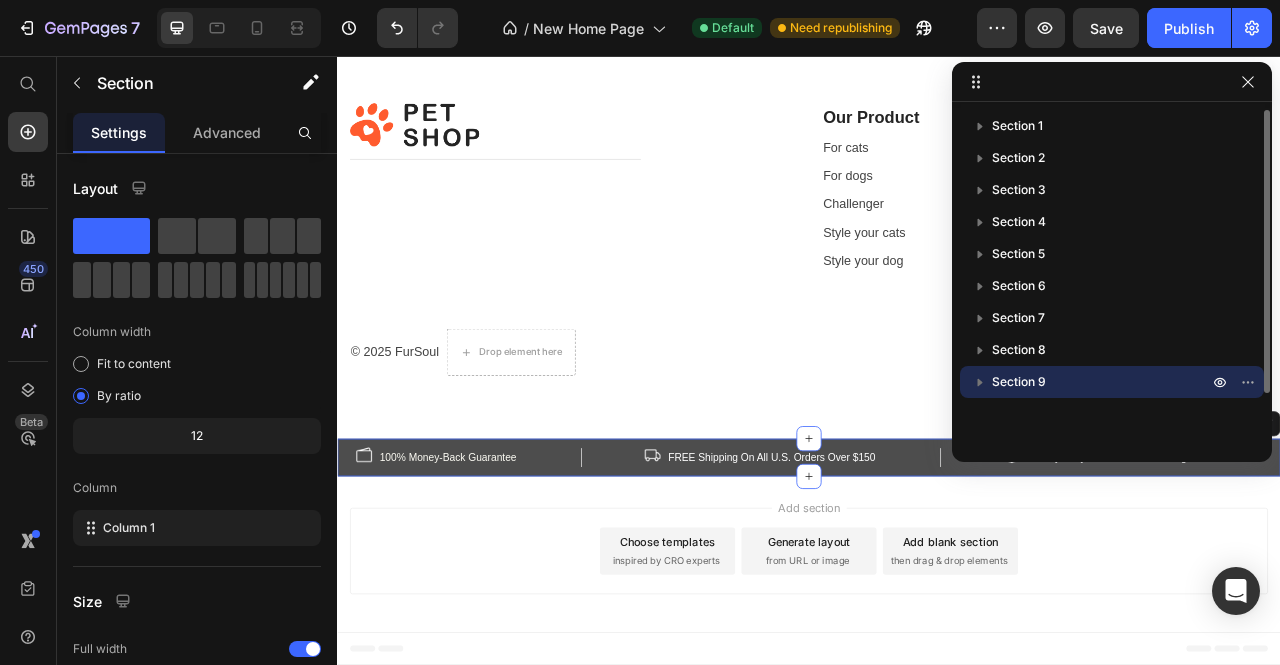 drag, startPoint x: 1067, startPoint y: 381, endPoint x: 1010, endPoint y: 385, distance: 57.14018 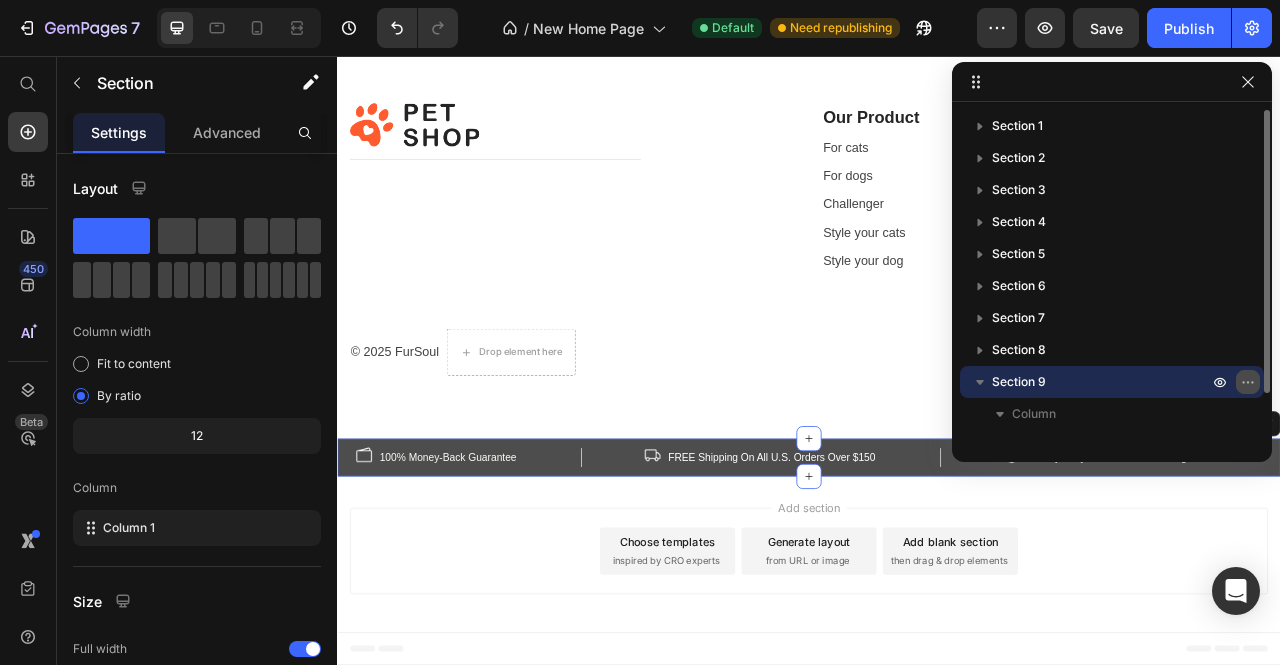 click 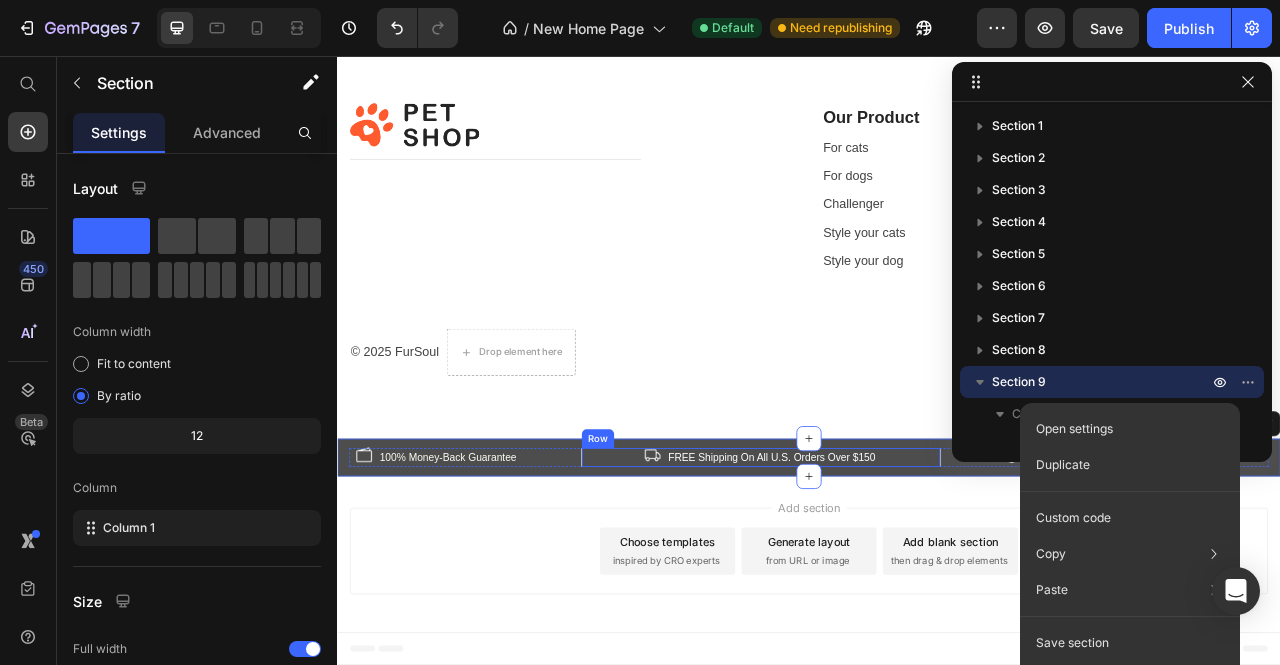 click on "Image FREE Shipping On All U.S. Orders Over $150 Text block Row" at bounding box center [875, 567] 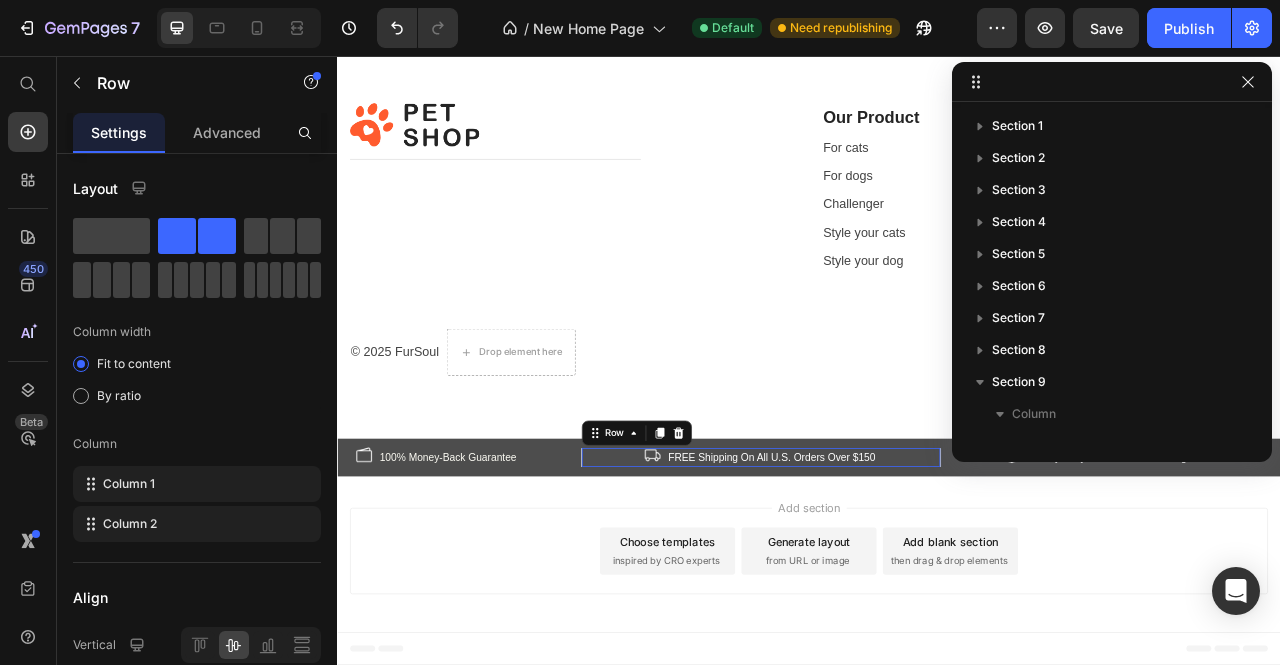 scroll, scrollTop: 246, scrollLeft: 0, axis: vertical 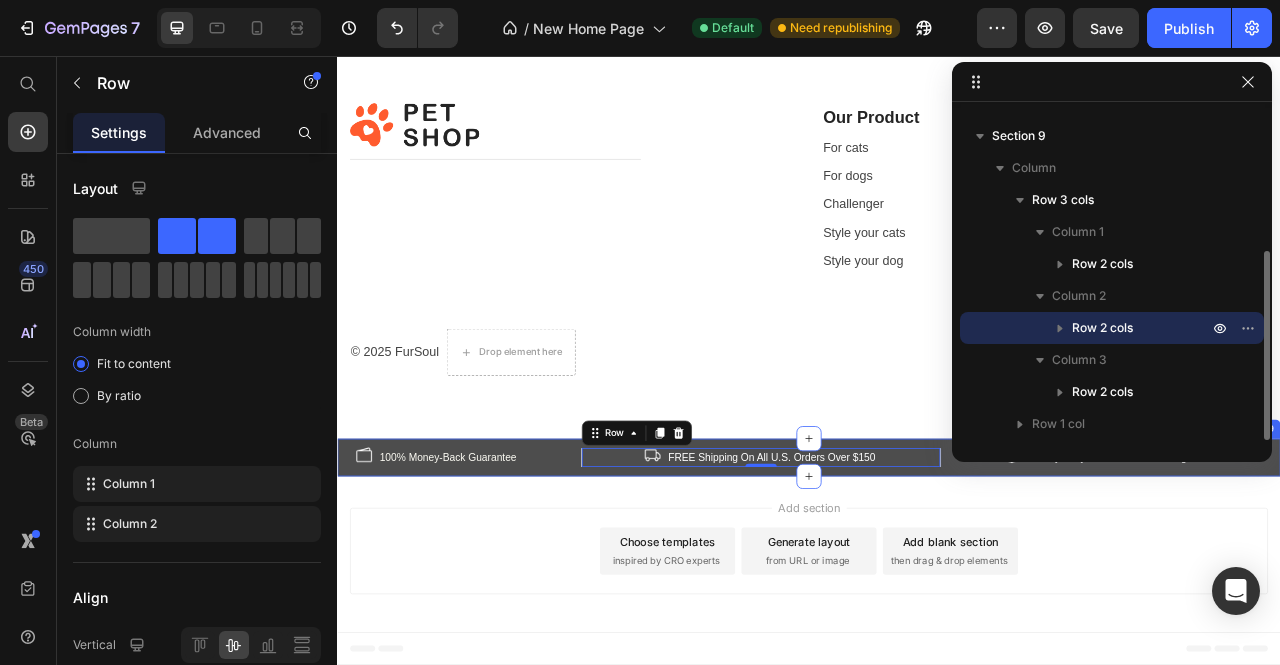click on "Add section Choose templates inspired by CRO experts Generate layout from URL or image Add blank section then drag & drop elements" at bounding box center [937, 686] 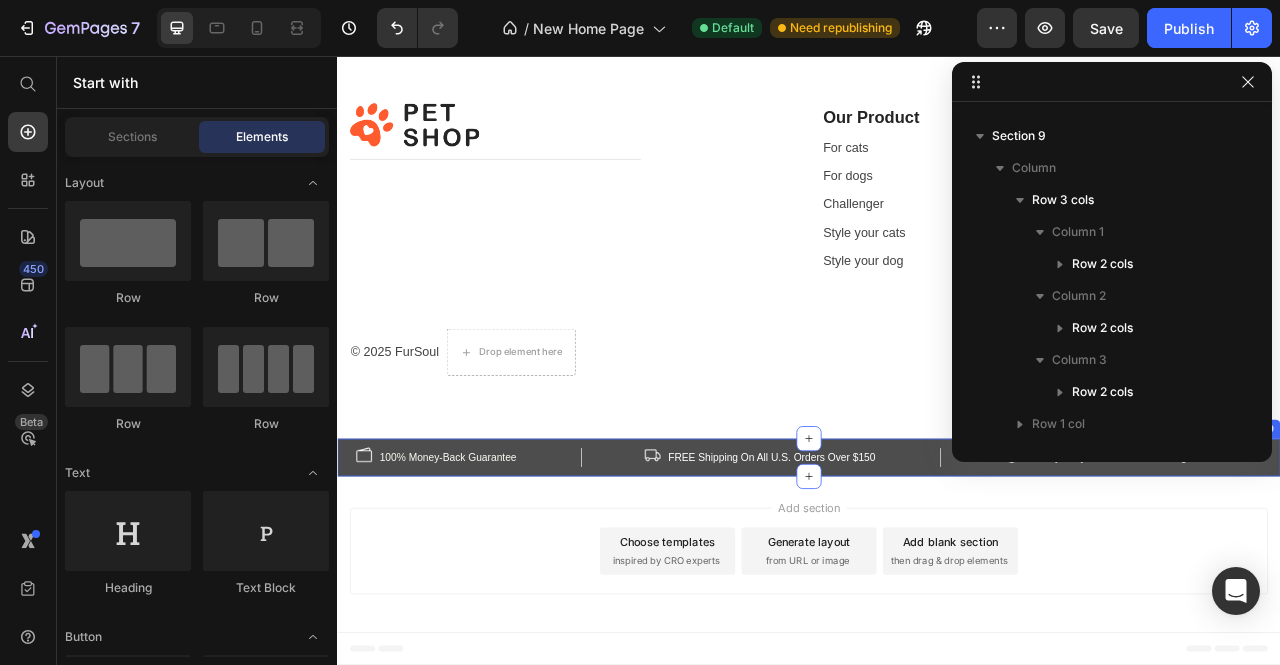 click on "Image 100% Money-Back Guarantee Text block Row Image FREE Shipping On All U.S. Orders Over $150 Text block Row Image 60-Day Easy Returns and Exchanges Text block Row Row ` Image 100% Money-Back Guarantee Text block Row Image FREE Shipping On All U.S. Orders Over $150 Text block Row Image 60-Day Easy Returns and Exchanges Text block Row ` Carousel Row Section 9" at bounding box center (937, 567) 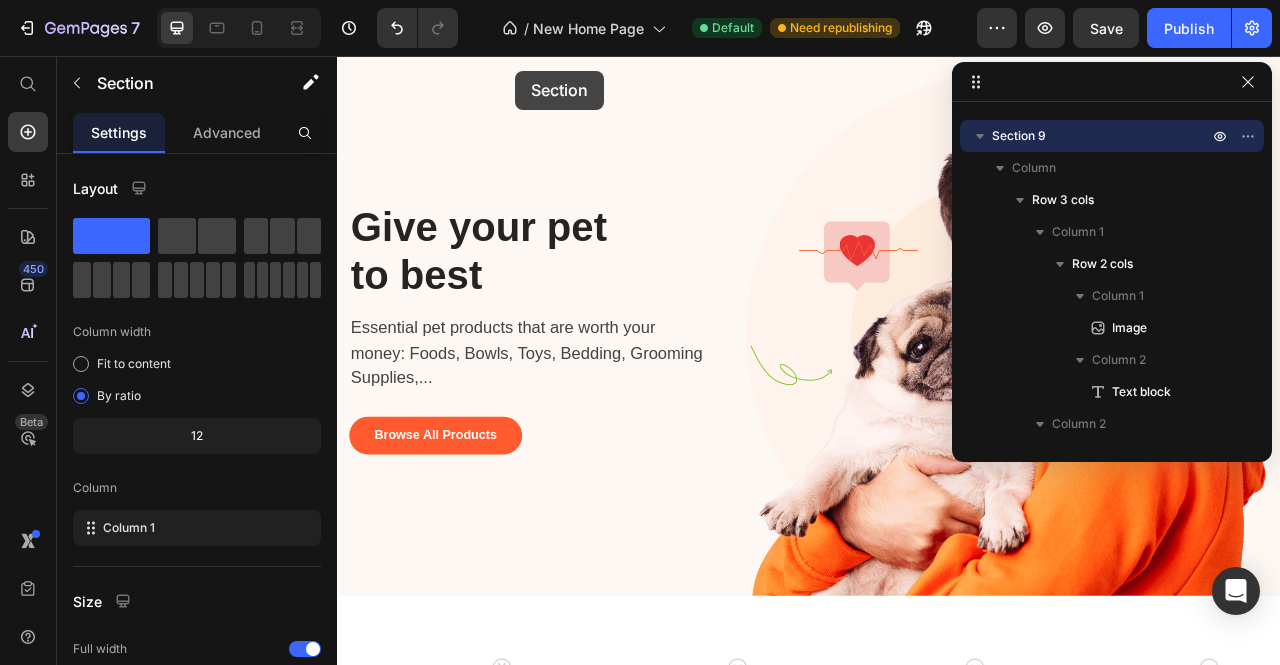 scroll, scrollTop: 0, scrollLeft: 0, axis: both 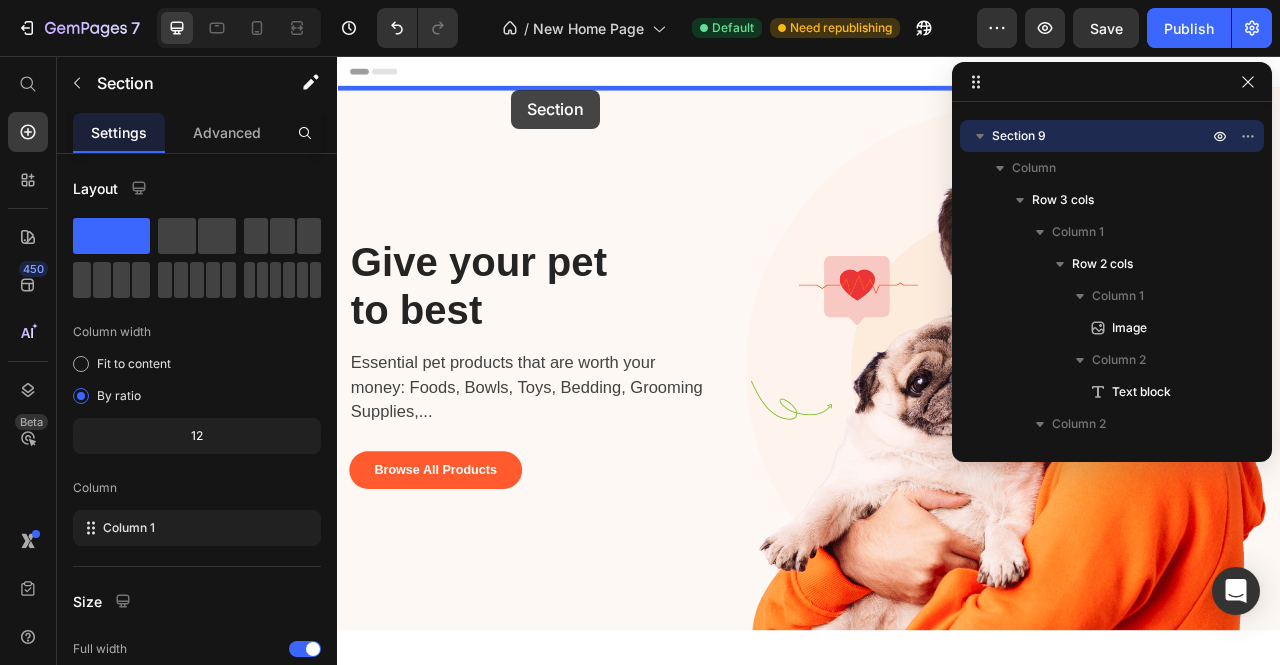 drag, startPoint x: 625, startPoint y: 552, endPoint x: 558, endPoint y: 99, distance: 457.92795 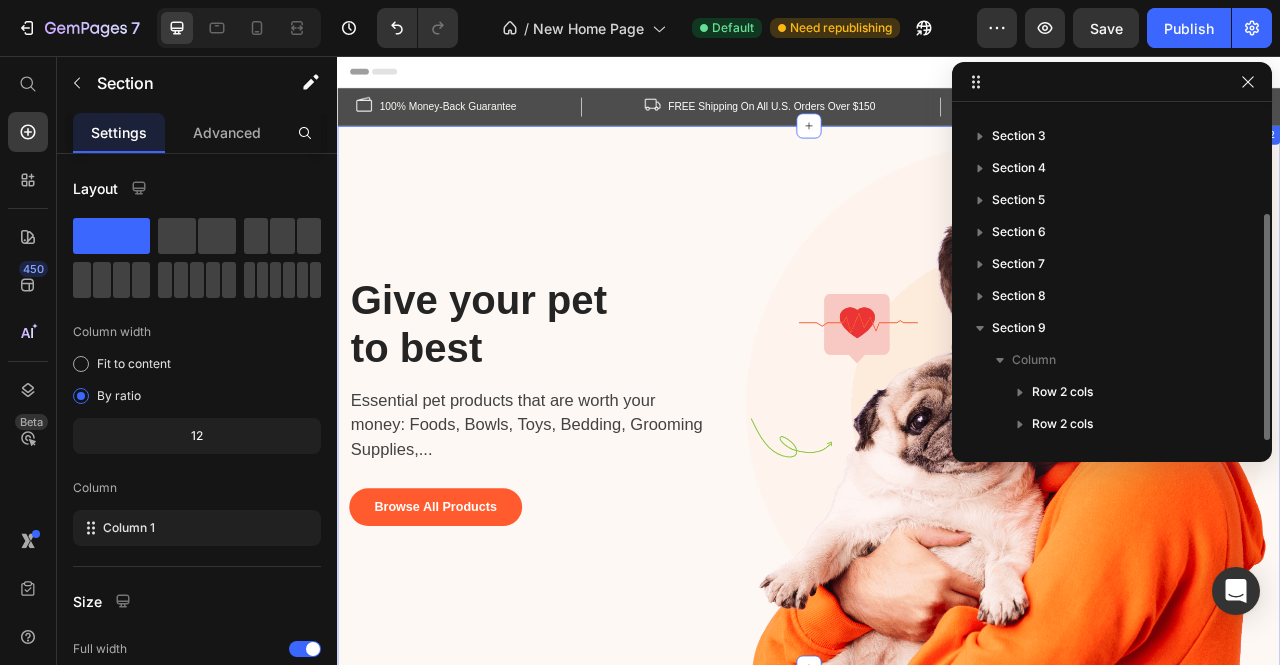 scroll, scrollTop: 150, scrollLeft: 0, axis: vertical 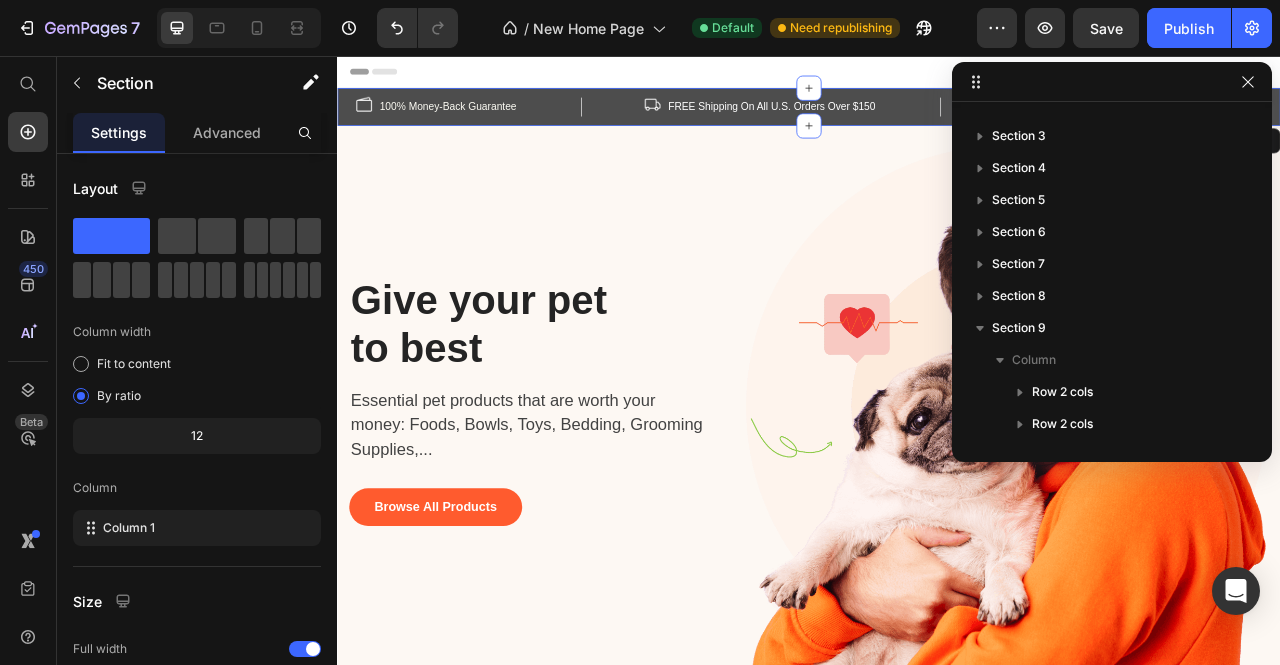 click 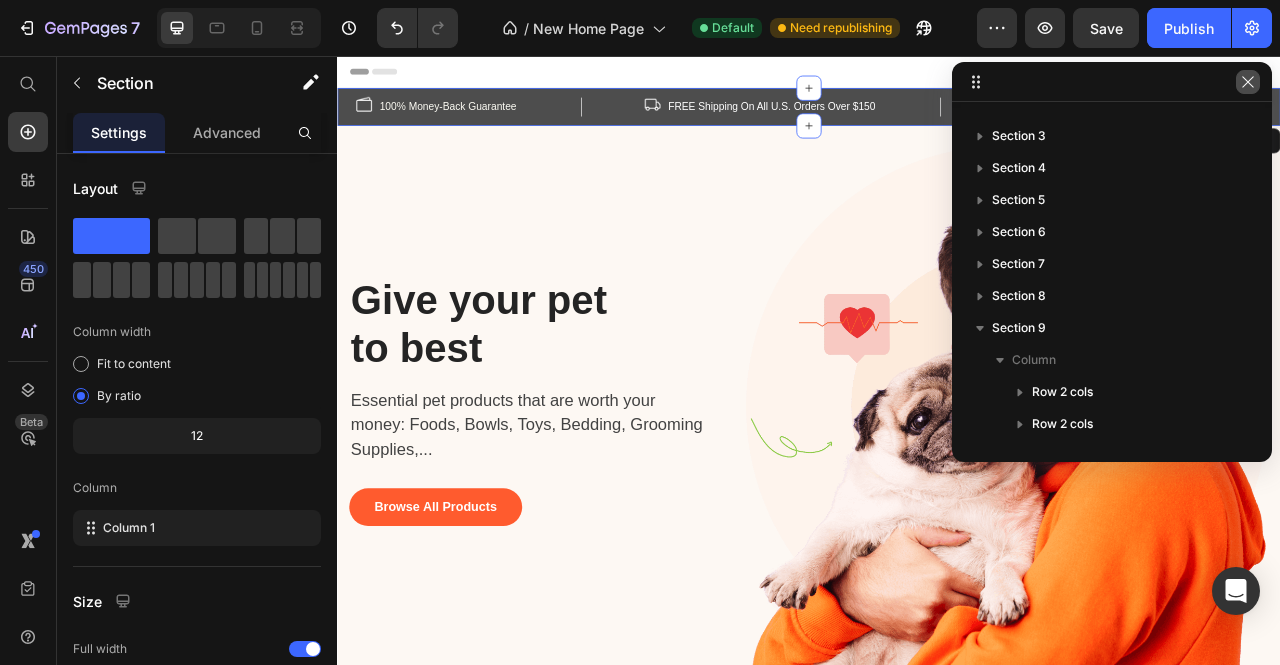 click 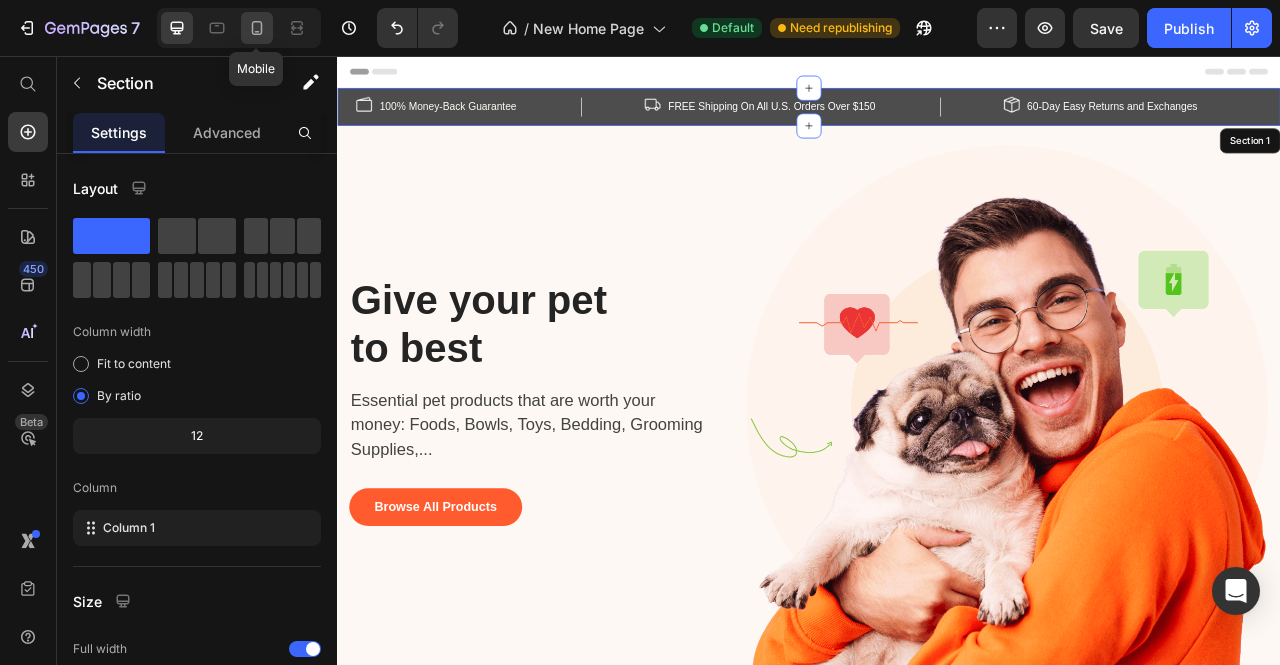click 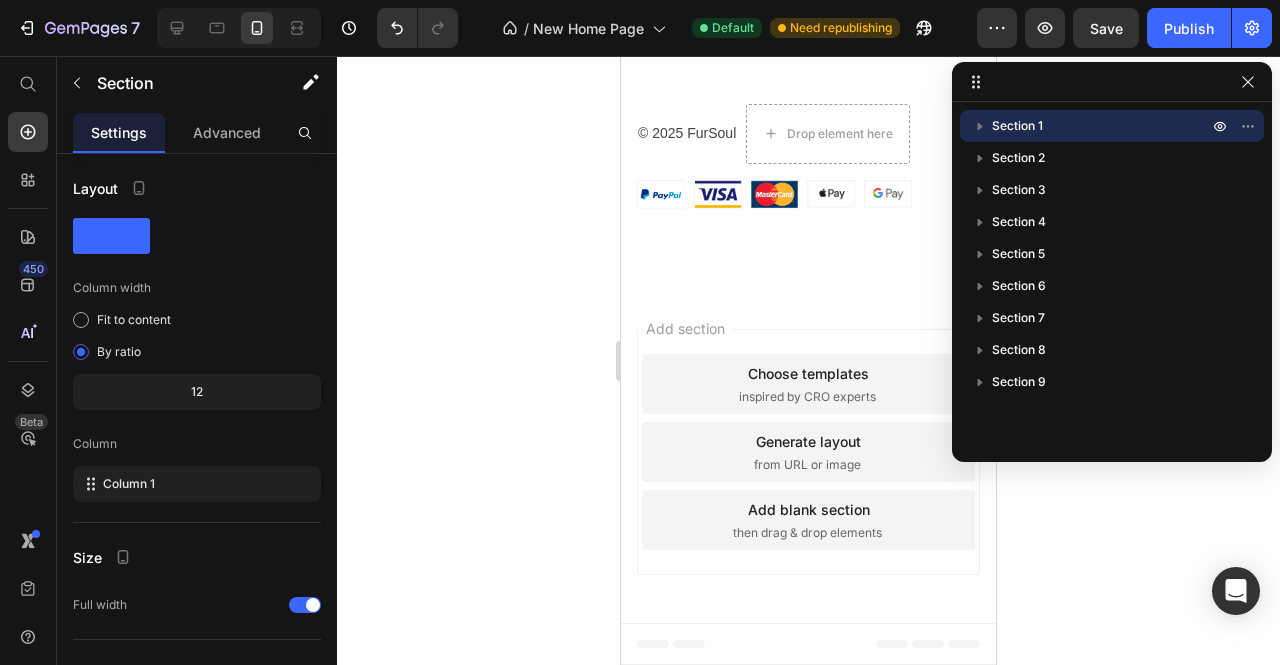 scroll, scrollTop: 4956, scrollLeft: 0, axis: vertical 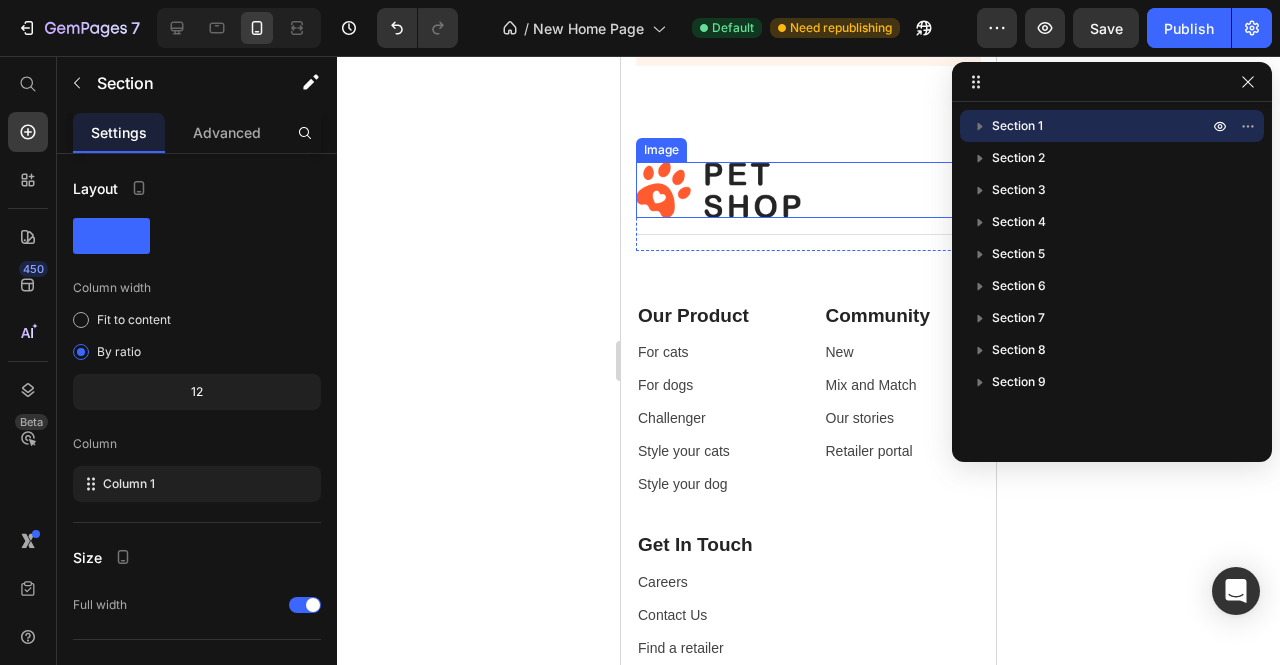 click at bounding box center [808, 190] 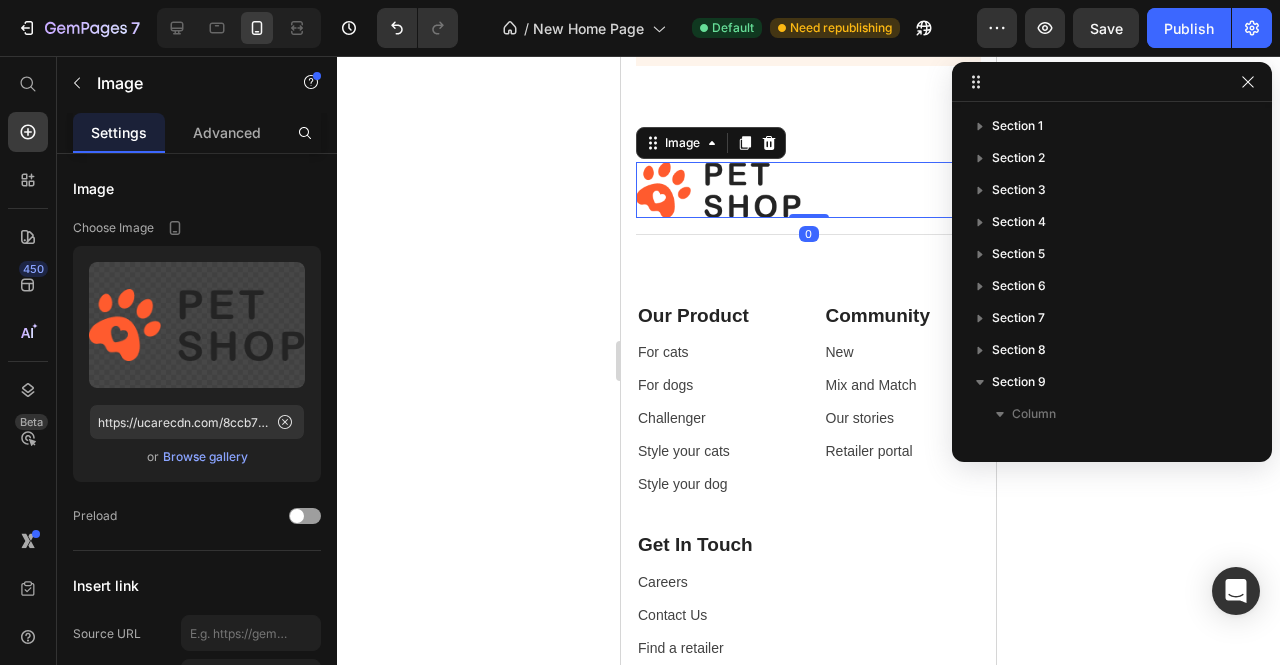scroll, scrollTop: 278, scrollLeft: 0, axis: vertical 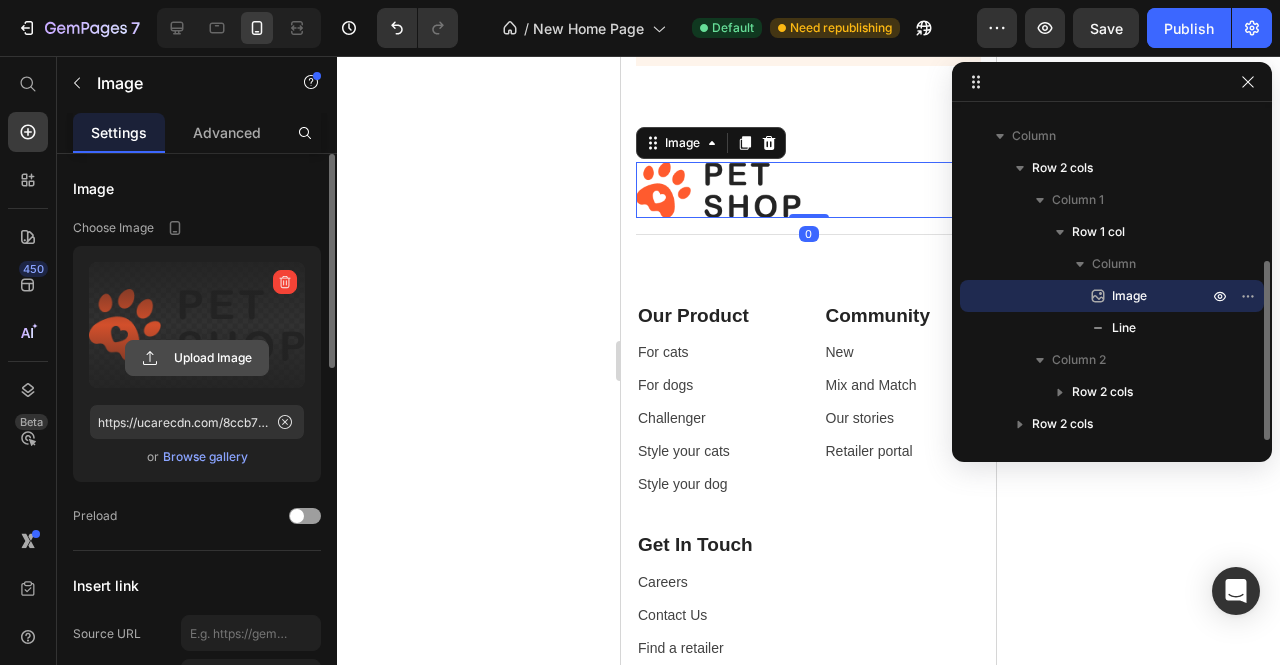 click 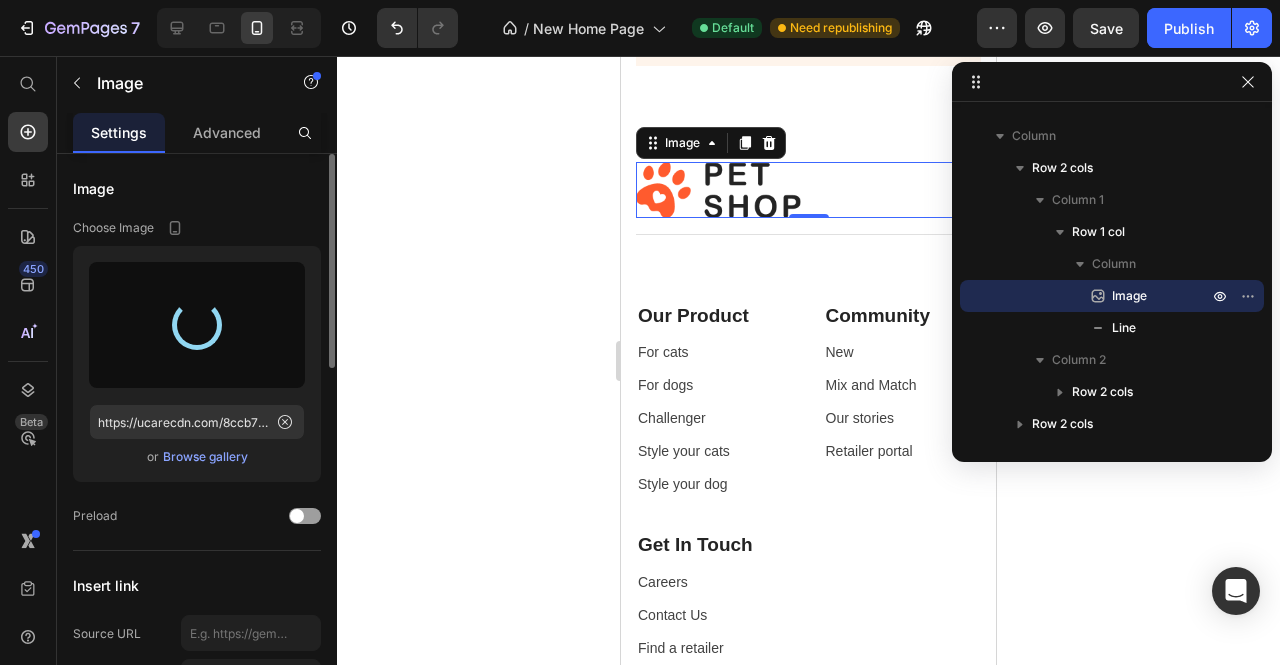 type on "https://cdn.shopify.com/s/files/1/0679/9120/8130/files/gempages_575162673902126309-58ed04c0-86c8-4b25-9913-2a8e2a498388.png" 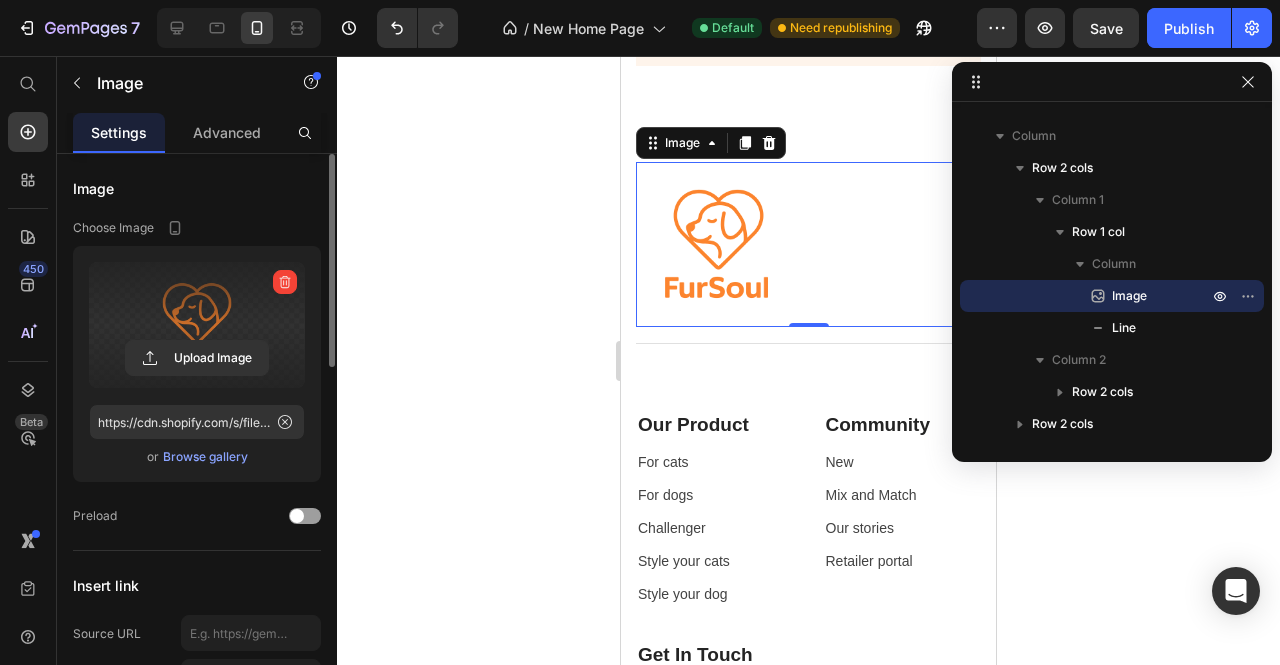 click at bounding box center [808, 244] 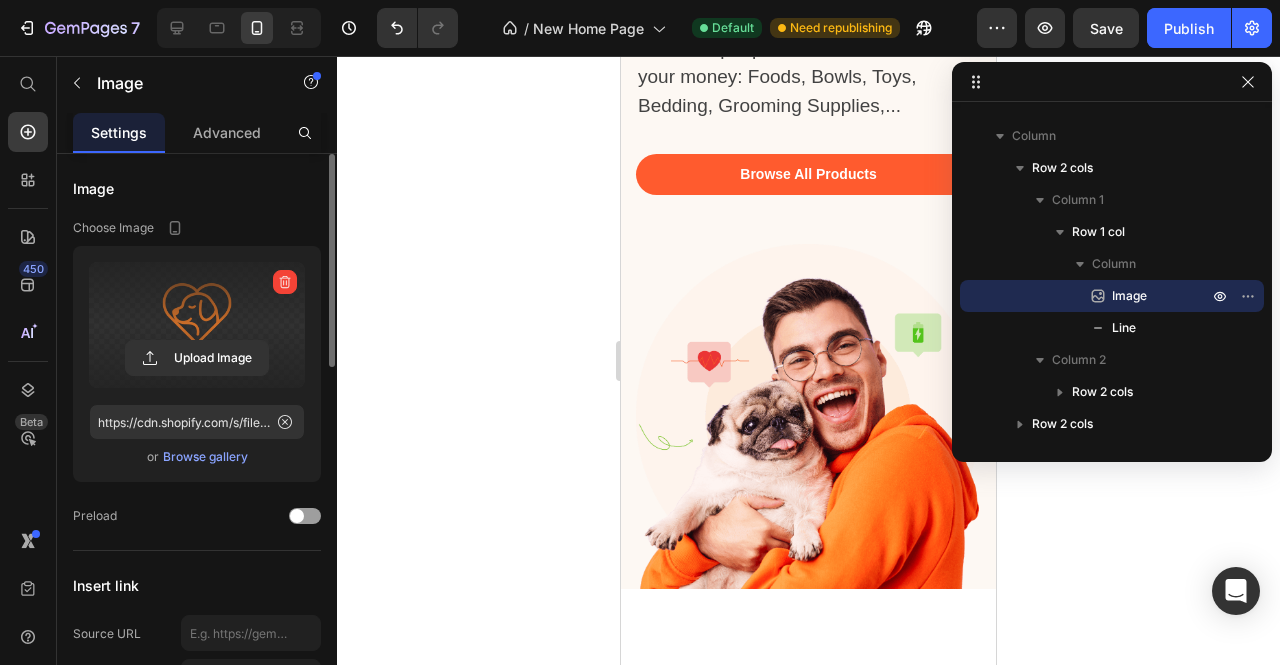 scroll, scrollTop: 0, scrollLeft: 0, axis: both 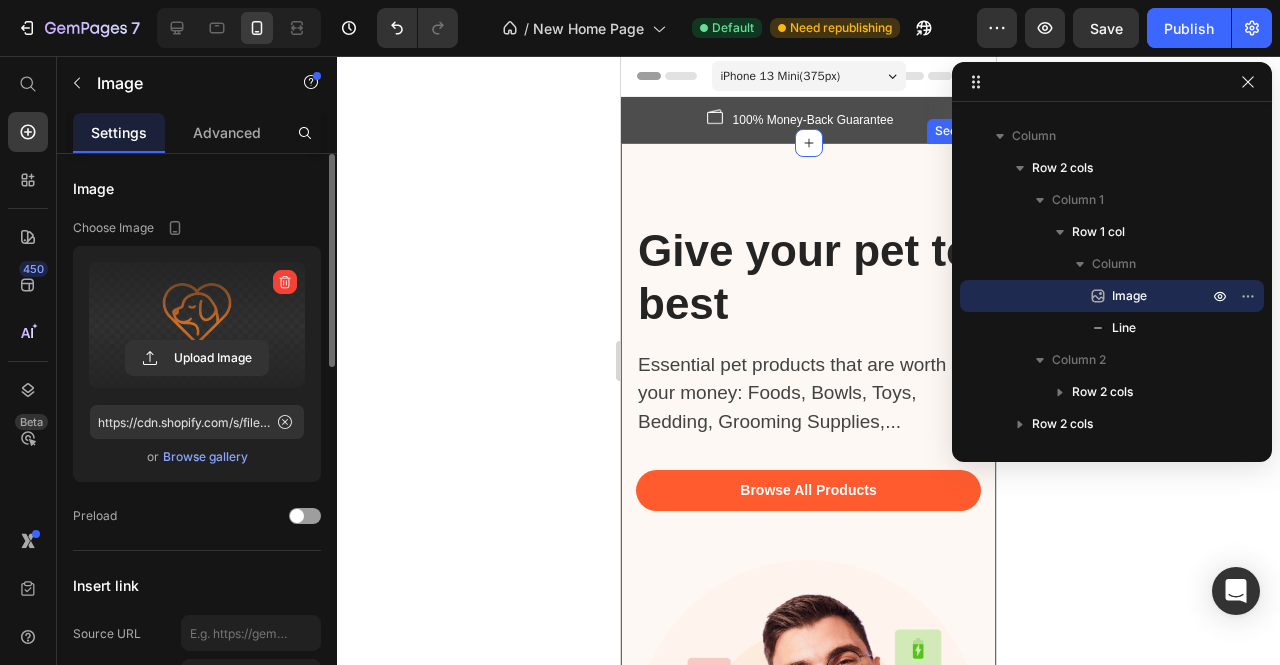 click on "Give your pet to best Heading Essential pet products that are worth your money: Foods, Bowls, Toys, Bedding, Grooming Supplies,... Text block Browse All Products Button Image Row Section 2" at bounding box center [808, 524] 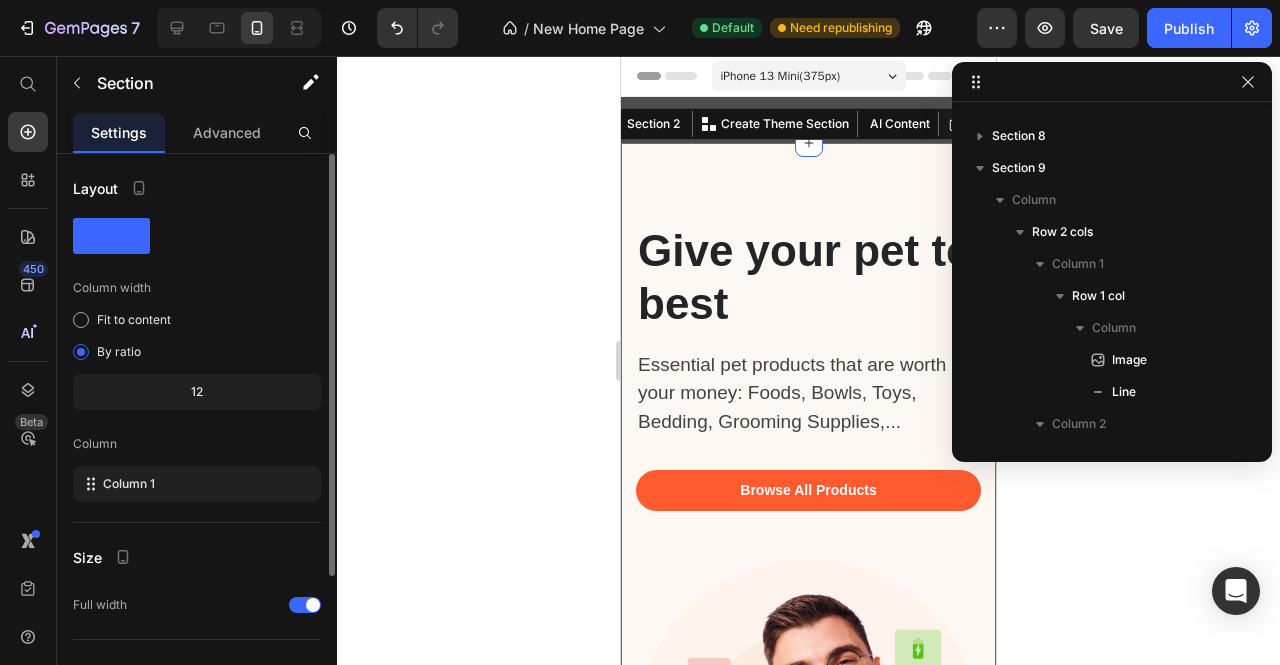 scroll, scrollTop: 0, scrollLeft: 0, axis: both 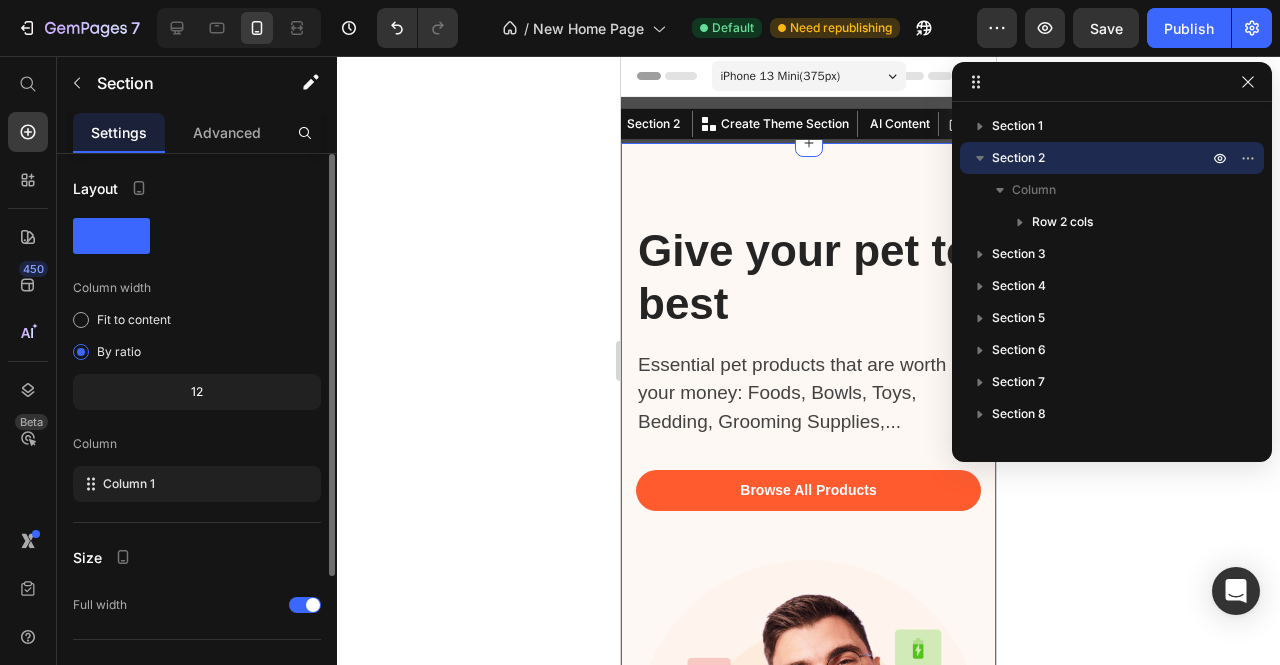click on "450 Beta" at bounding box center [28, 360] 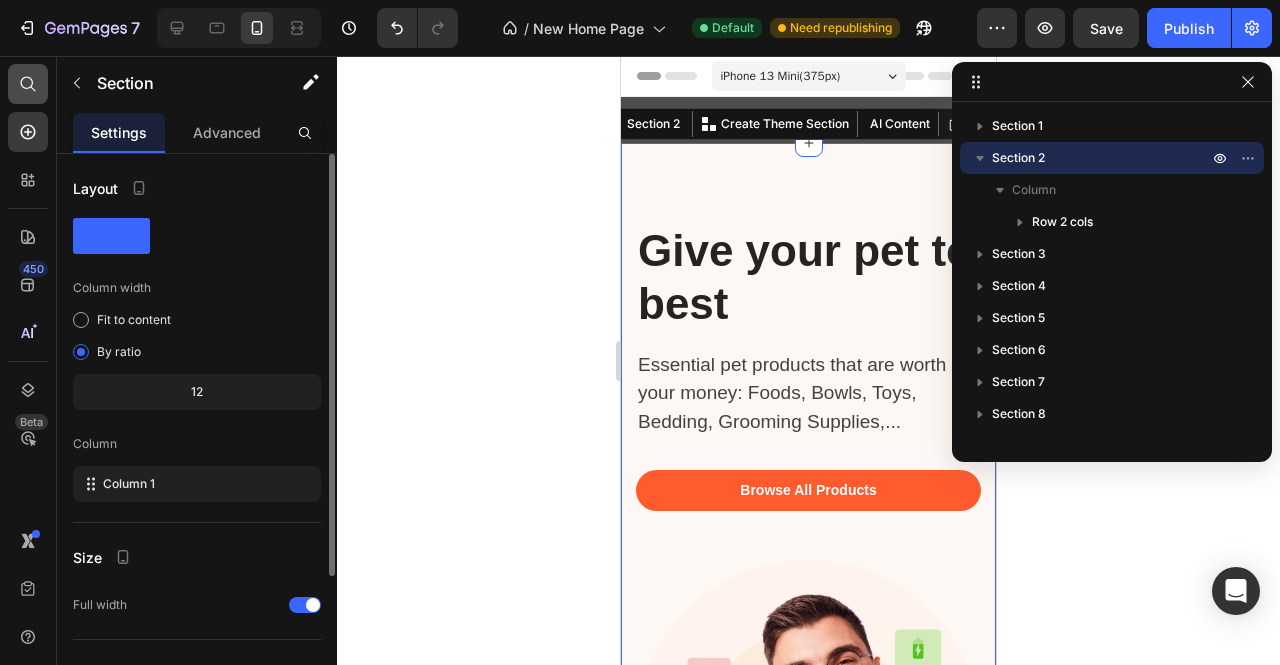 click 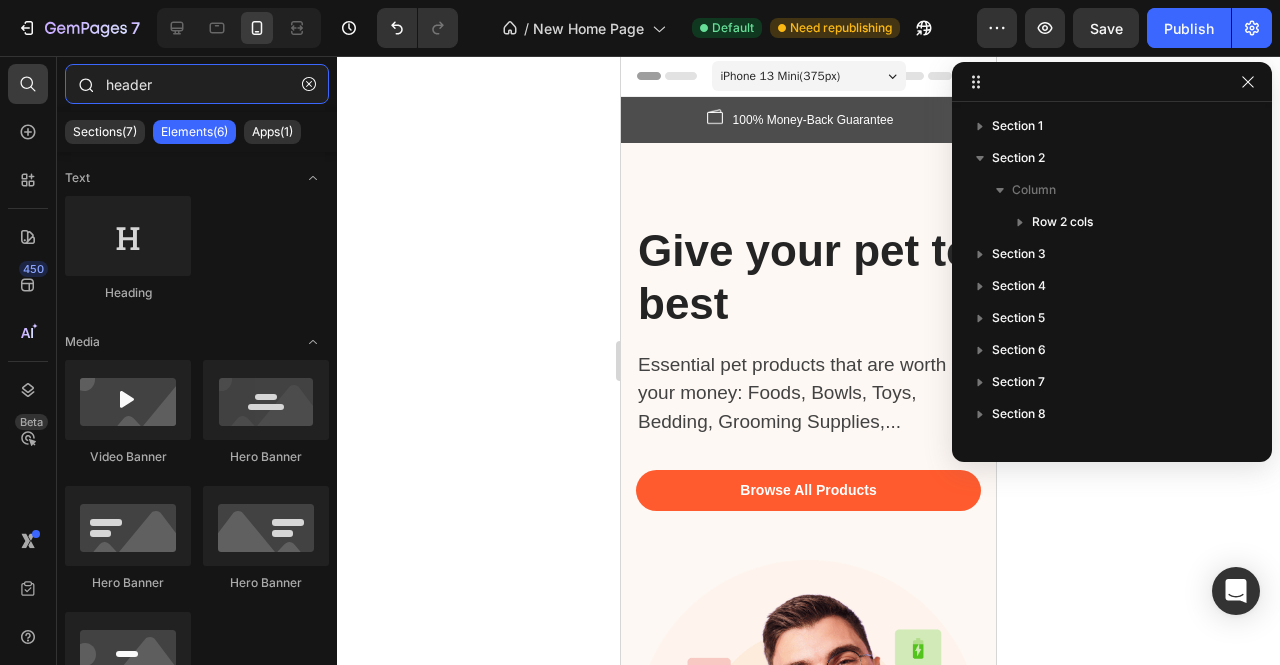click on "header" at bounding box center [197, 84] 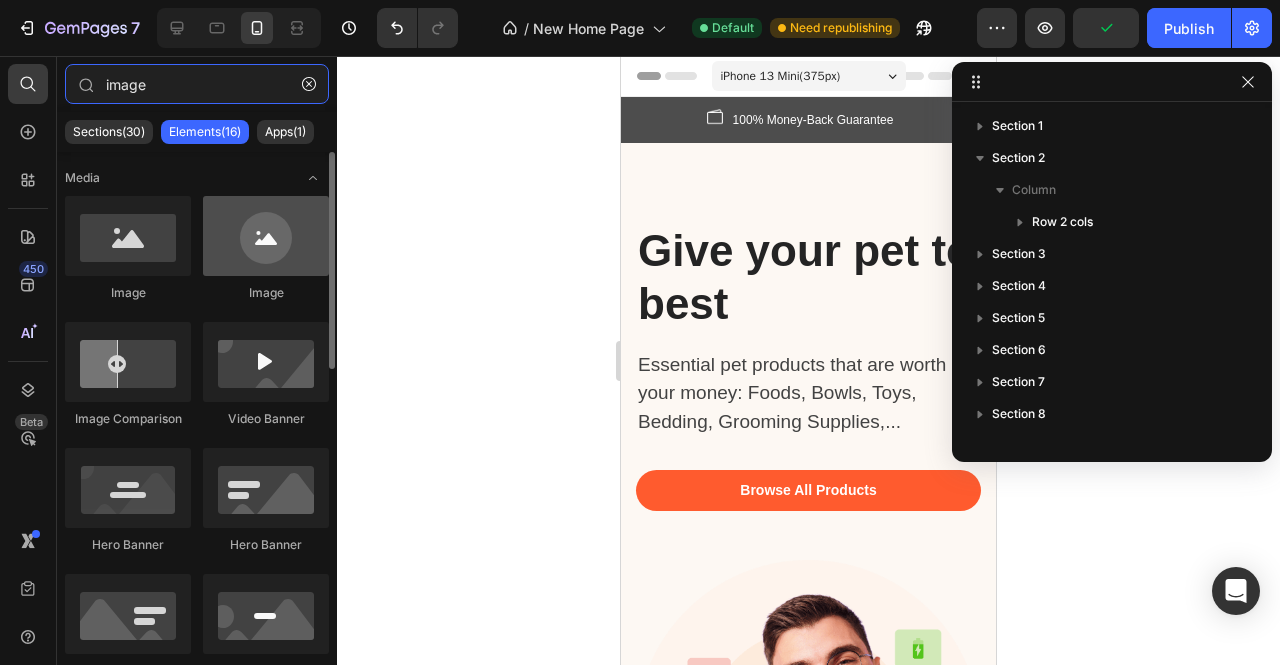 type on "image" 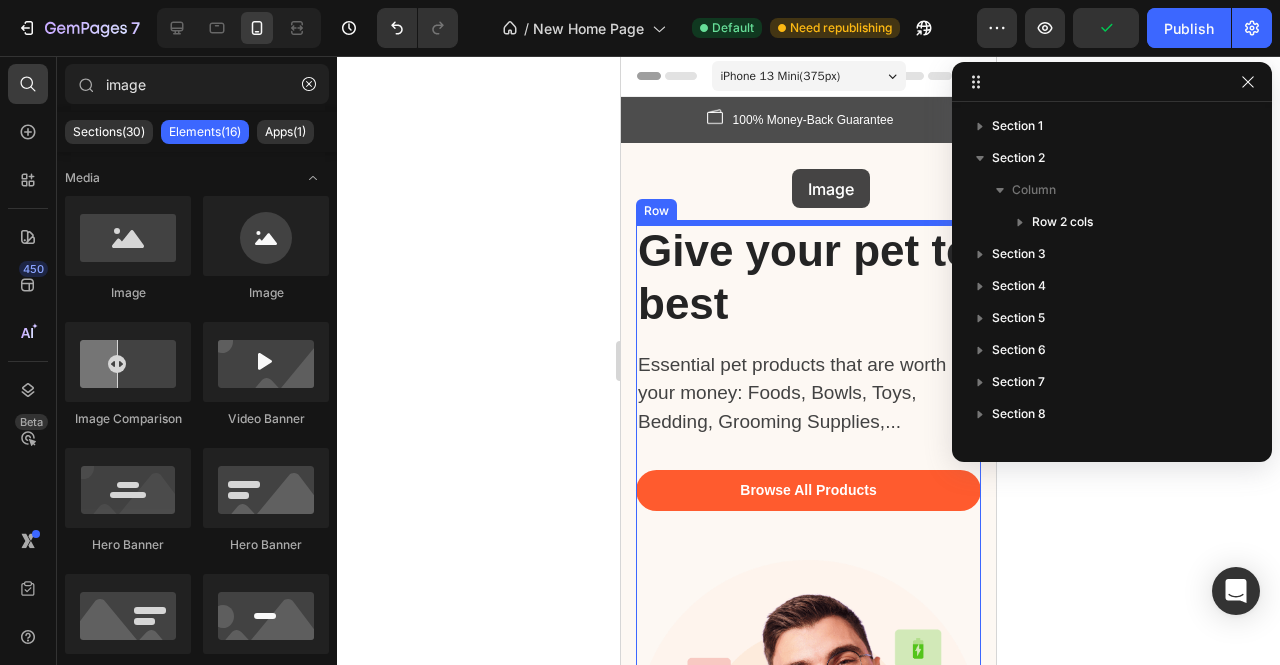 drag, startPoint x: 869, startPoint y: 321, endPoint x: 797, endPoint y: 169, distance: 168.19037 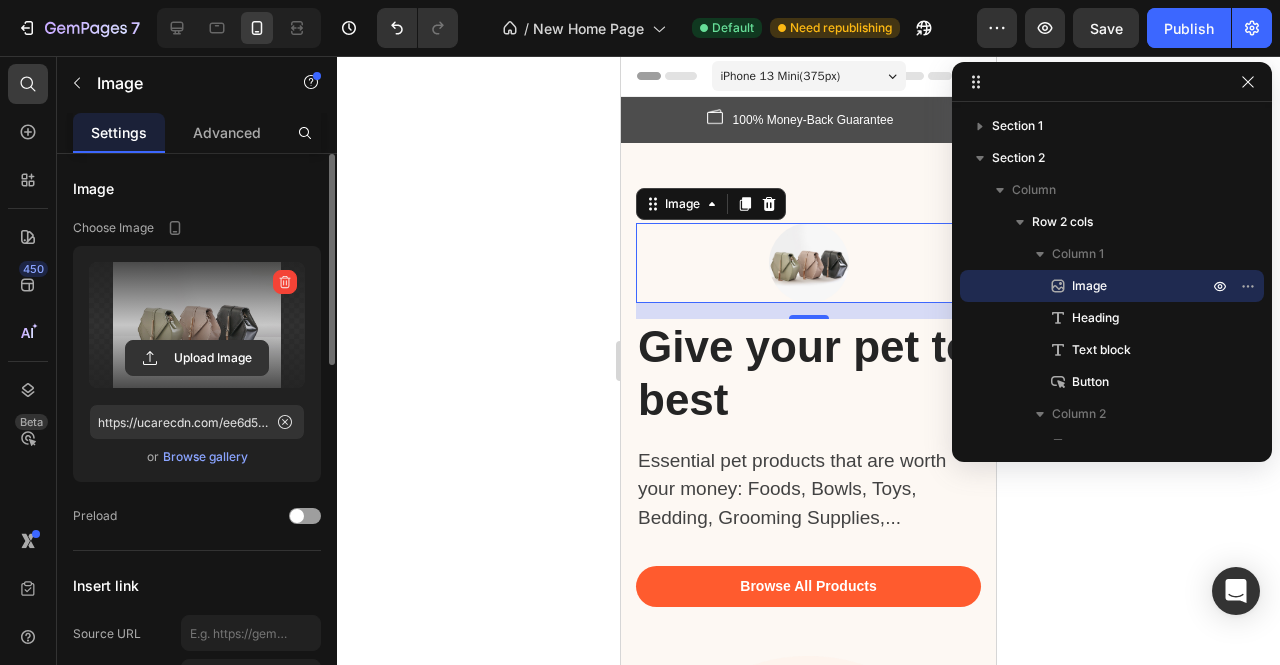 click at bounding box center [197, 325] 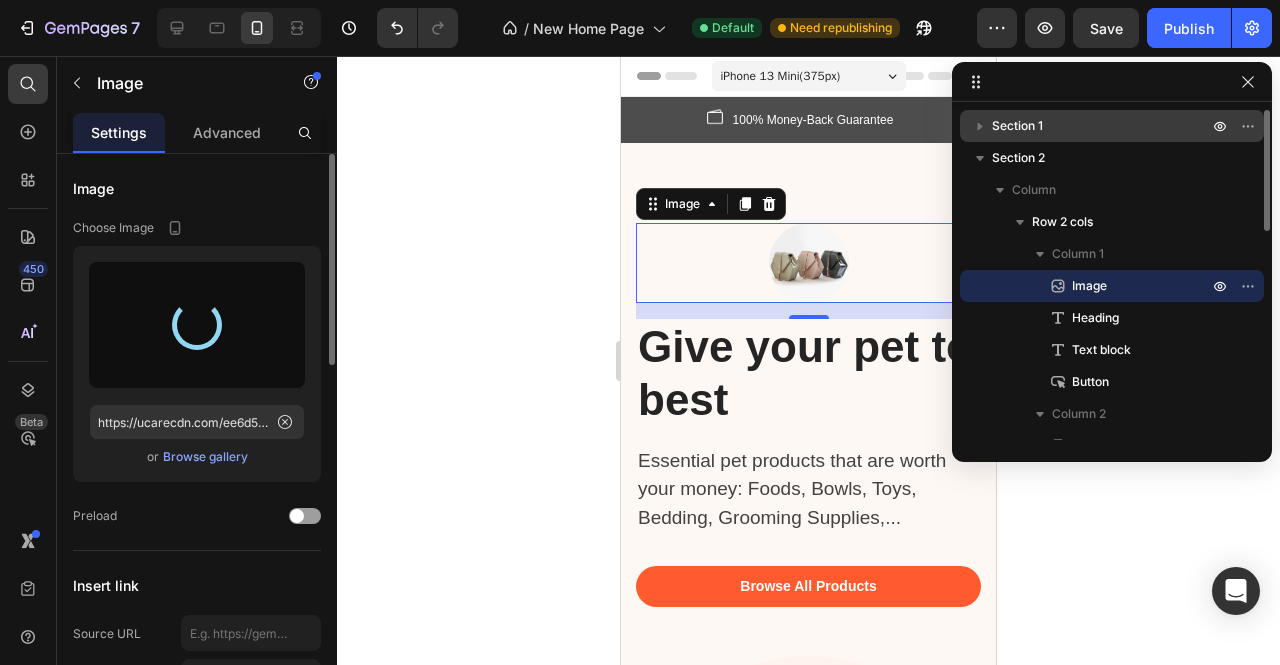 type on "https://cdn.shopify.com/s/files/1/0679/9120/8130/files/gempages_575162673902126309-58ed04c0-86c8-4b25-9913-2a8e2a498388.png" 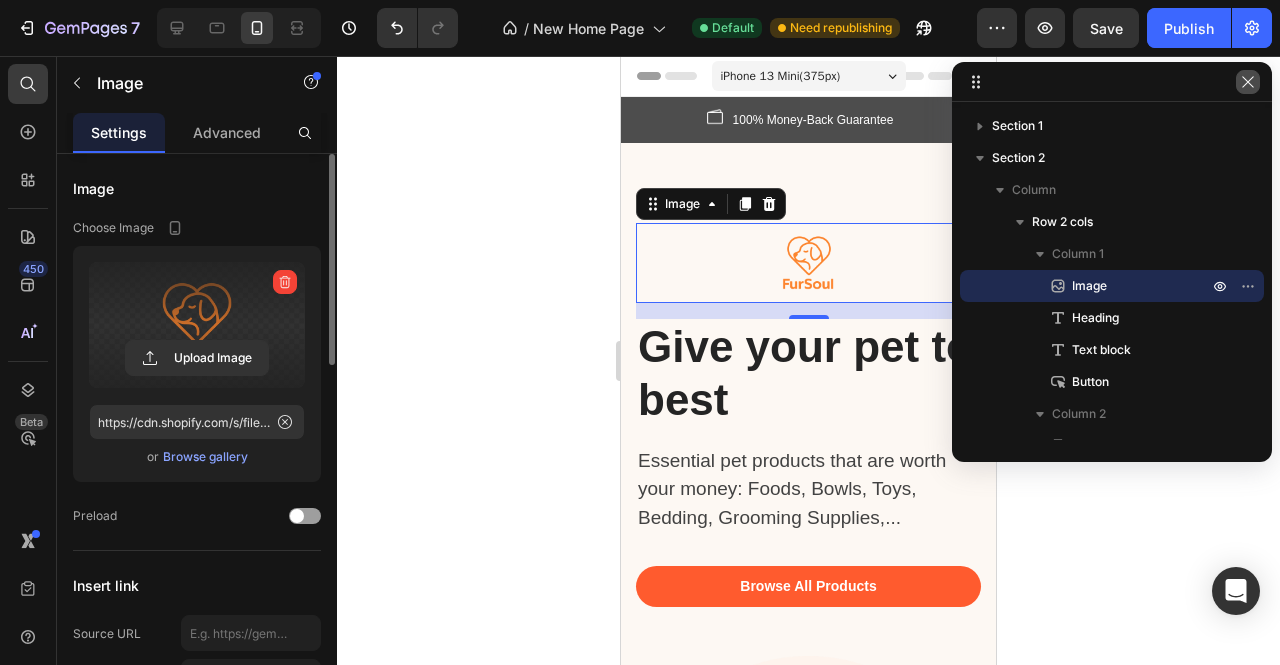 click 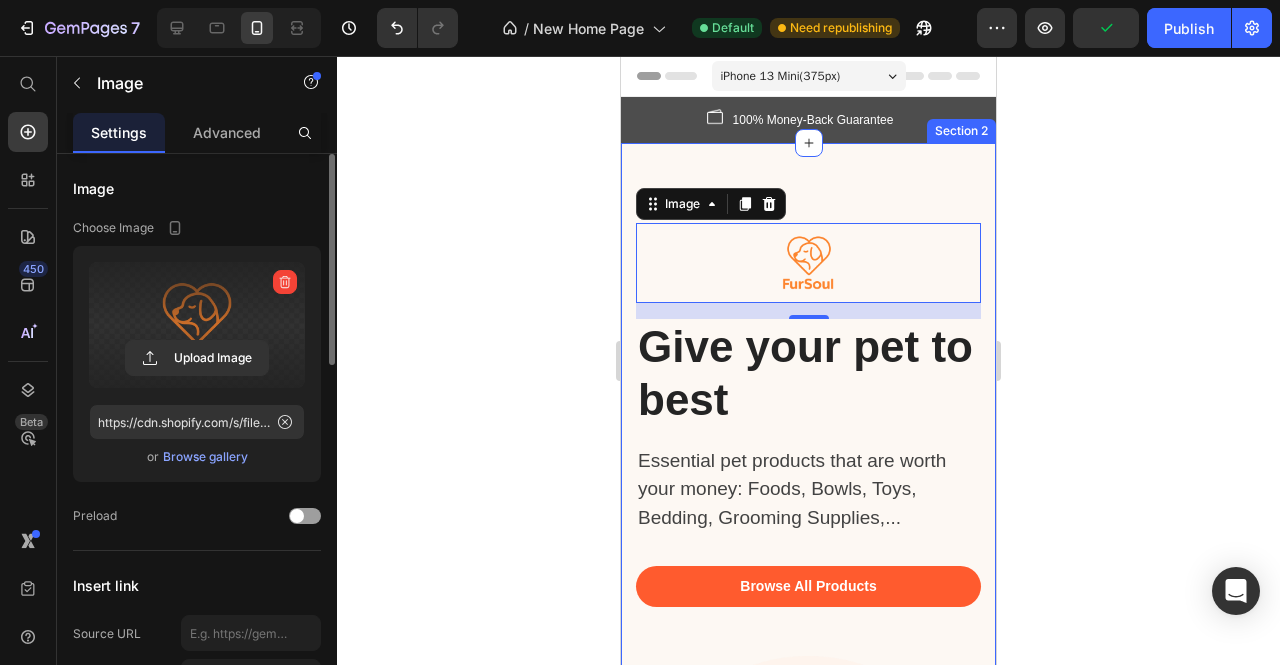 drag, startPoint x: 760, startPoint y: 285, endPoint x: 842, endPoint y: 183, distance: 130.87398 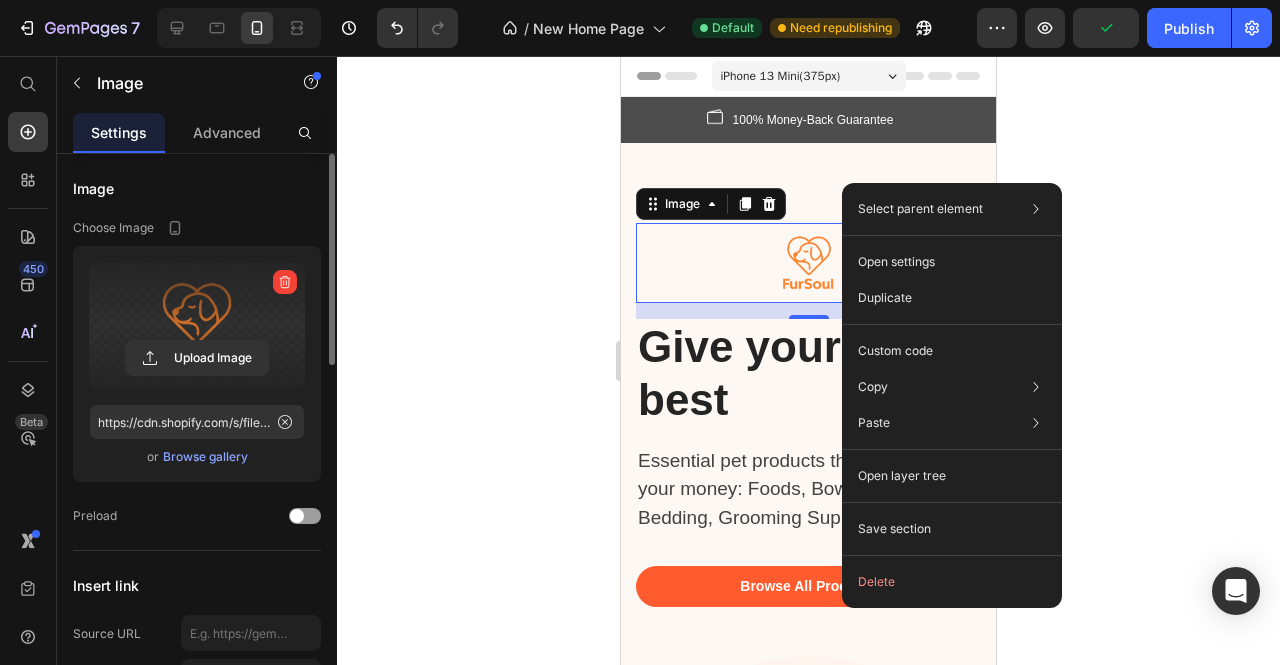 click at bounding box center [808, 263] 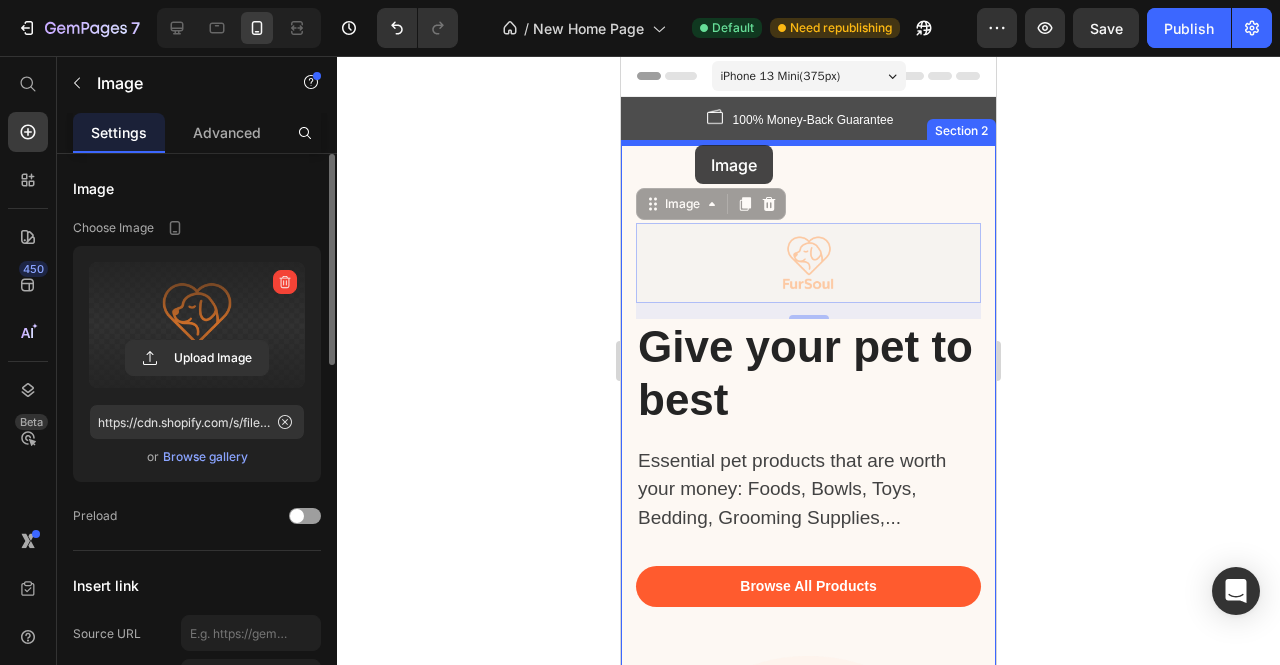 drag, startPoint x: 704, startPoint y: 263, endPoint x: 695, endPoint y: 145, distance: 118.34272 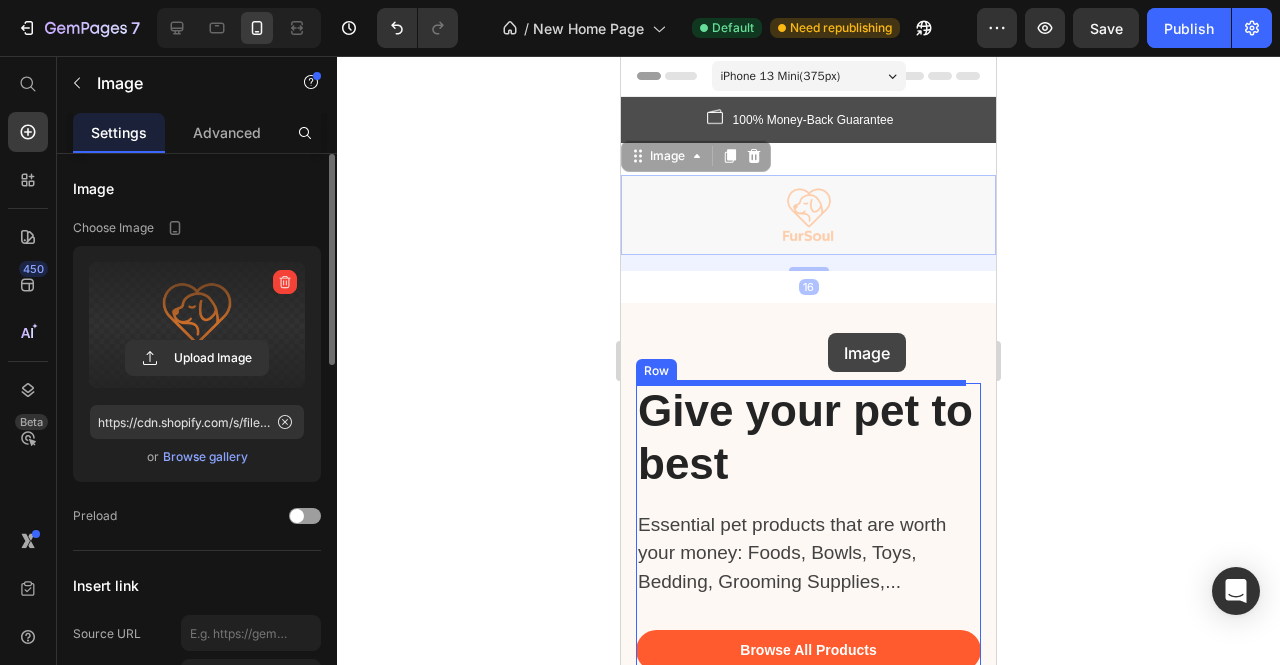 drag, startPoint x: 830, startPoint y: 199, endPoint x: 828, endPoint y: 333, distance: 134.01492 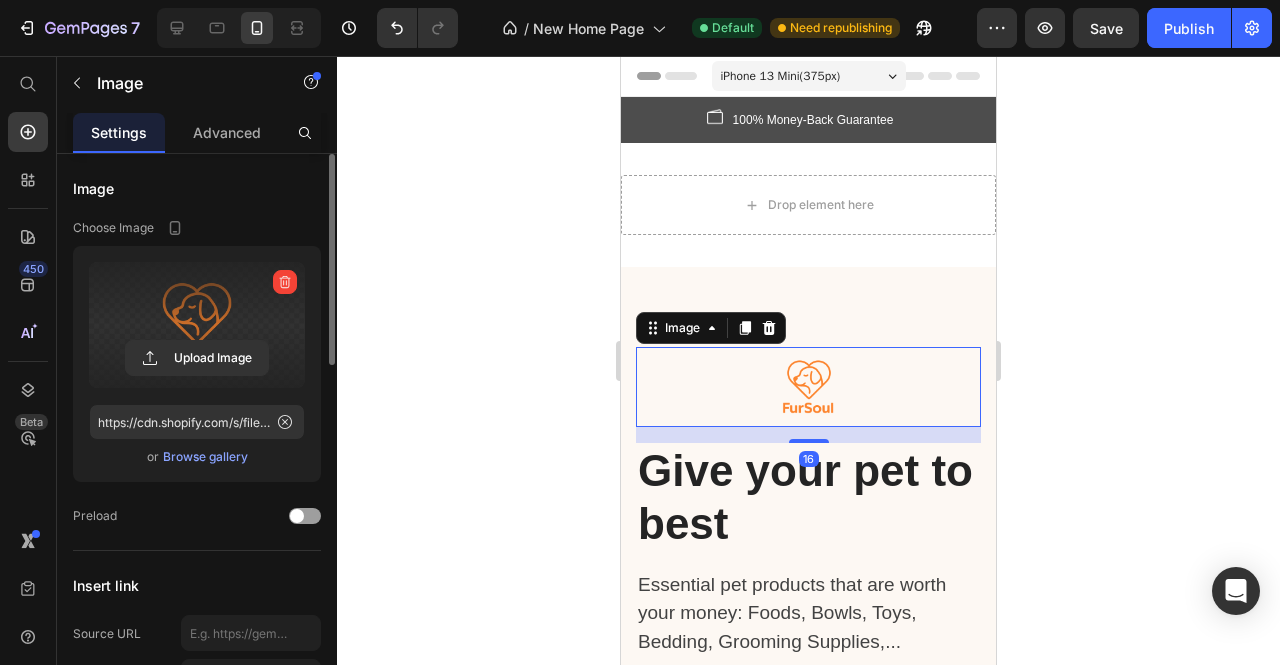 click at bounding box center (808, 387) 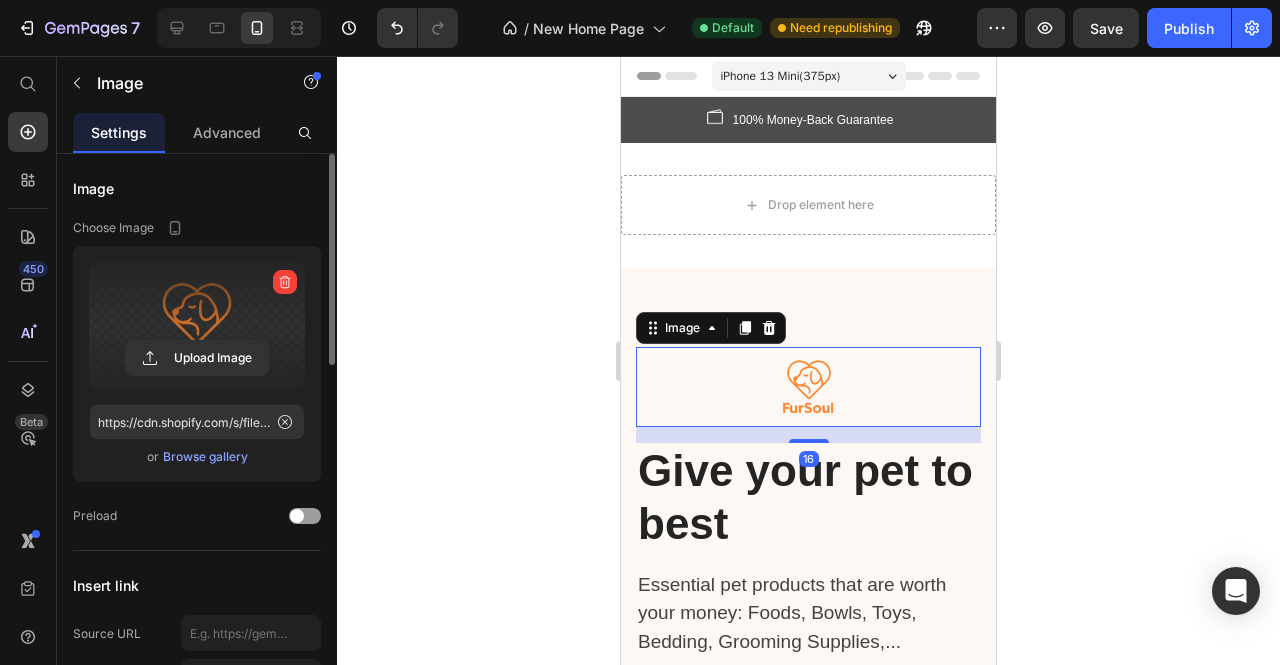 scroll, scrollTop: 154, scrollLeft: 0, axis: vertical 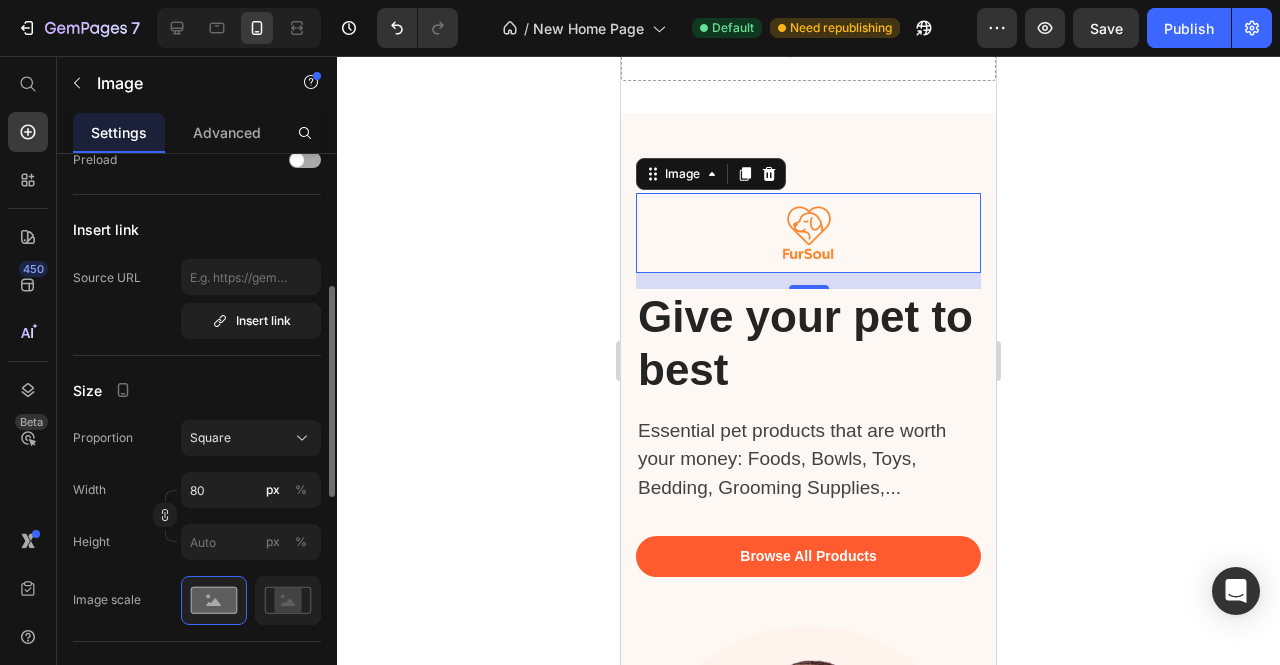 click at bounding box center (305, 160) 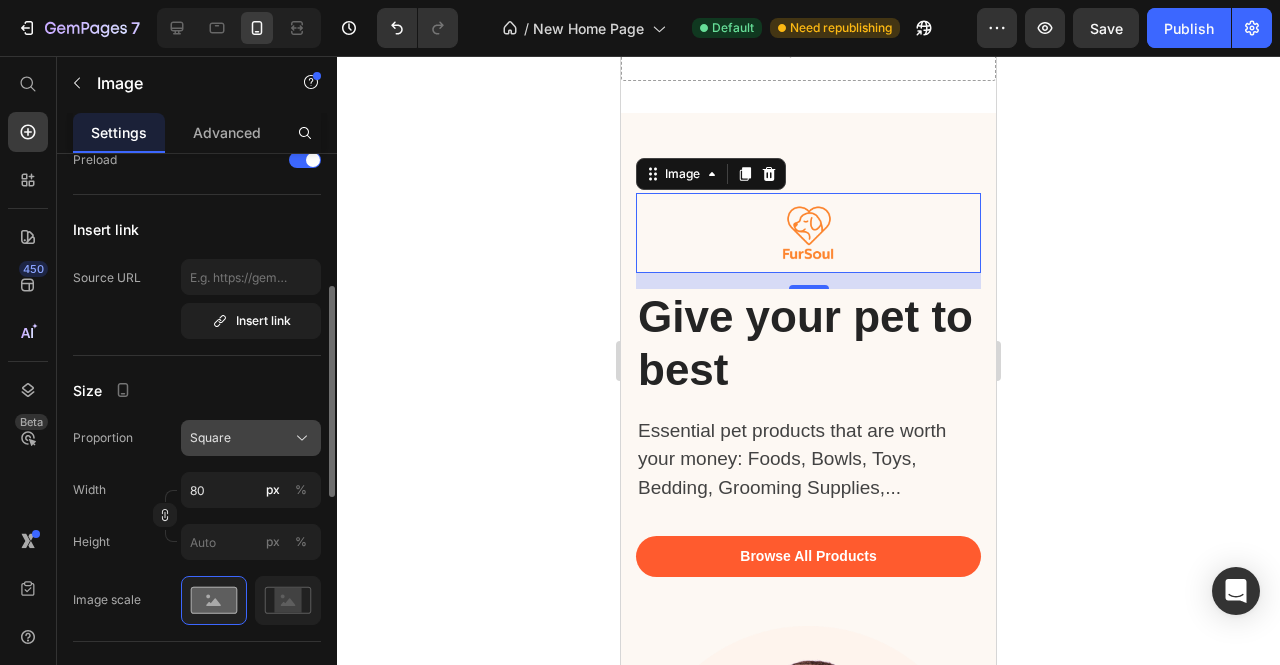 click on "Square" at bounding box center [251, 438] 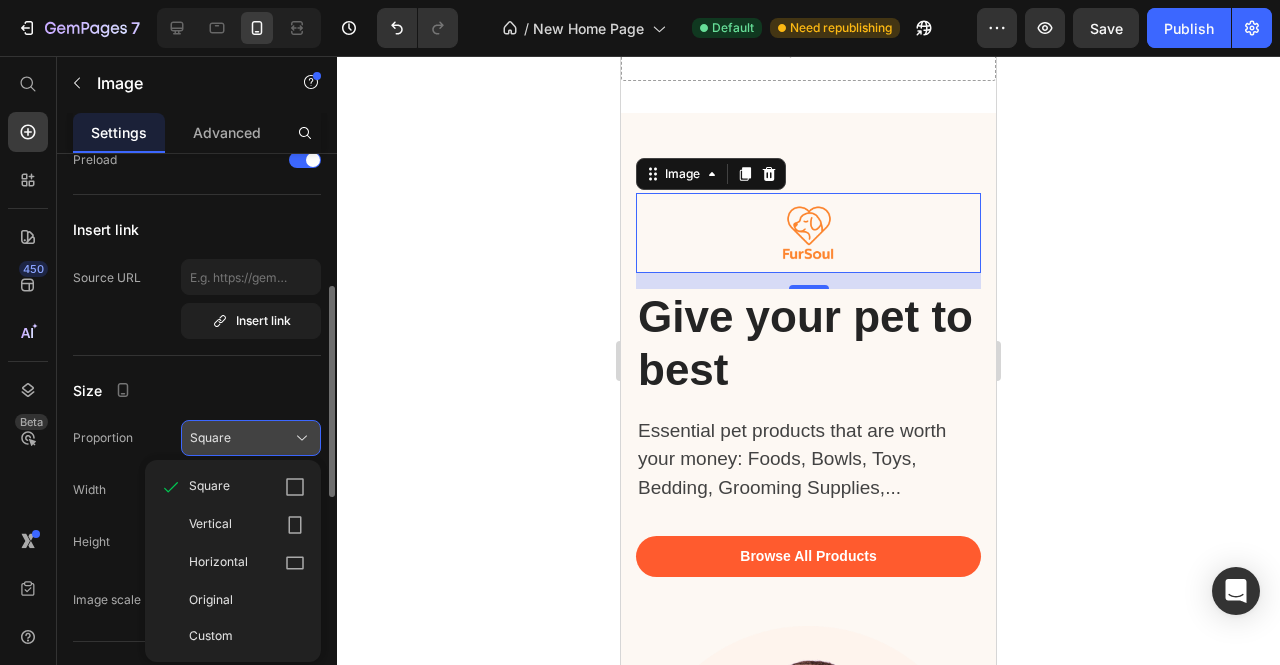 click on "Square" at bounding box center [251, 438] 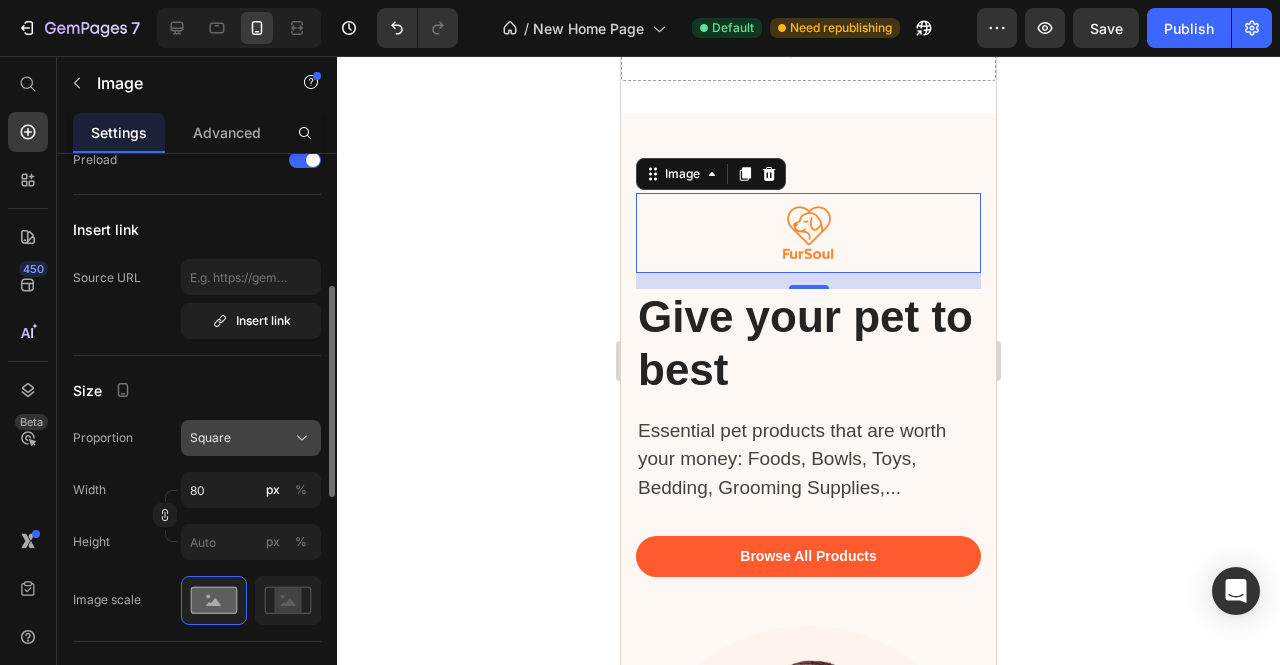 click on "Square" 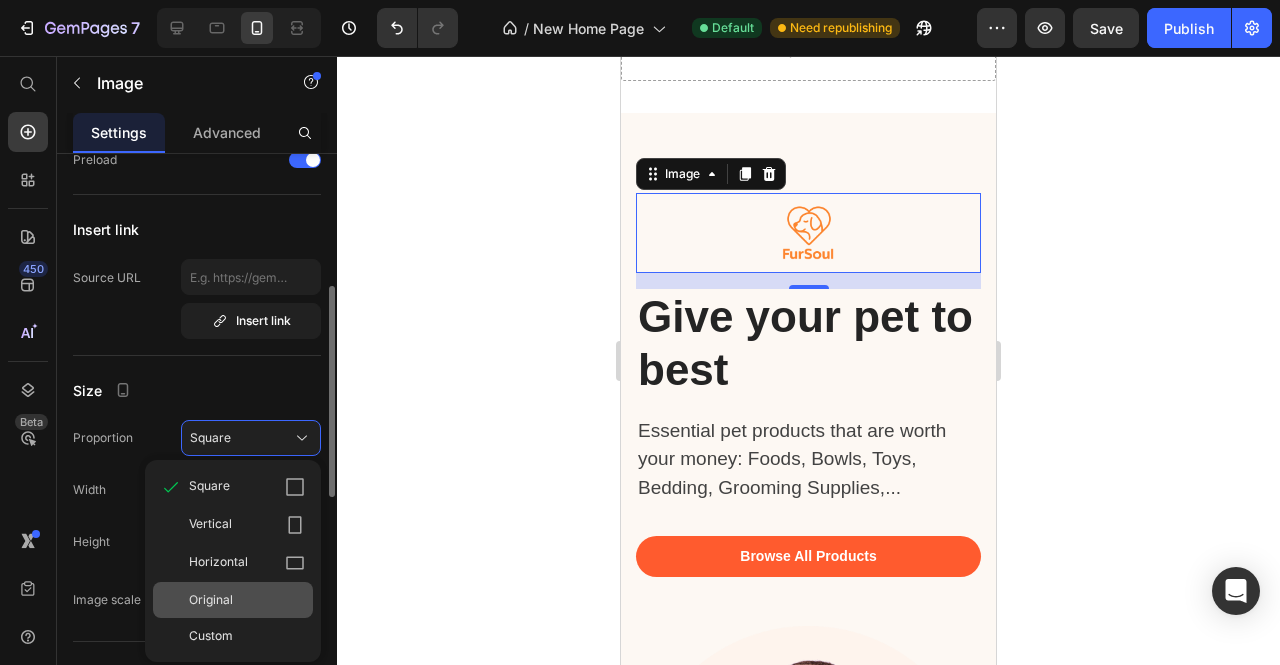 click on "Original" at bounding box center (247, 600) 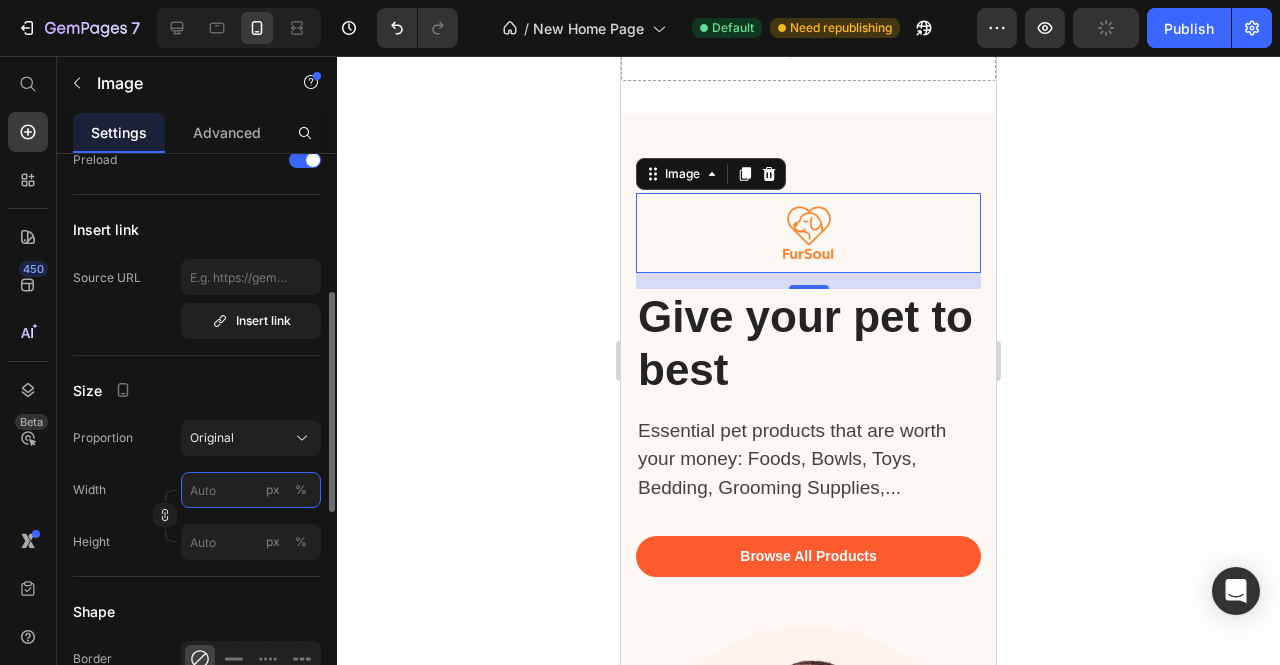 click on "px %" at bounding box center (251, 490) 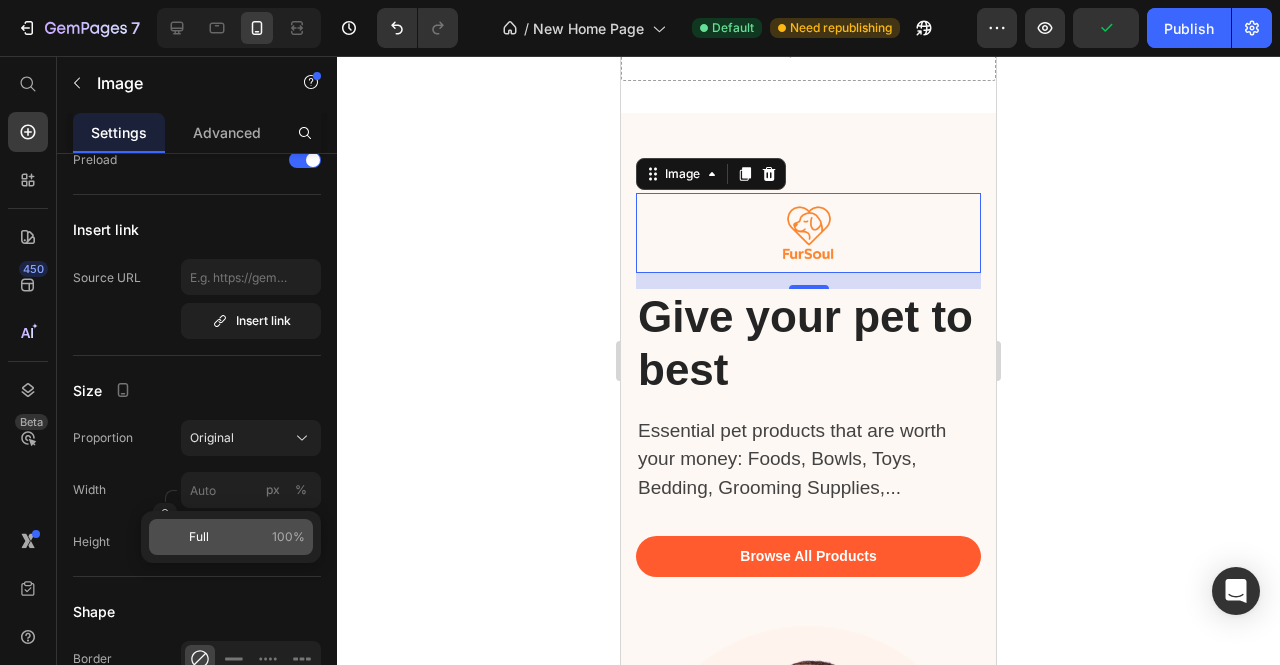 click on "Full 100%" at bounding box center [247, 537] 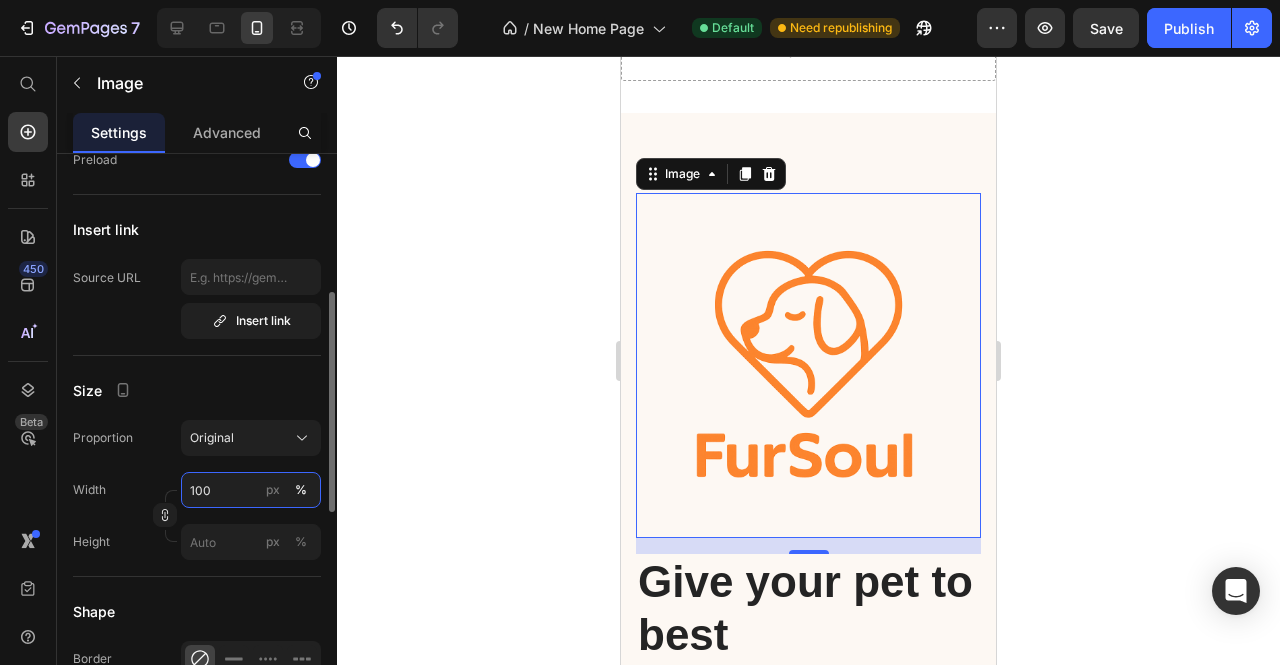 click on "100" at bounding box center (251, 490) 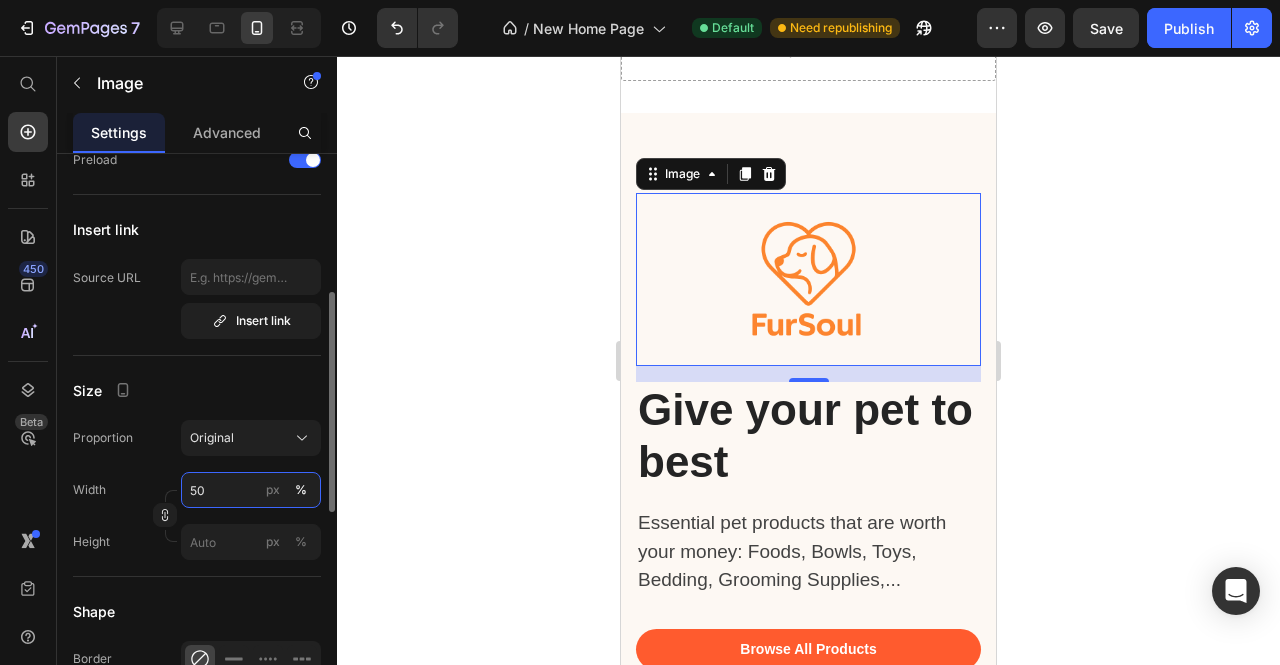 type on "5" 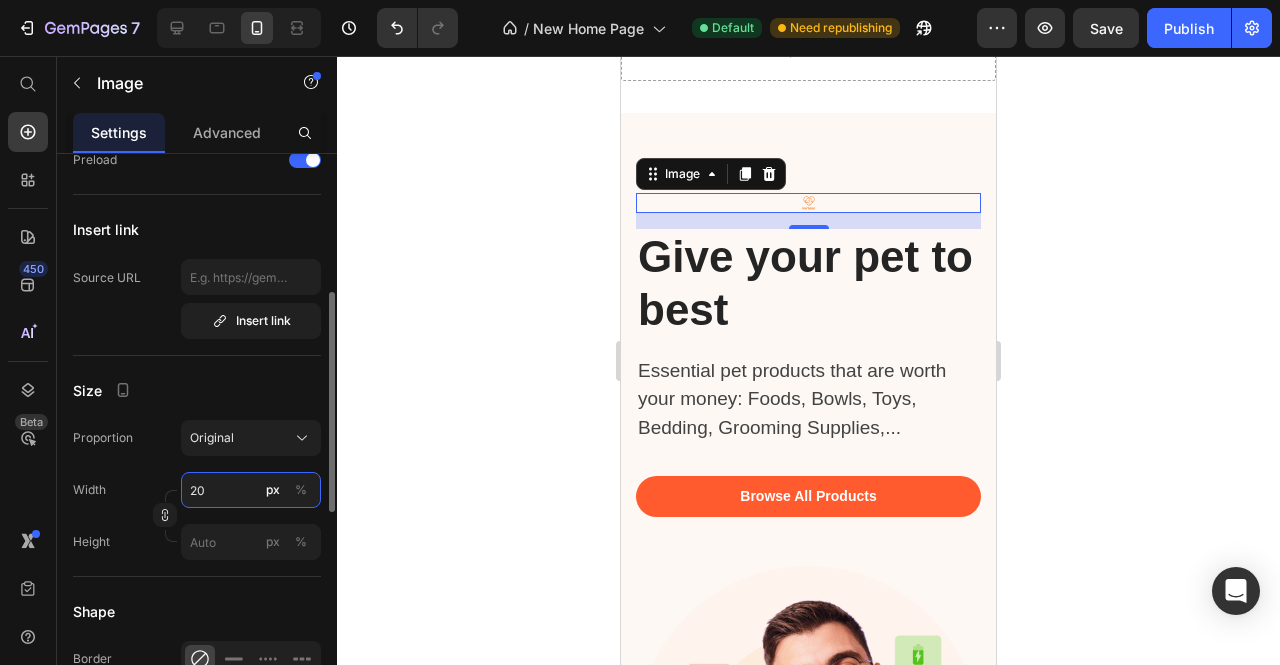 type on "2" 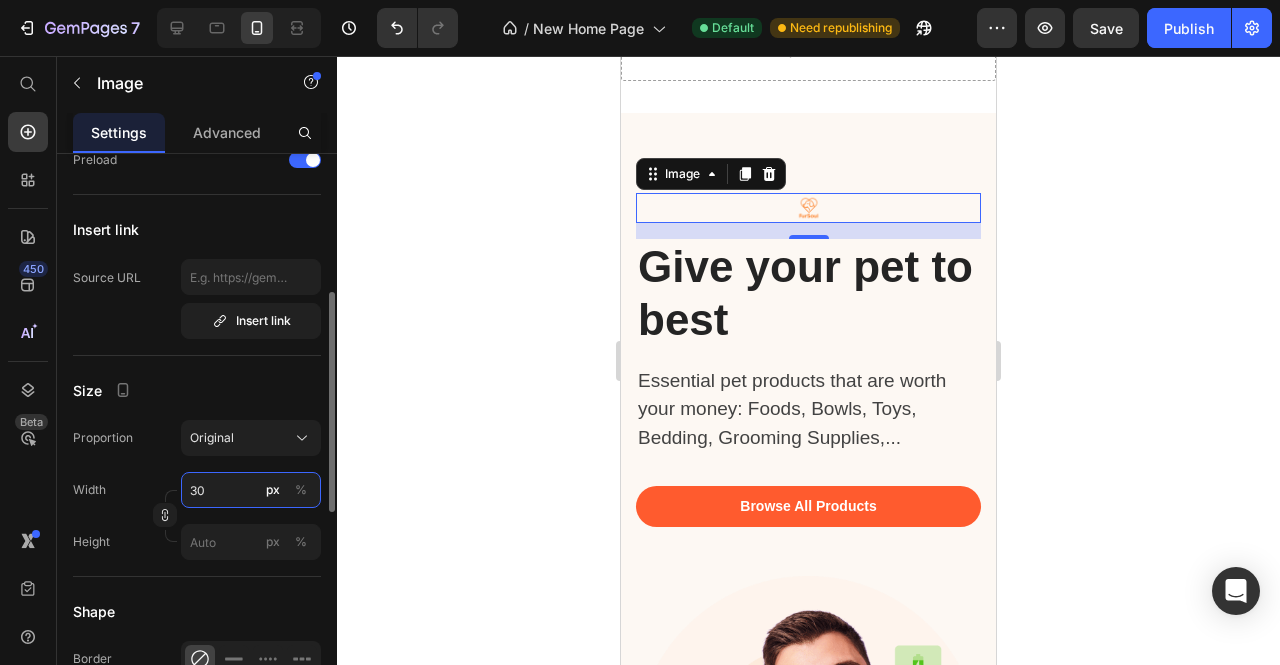 type on "3" 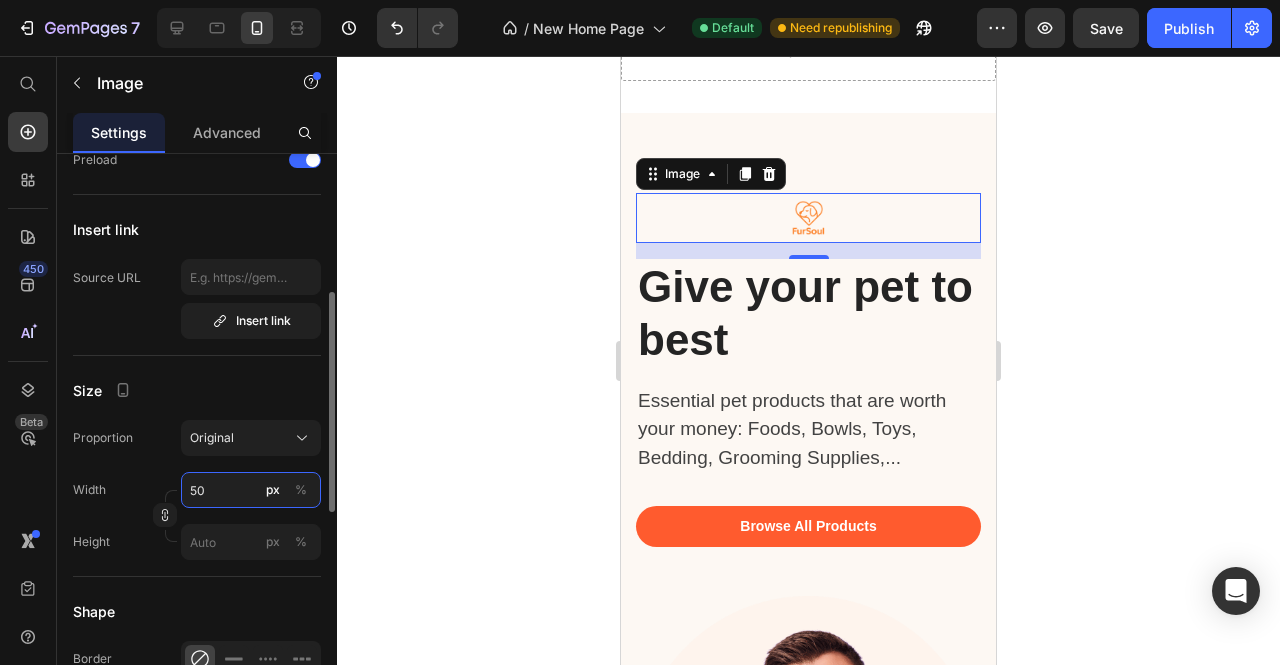 type on "5" 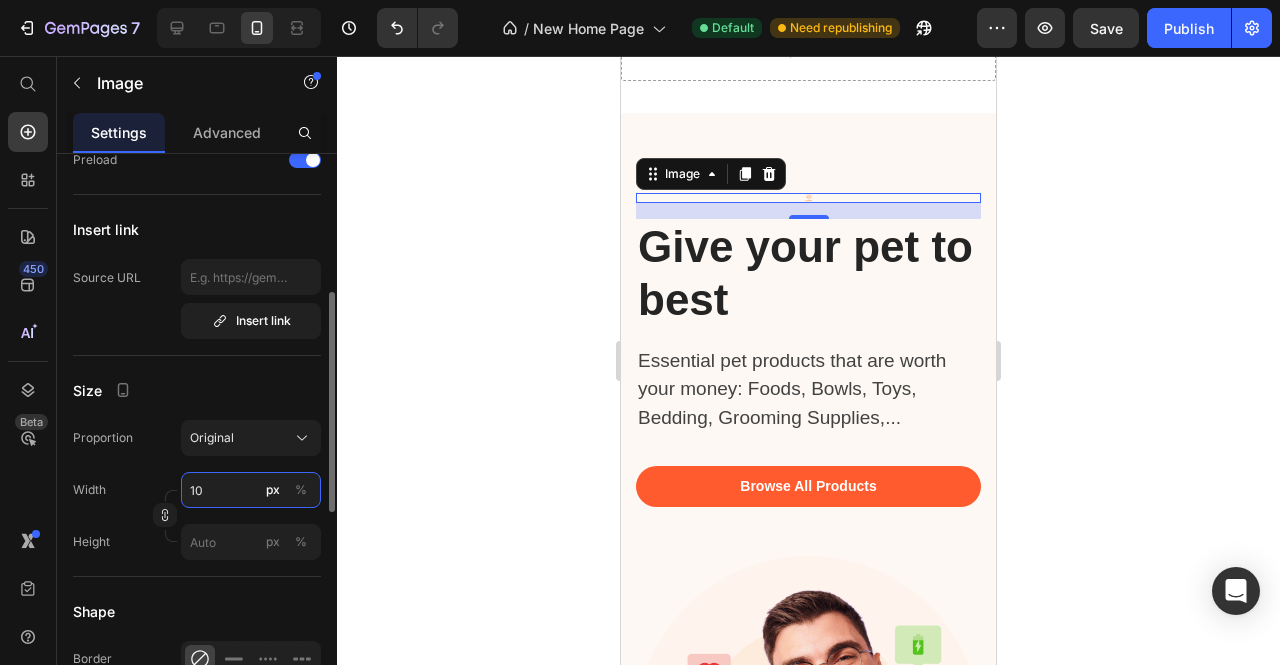 type on "100" 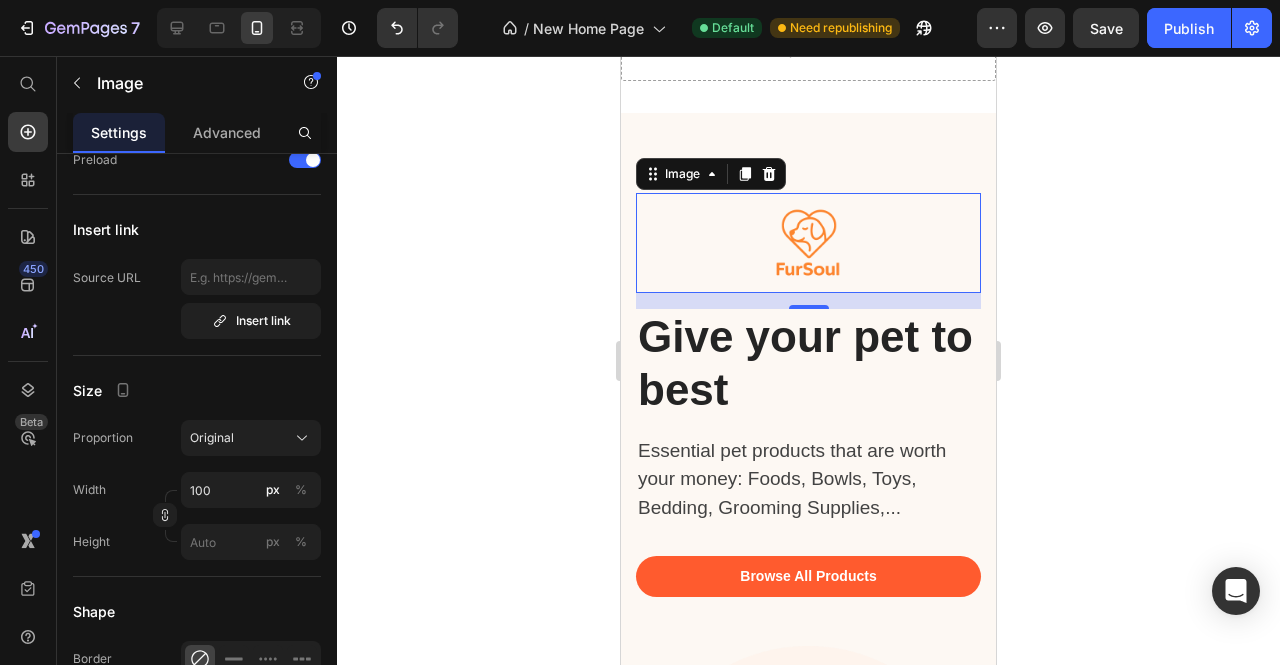 click at bounding box center [808, 243] 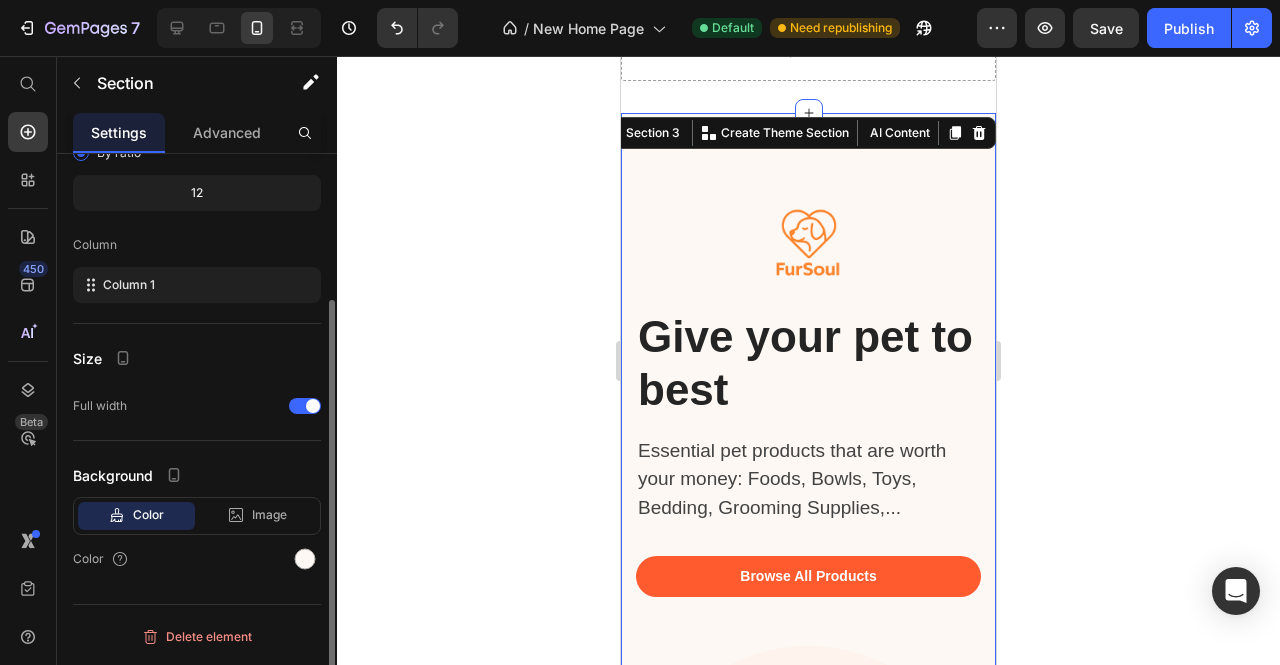 scroll, scrollTop: 0, scrollLeft: 0, axis: both 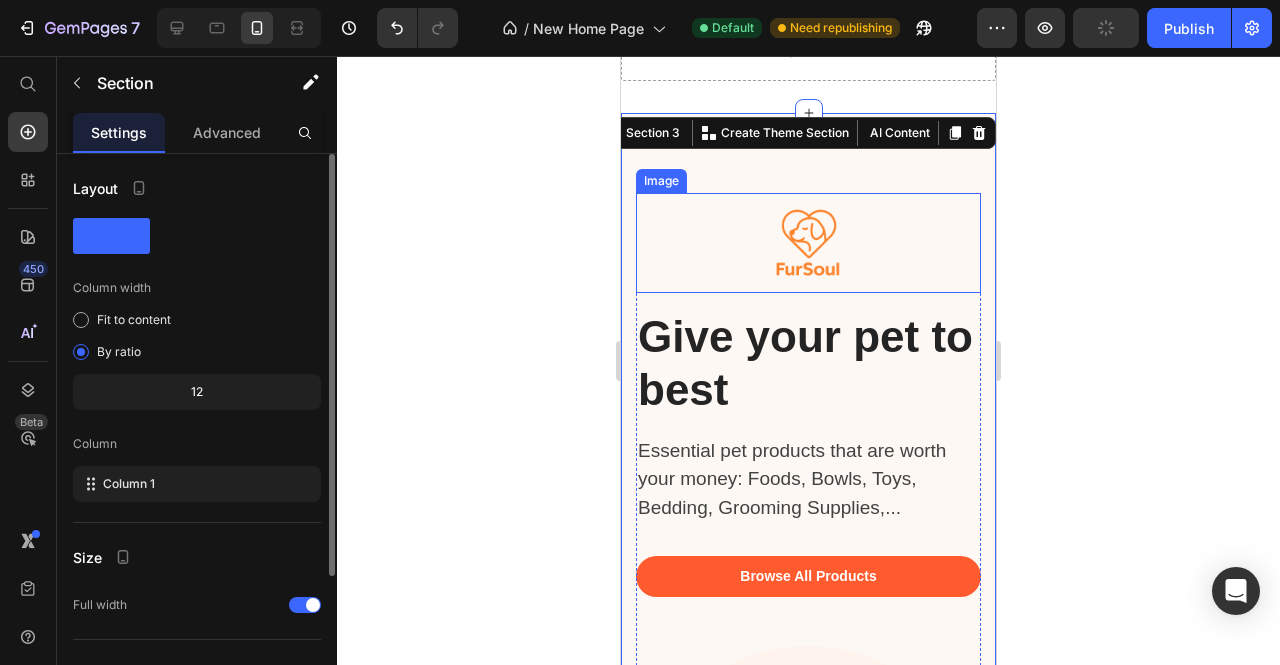 click on "Image" at bounding box center (661, 181) 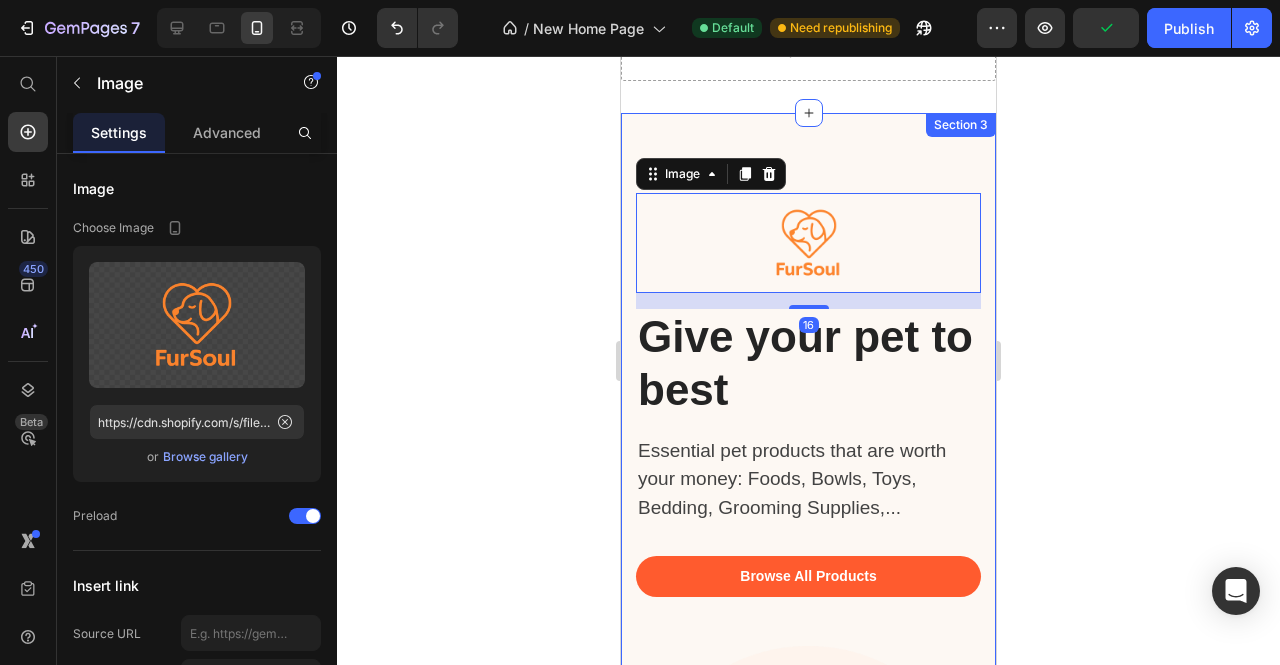 click on "Image   16 Give your pet to best Heading Essential pet products that are worth your money: Foods, Bowls, Toys, Bedding, Grooming Supplies,... Text block Browse All Products Button Image Row Section 3" at bounding box center (808, 552) 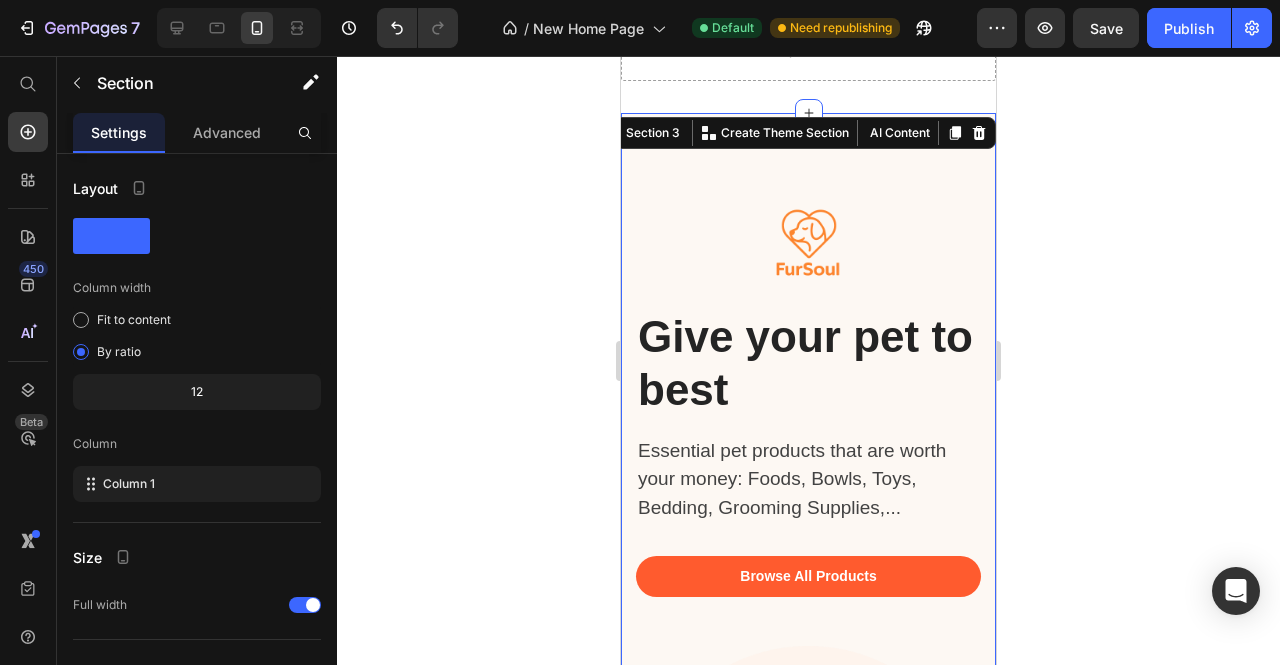 scroll, scrollTop: 0, scrollLeft: 0, axis: both 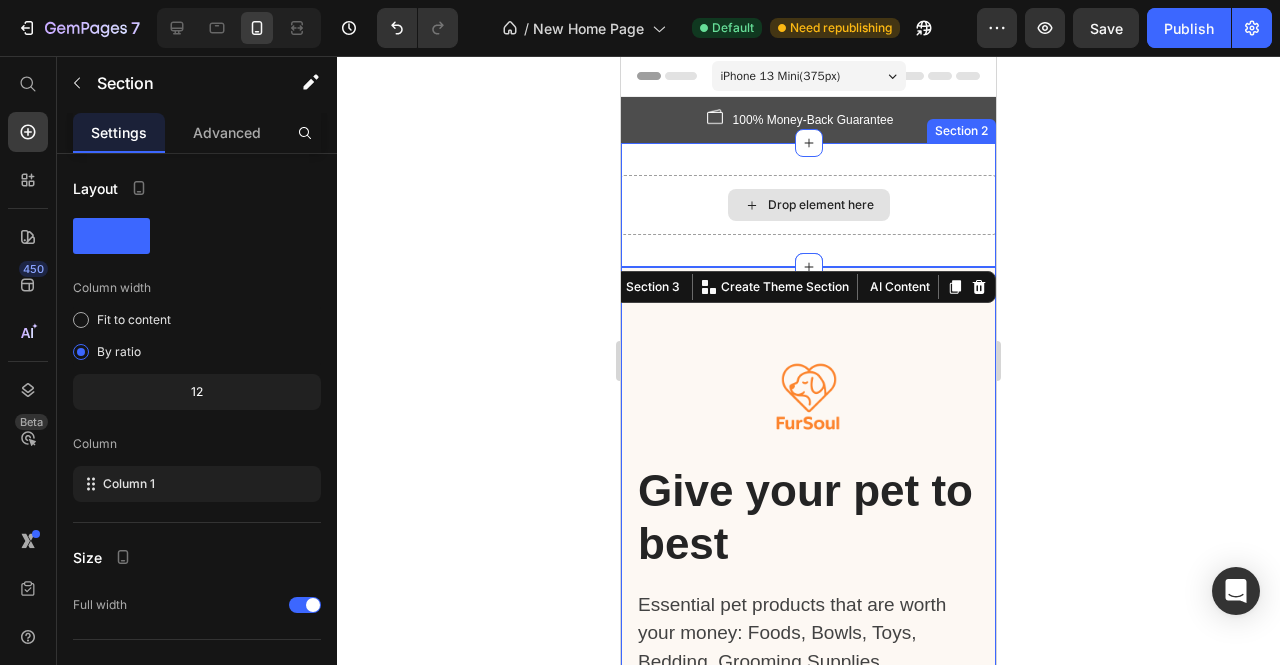 click on "Drop element here" at bounding box center (808, 205) 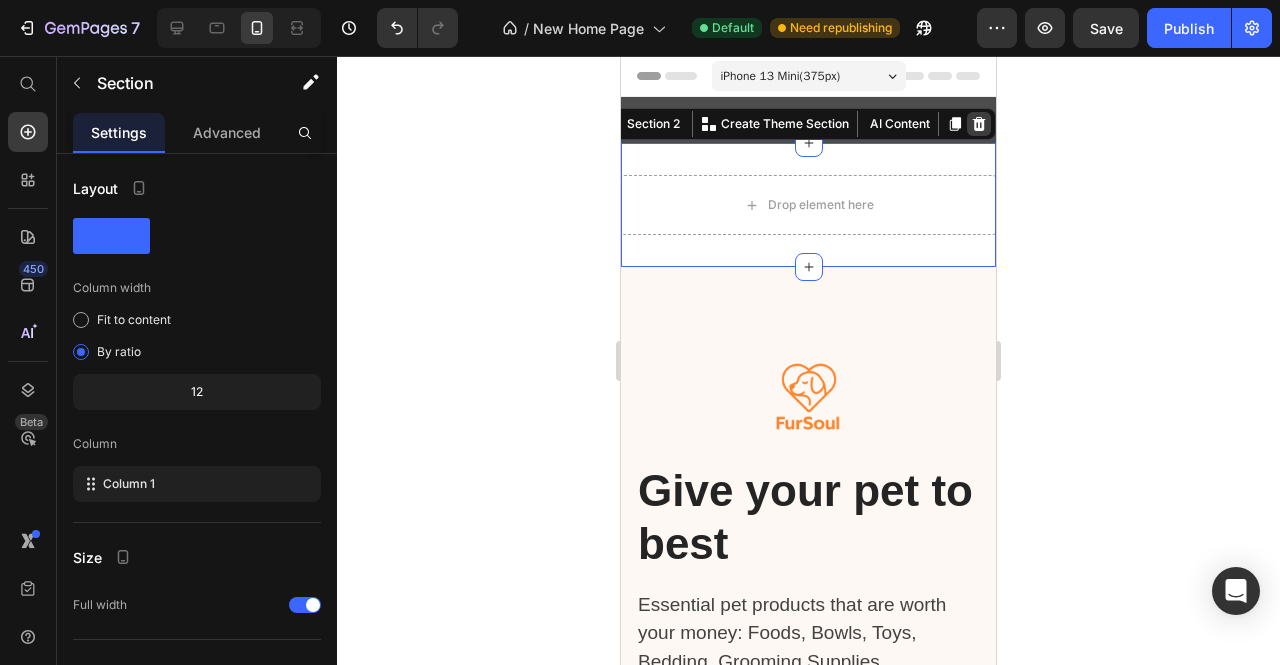 click 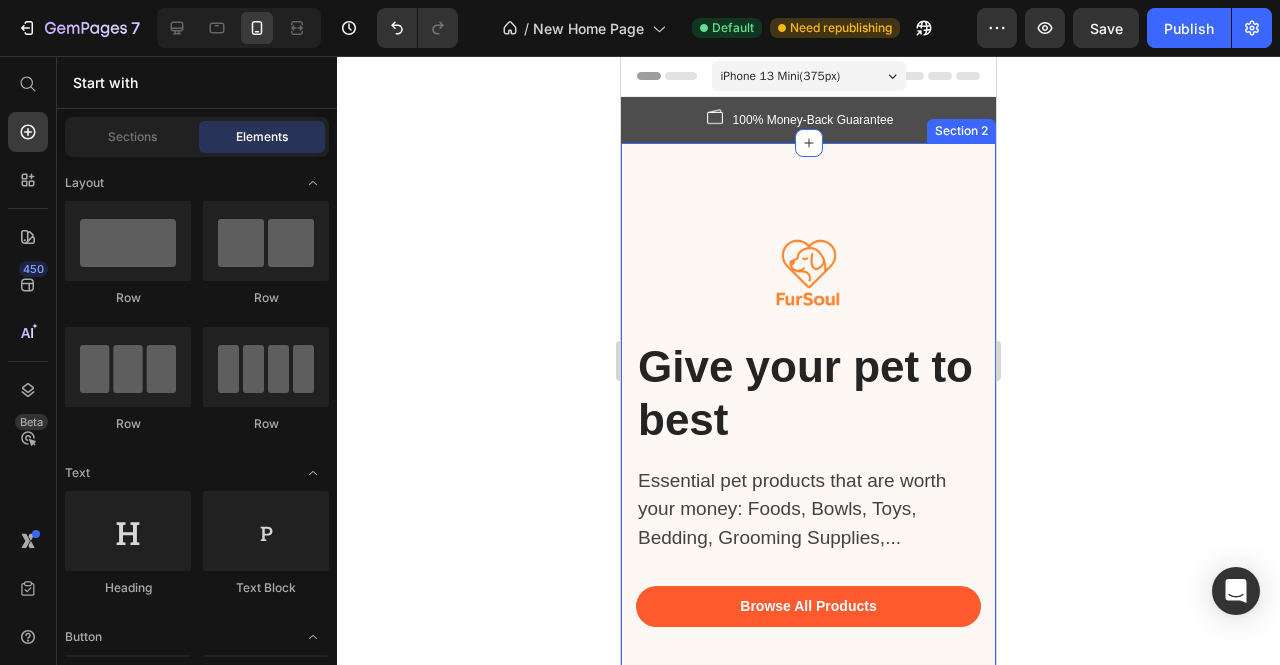 click on "Image Give your pet to best Heading Essential pet products that are worth your money: Foods, Bowls, Toys, Bedding, Grooming Supplies,... Text block Browse All Products Button Image Row Section 2" at bounding box center (808, 582) 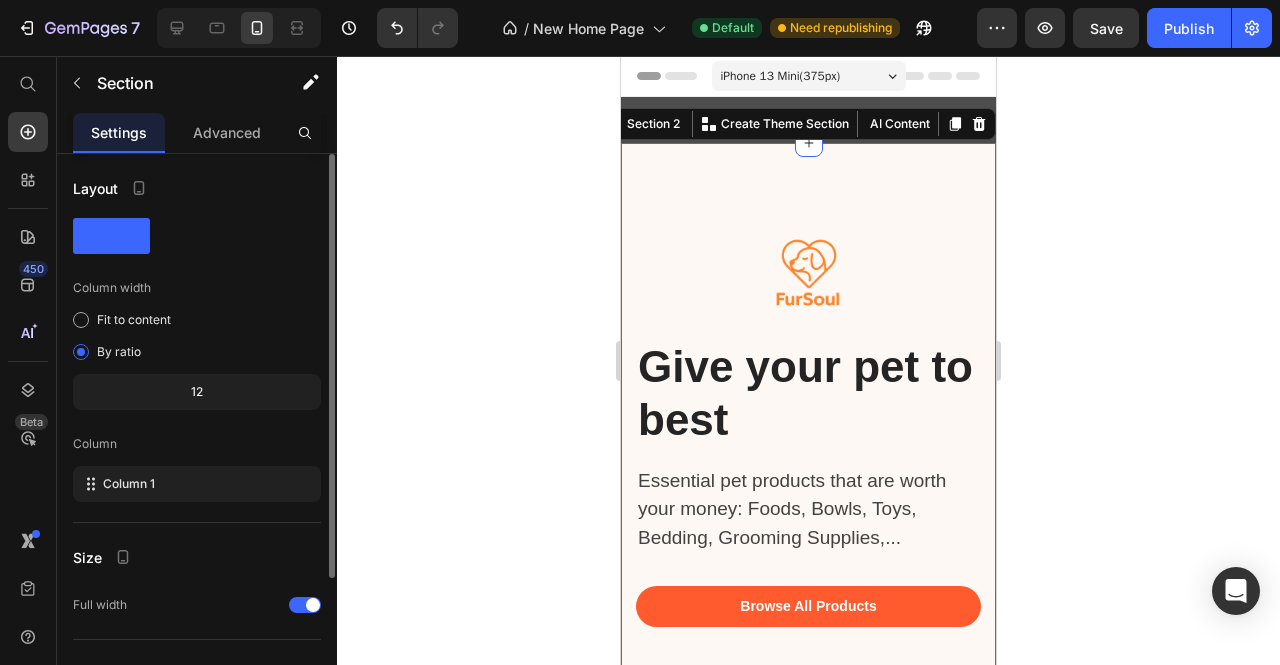 click on "Layout Column width Fit to content By ratio 12 Column Column 1 Size Full width Background Color Image Video  Color   Delete element" at bounding box center [197, 536] 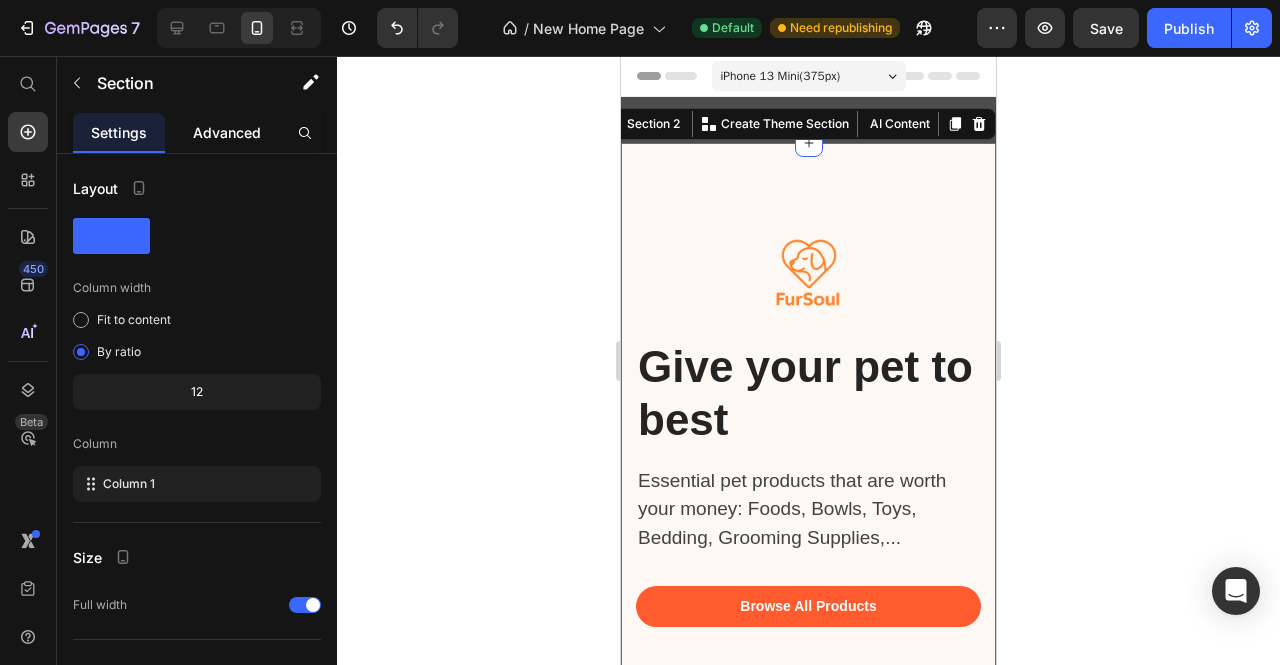 click on "Advanced" 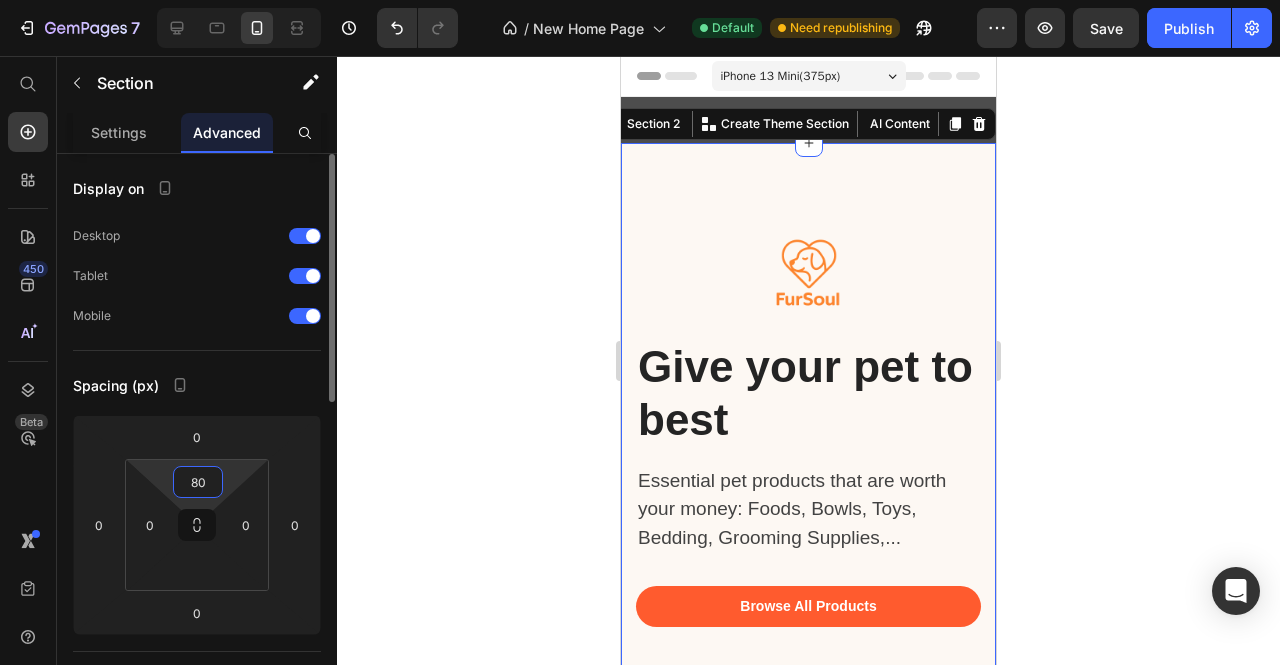 click on "80" at bounding box center (198, 482) 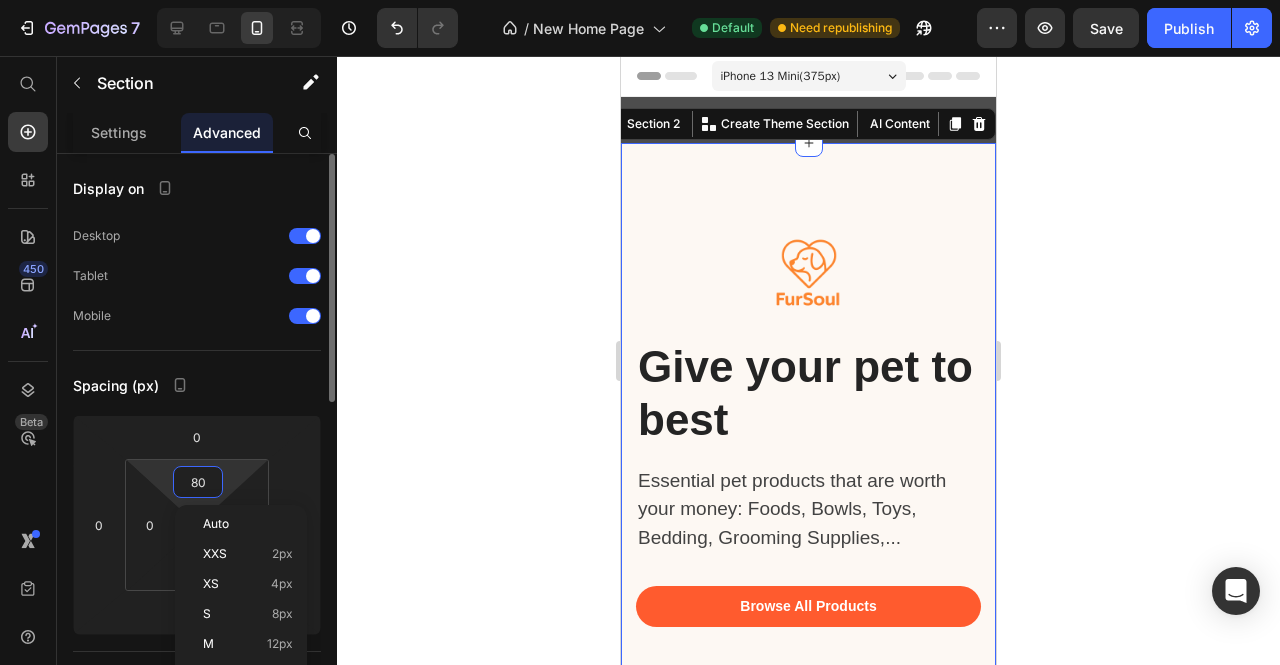 type on "0" 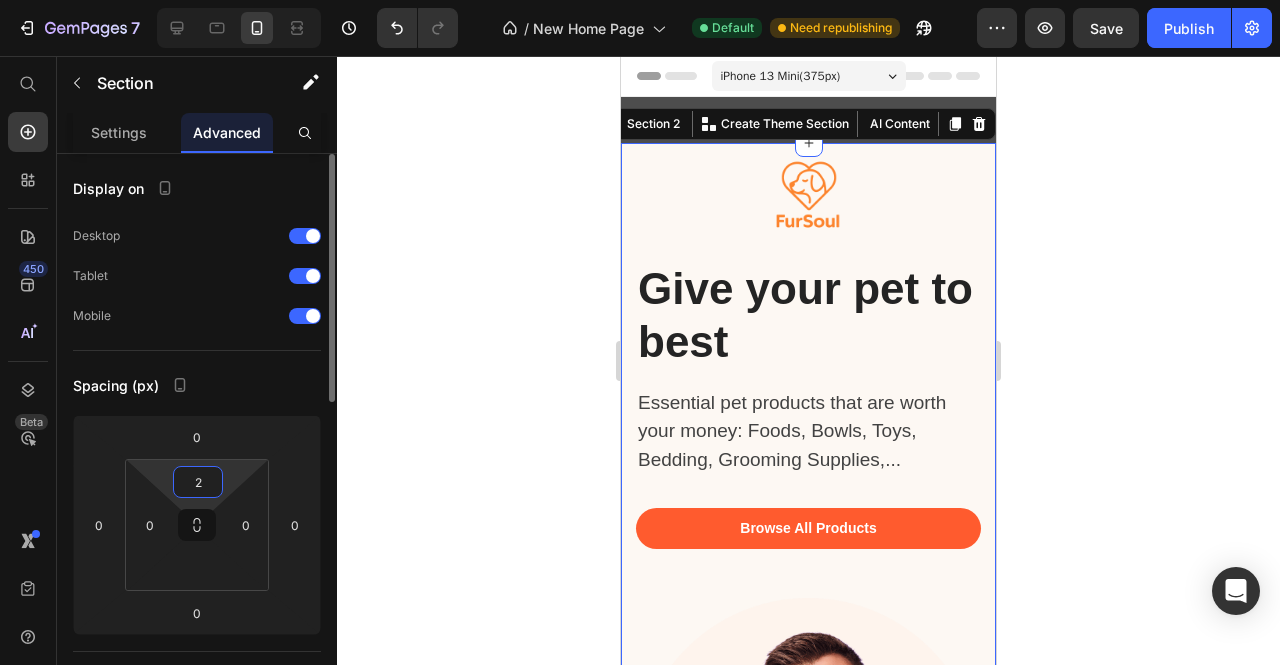 type on "25" 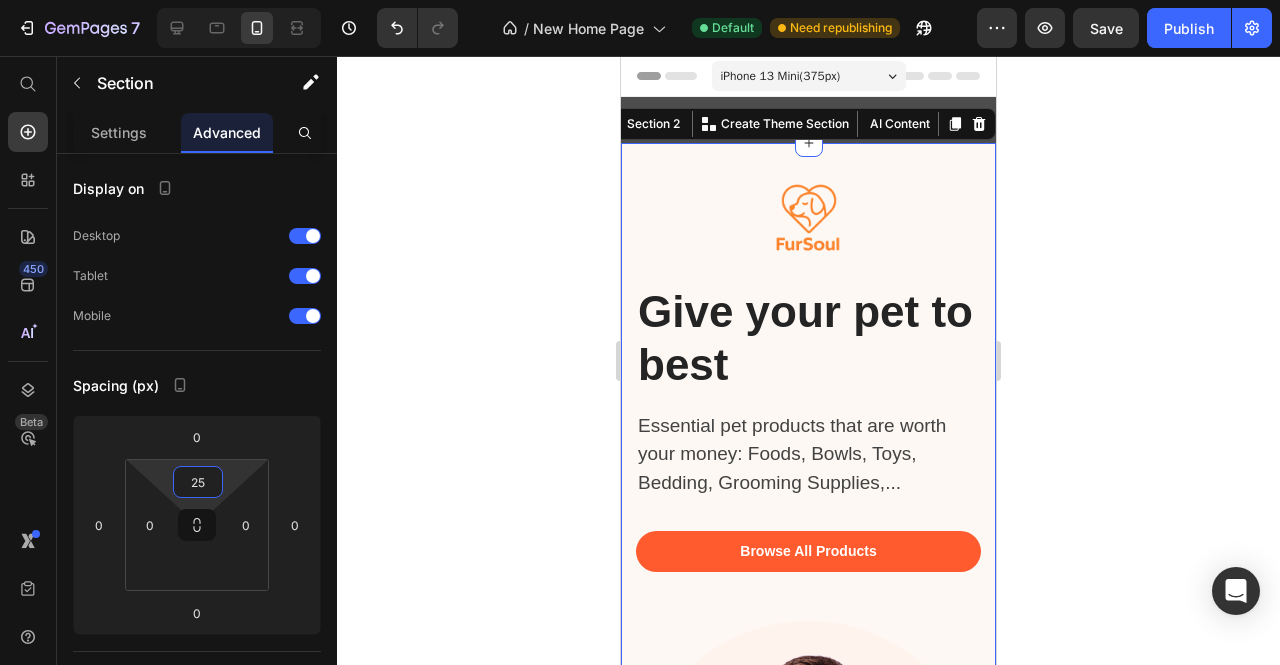 click 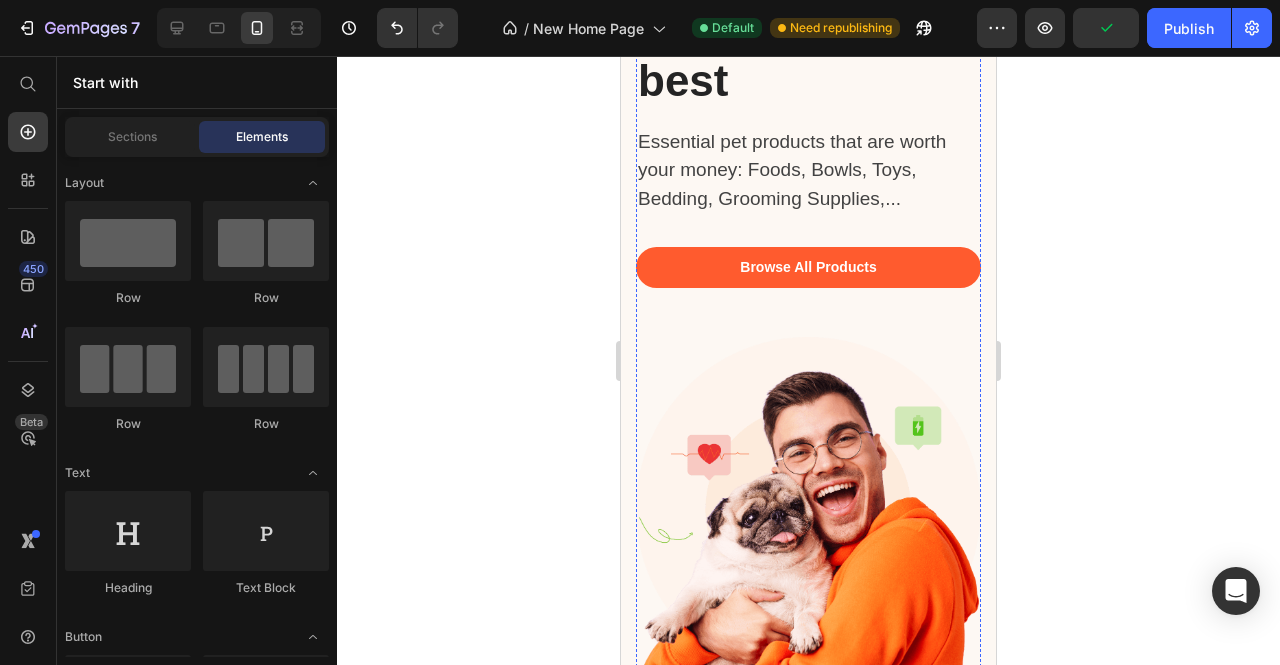 scroll, scrollTop: 0, scrollLeft: 0, axis: both 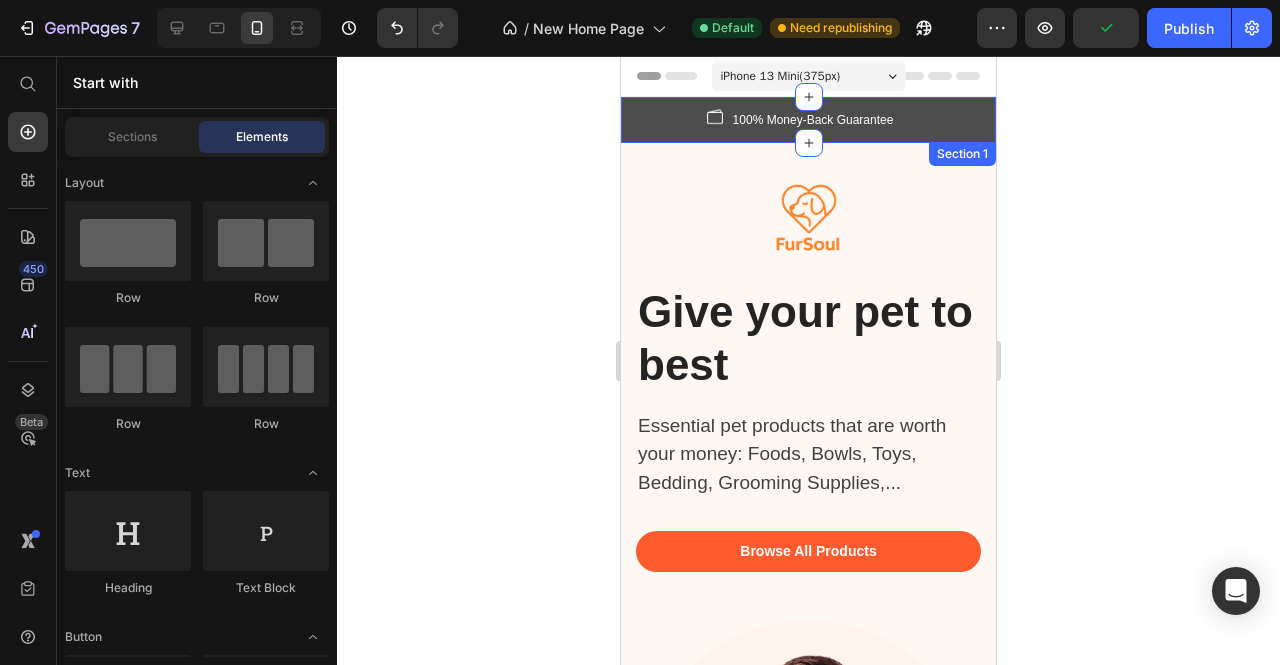 click on "Image 100% Money-Back Guarantee Text block Row Image FREE Shipping On All U.S. Orders Over $150 Text block Row Image 60-Day Easy Returns and Exchanges Text block Row Row Image 100% Money-Back Guarantee Text block Row Image FREE Shipping On All U.S. Orders Over $150 Text block Row Image 60-Day Easy Returns and Exchanges Text block Row Carousel Row Section 1" at bounding box center [808, 120] 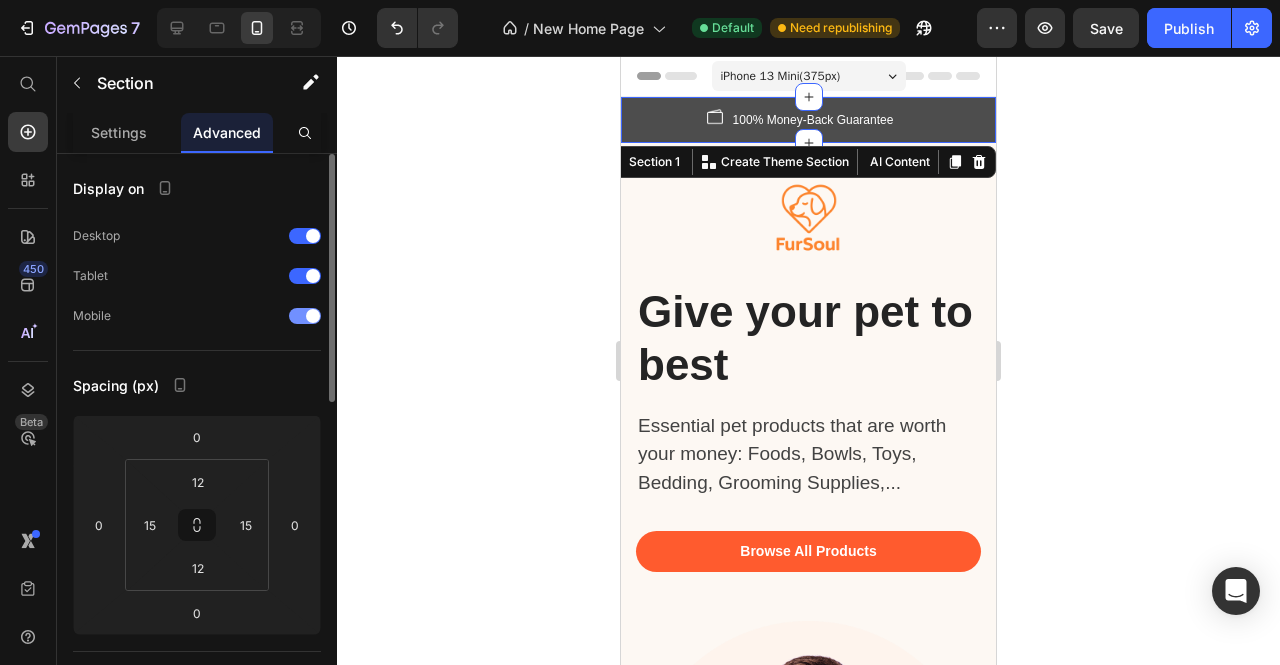 click on "Mobile" at bounding box center (197, 316) 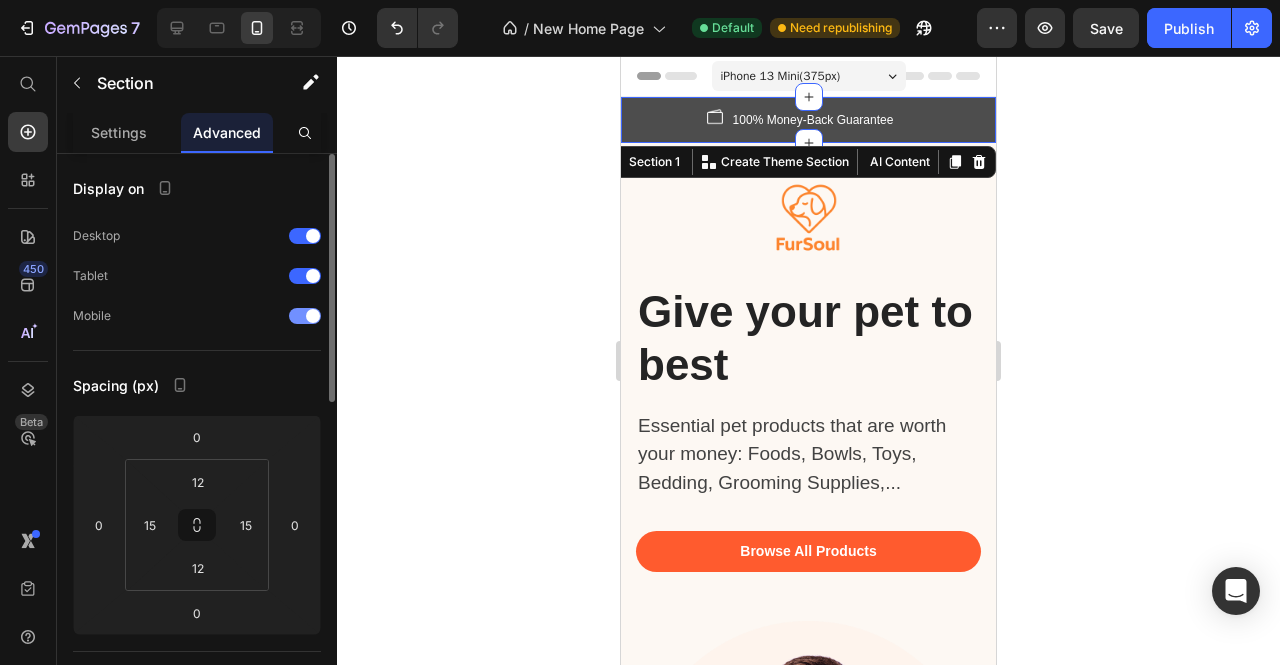 click at bounding box center [305, 316] 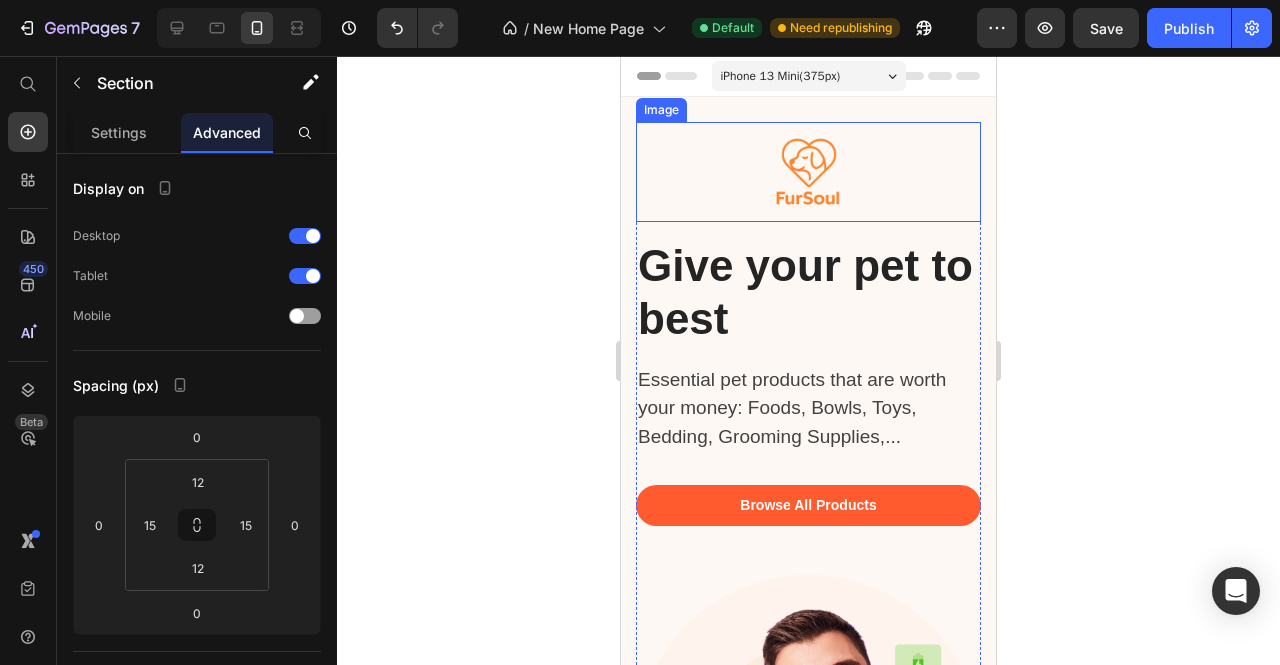 click on "Give your pet to best" at bounding box center [808, 293] 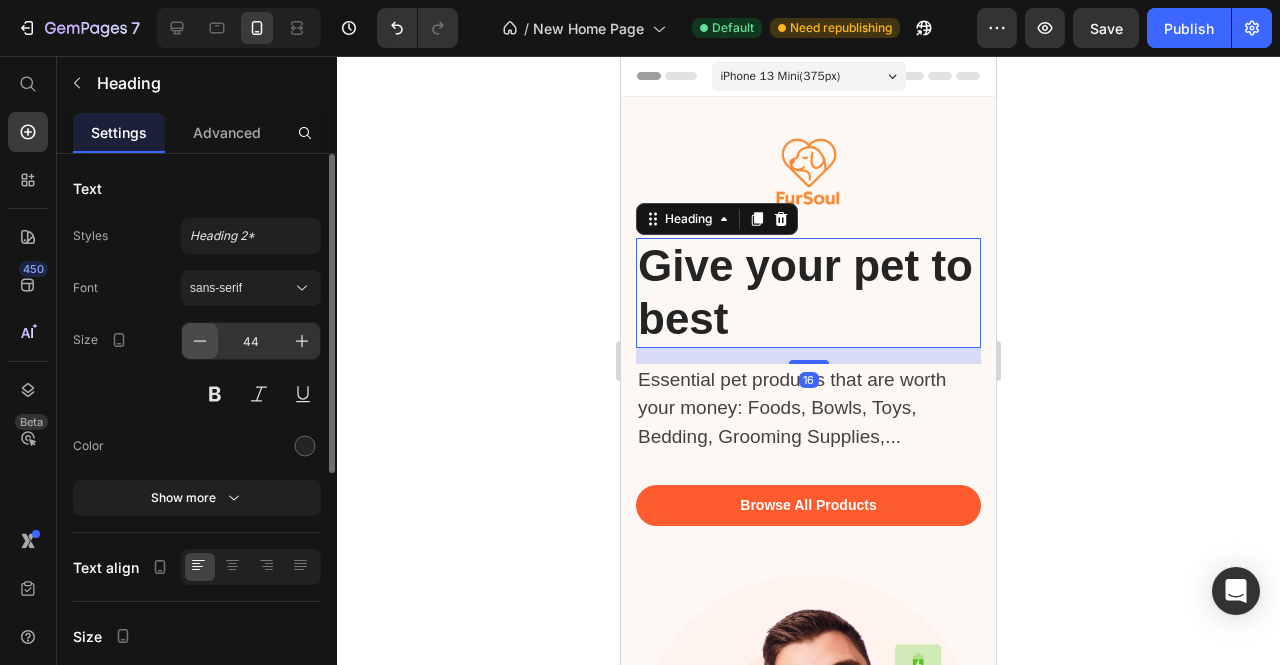 click 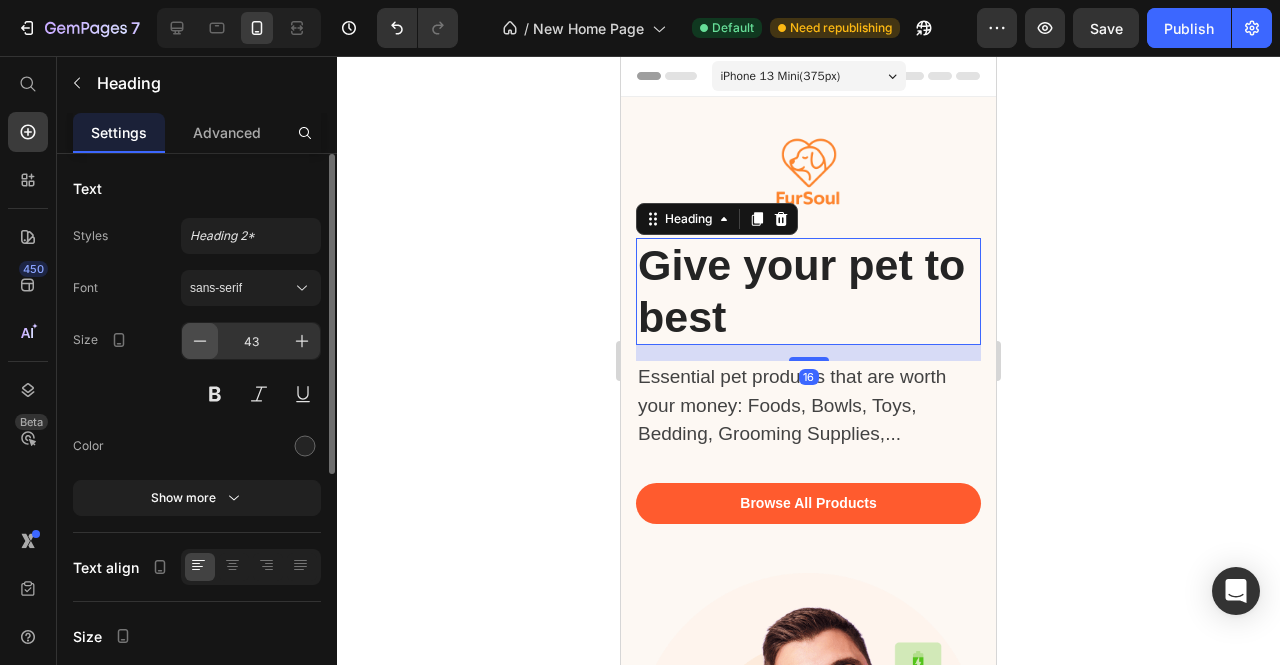 click 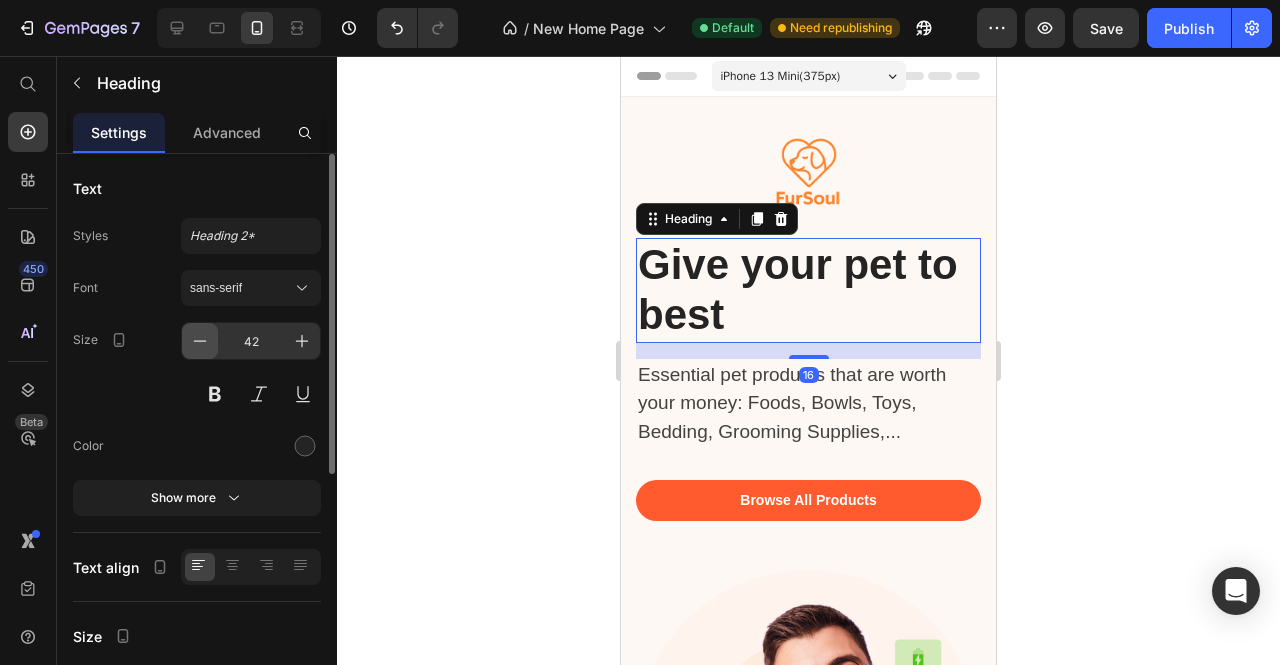 click 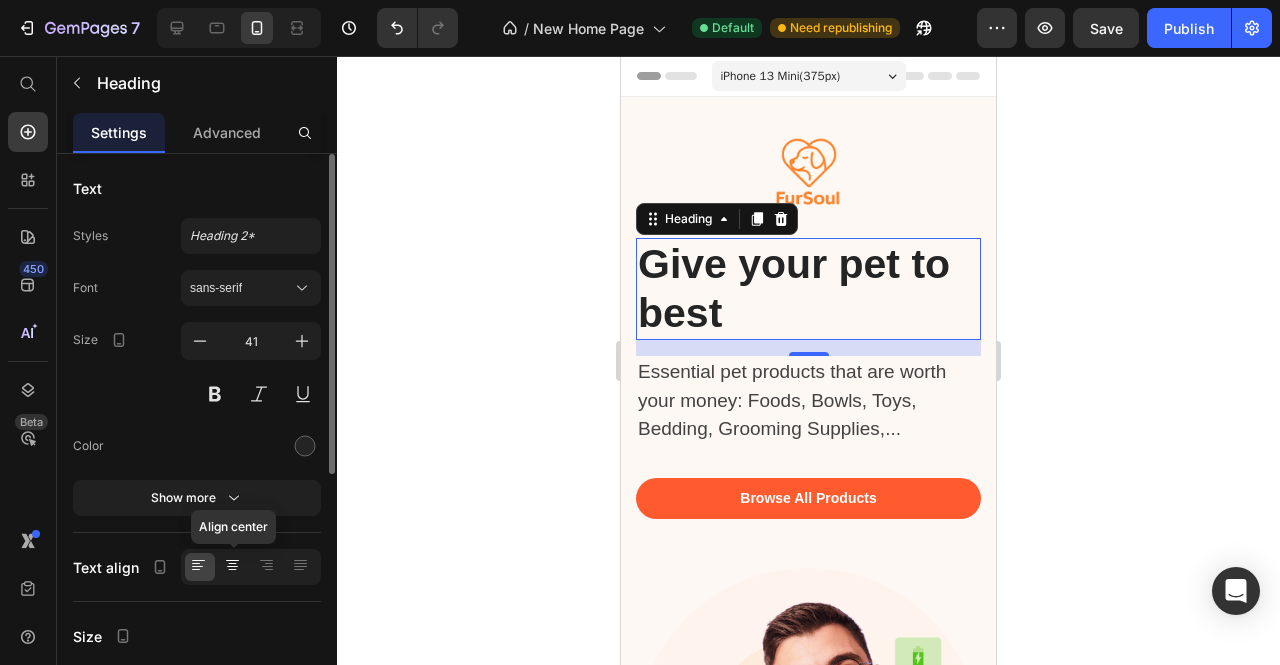 click 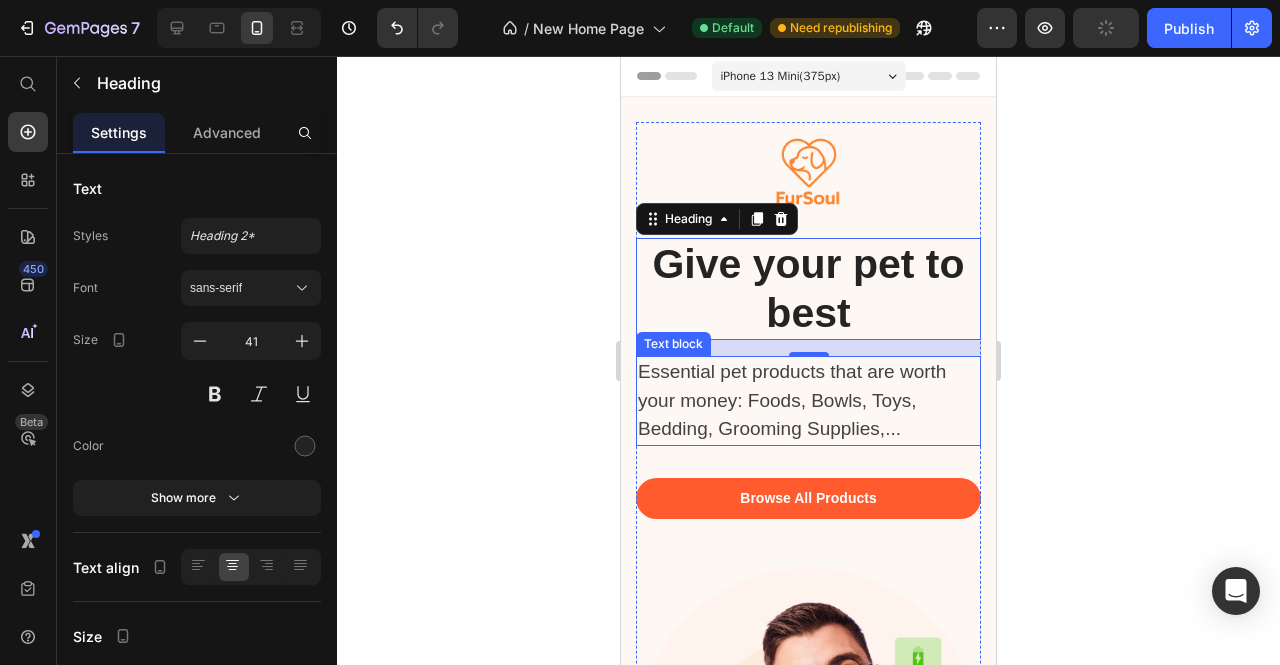 click on "Essential pet products that are worth your money: Foods, Bowls, Toys, Bedding, Grooming Supplies,..." at bounding box center (798, 401) 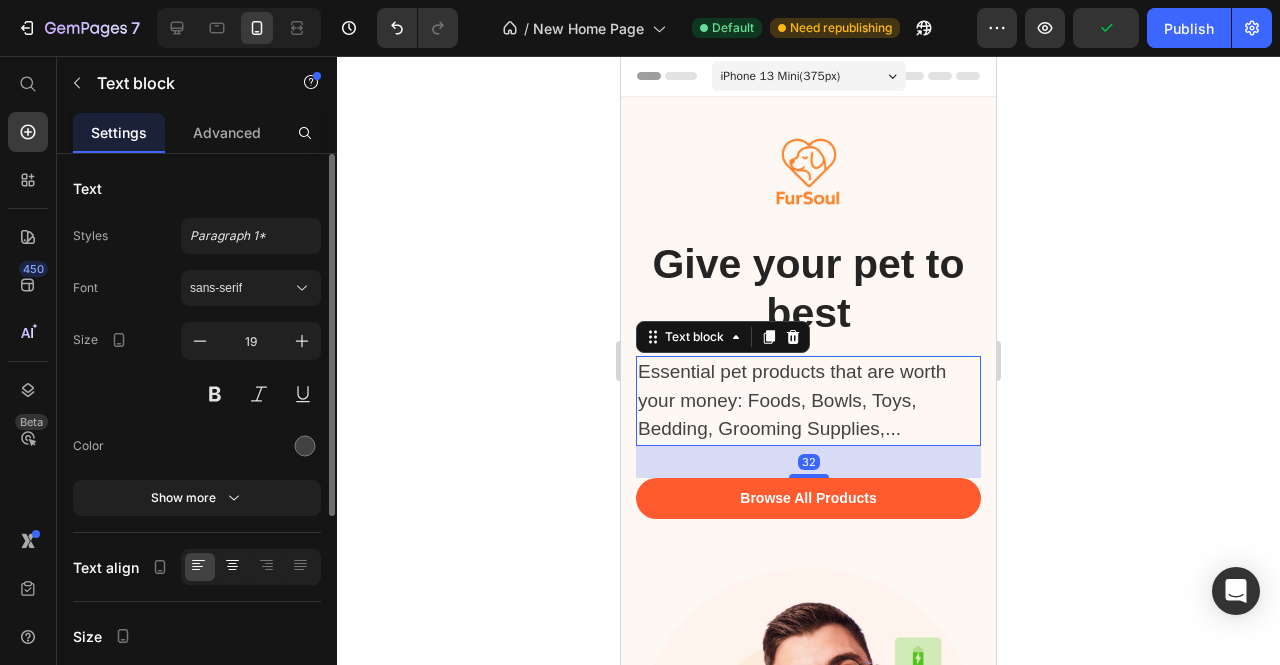 click 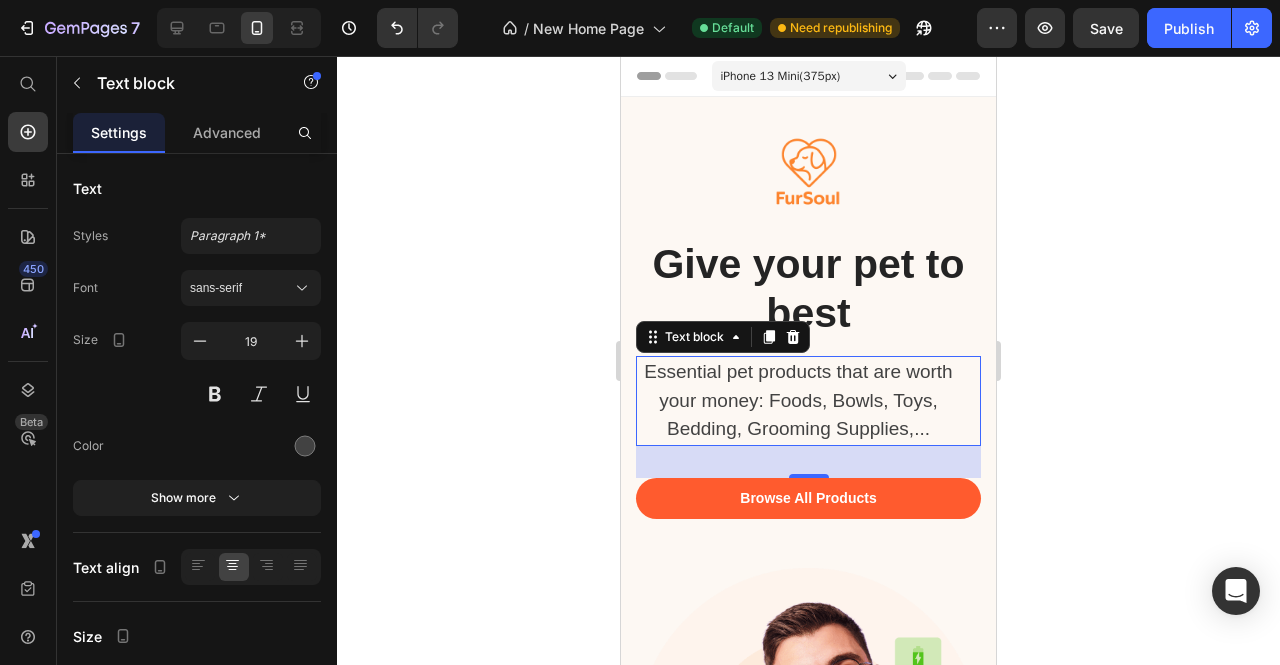 click on "Essential pet products that are worth your money: Foods, Bowls, Toys, Bedding, Grooming Supplies,..." at bounding box center [798, 401] 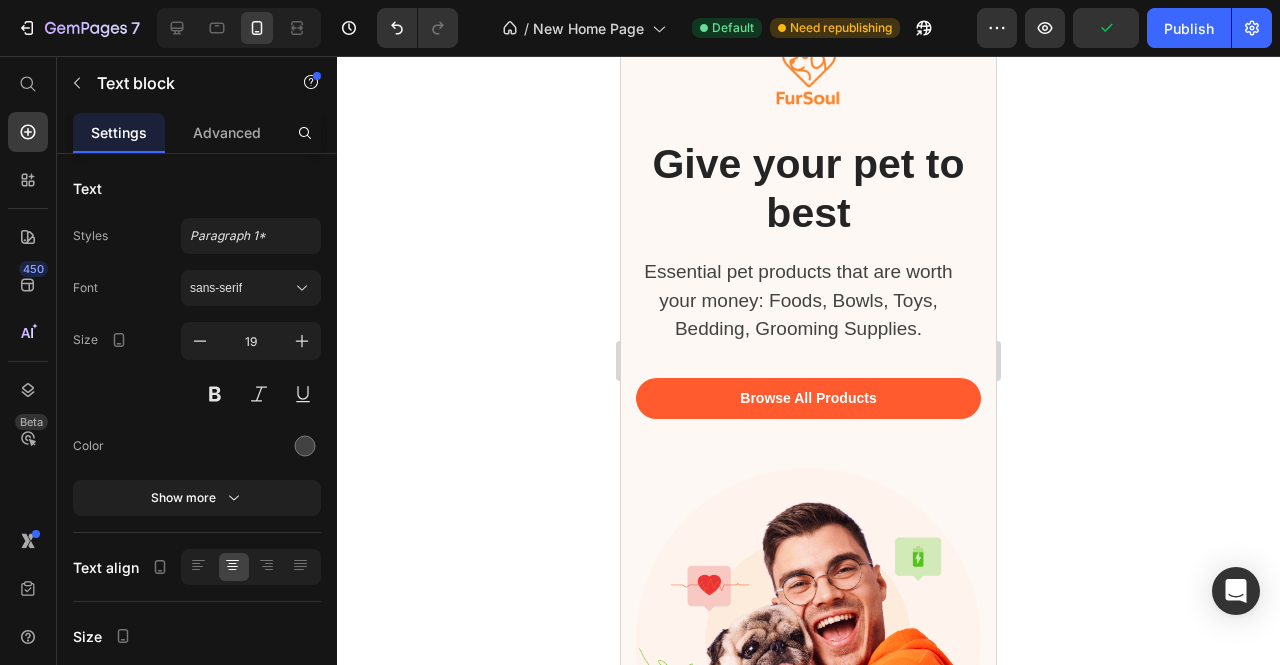 scroll, scrollTop: 0, scrollLeft: 0, axis: both 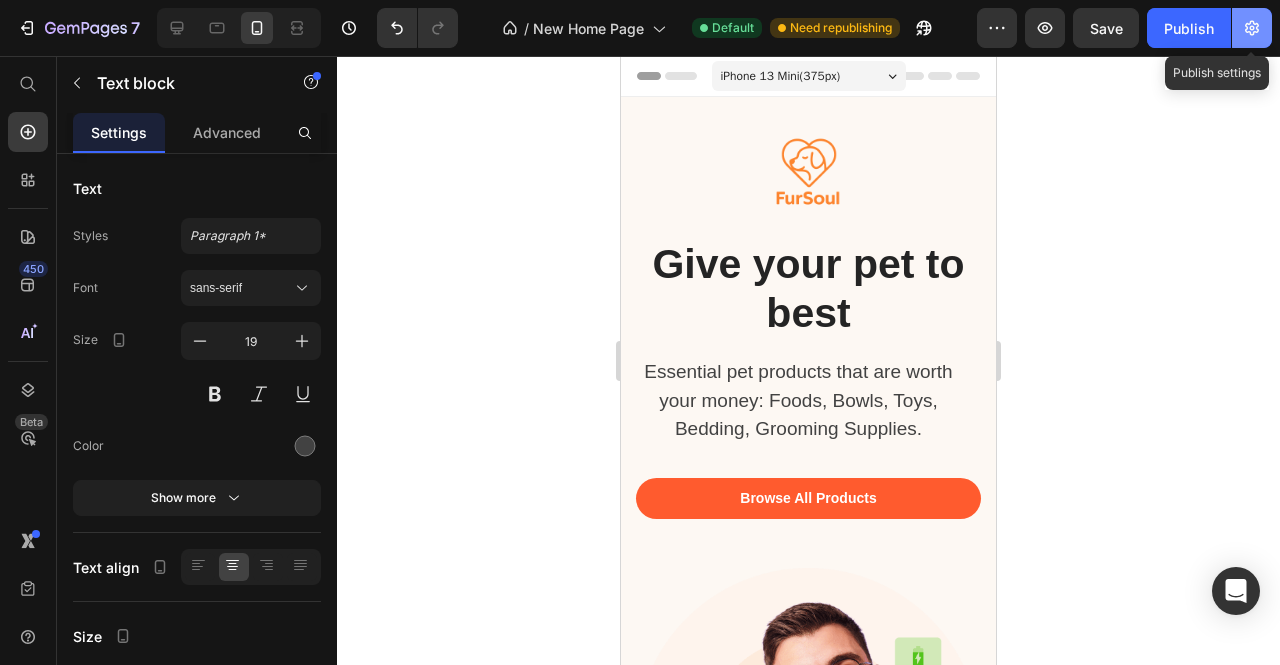 click 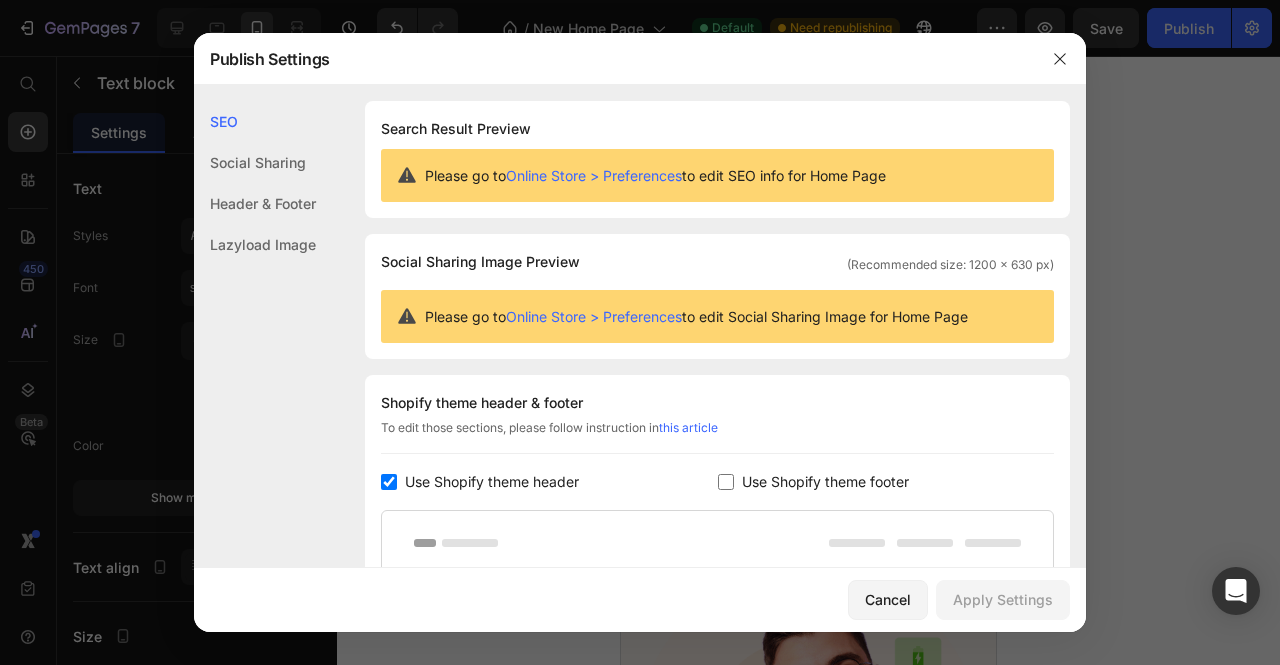 click at bounding box center (640, 332) 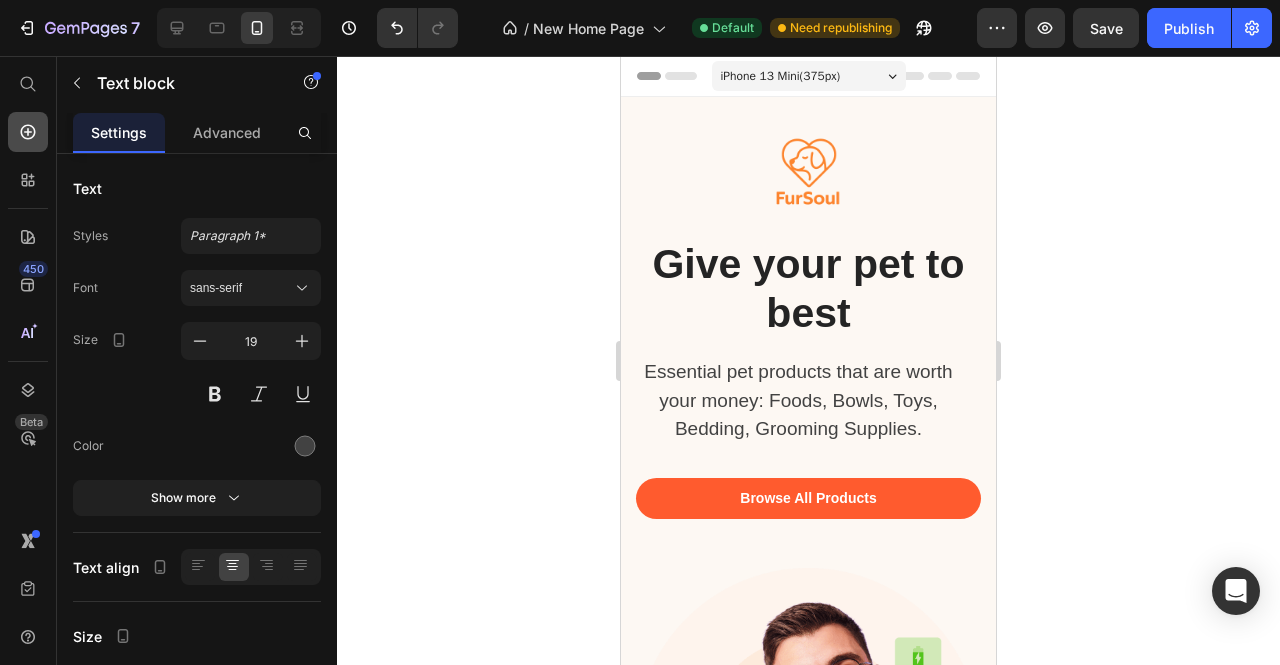 click 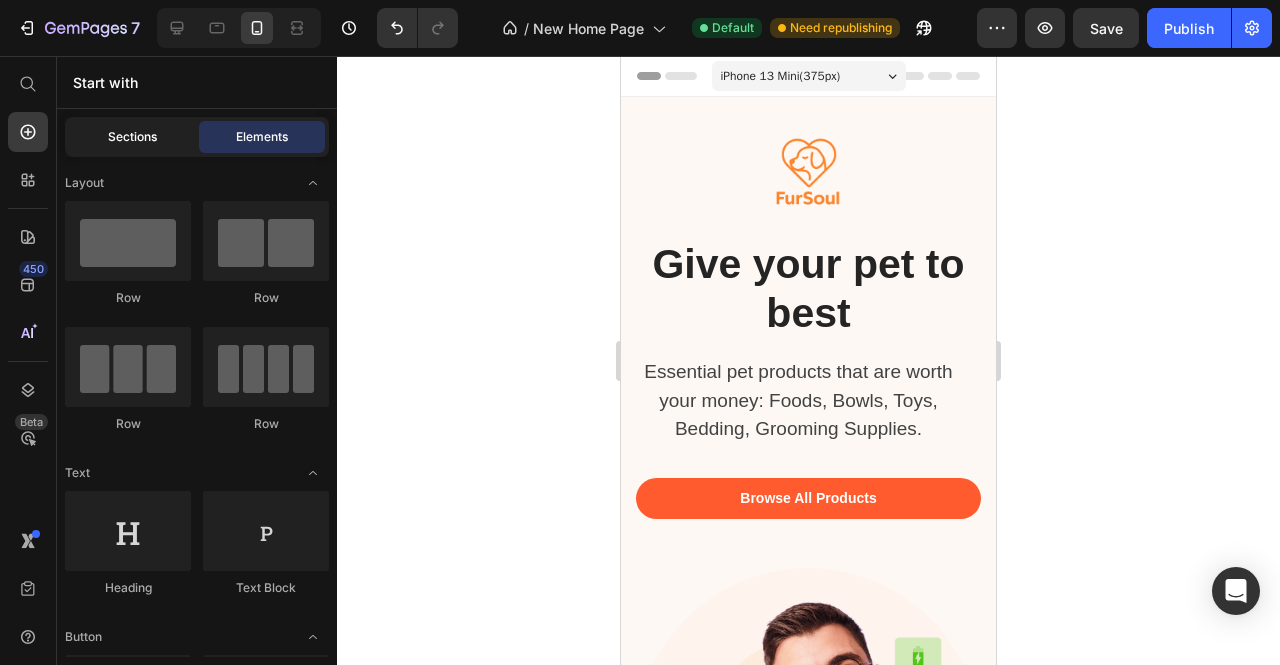 click on "Sections" 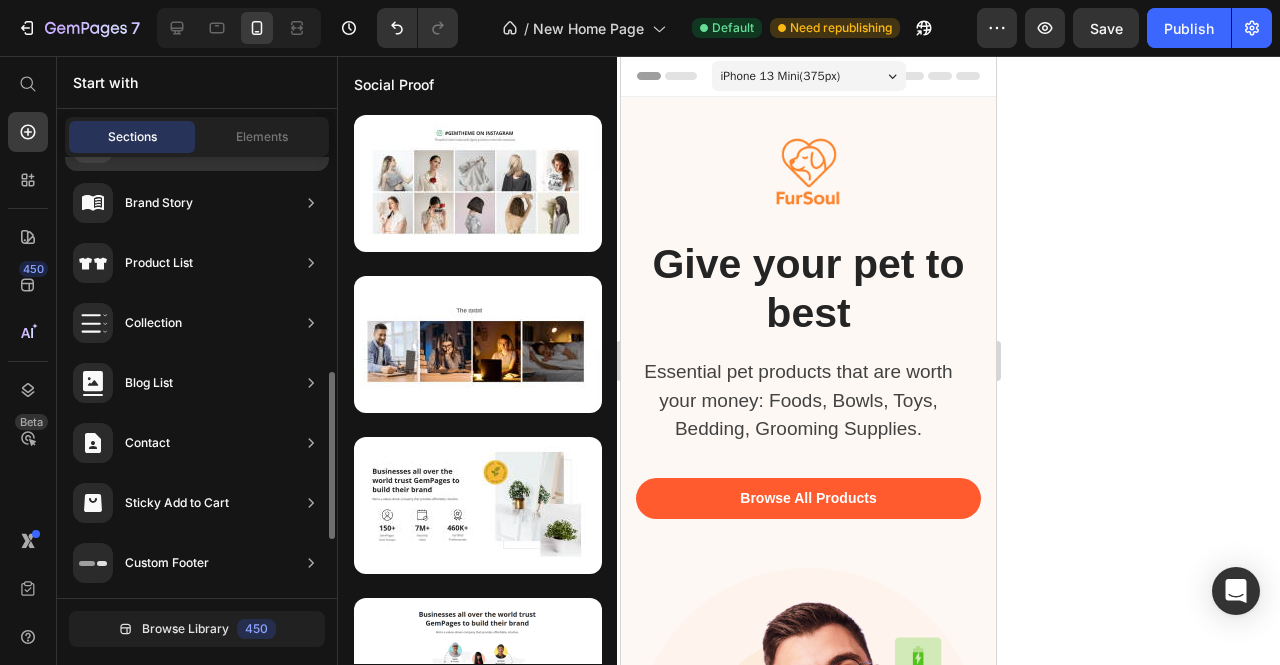 scroll, scrollTop: 0, scrollLeft: 0, axis: both 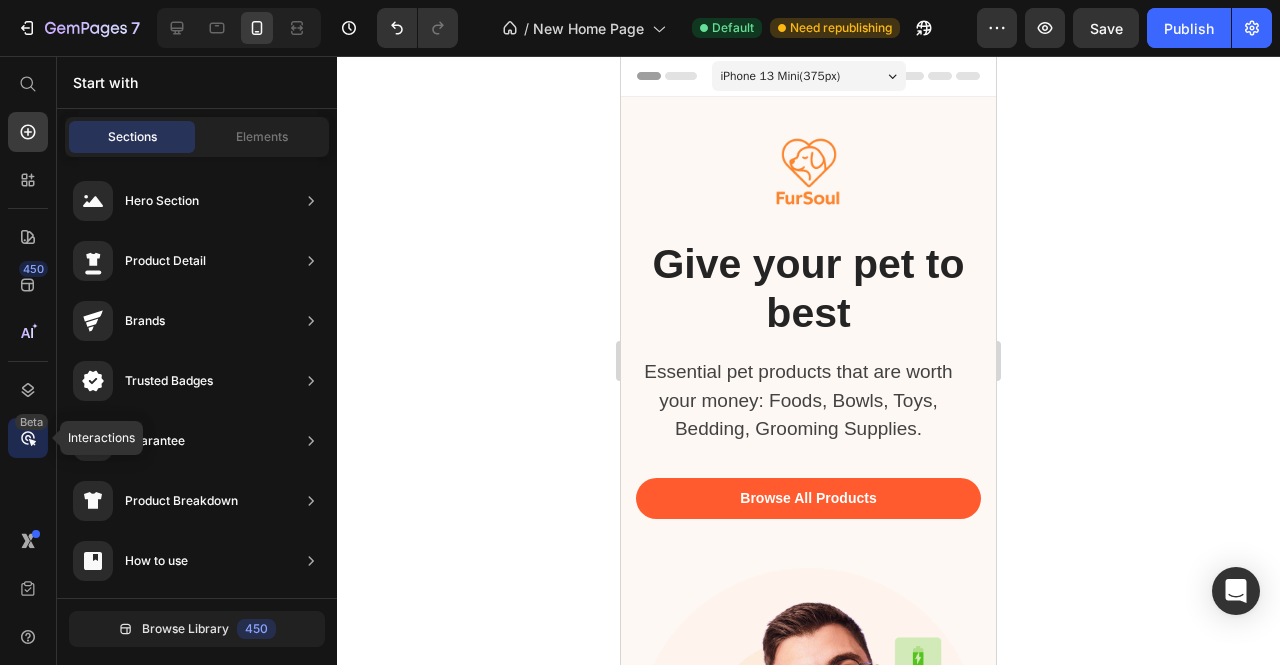 click 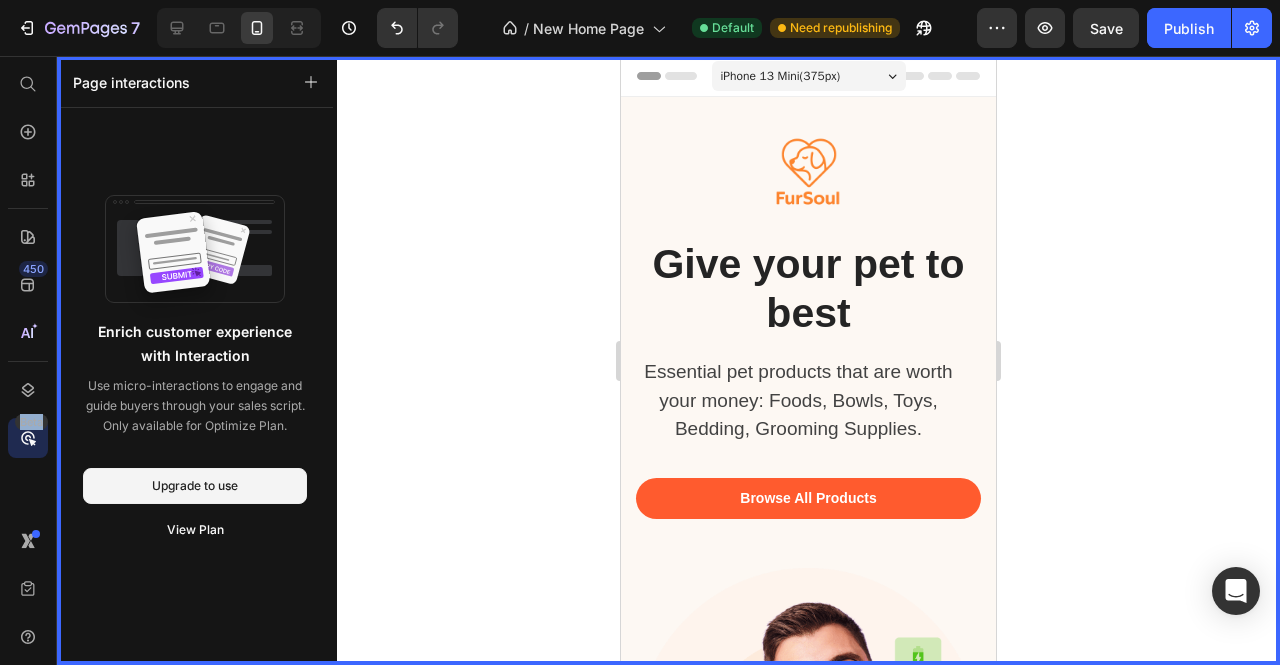 click 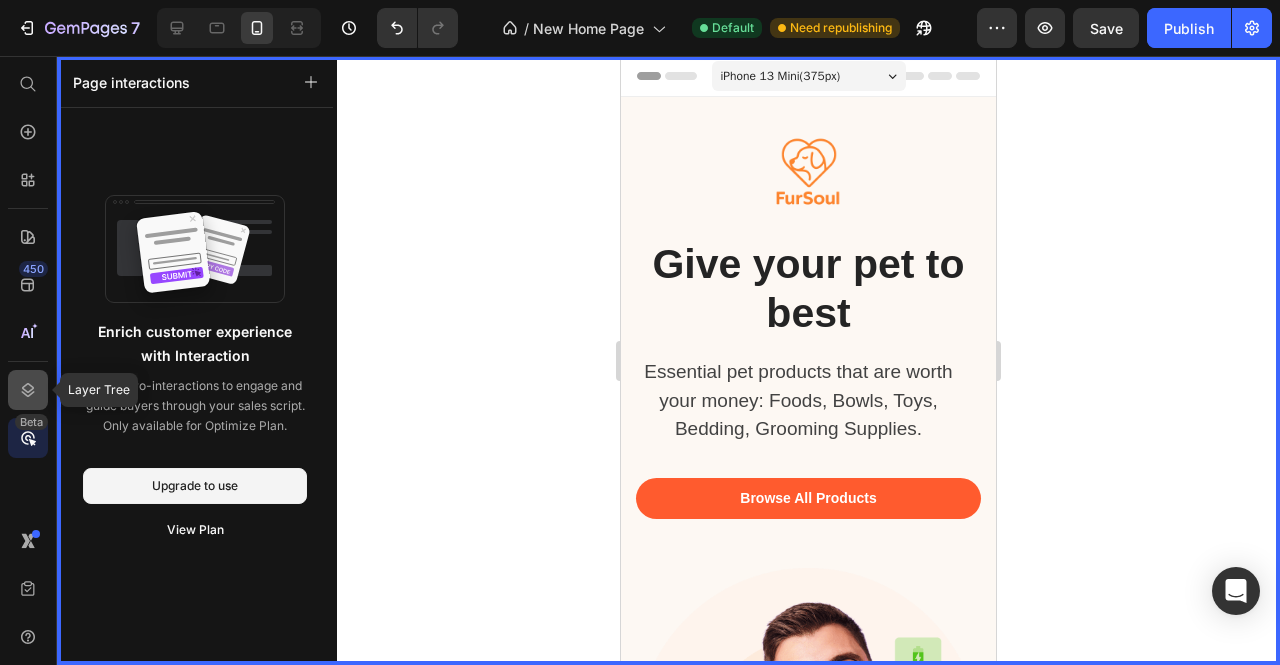 click 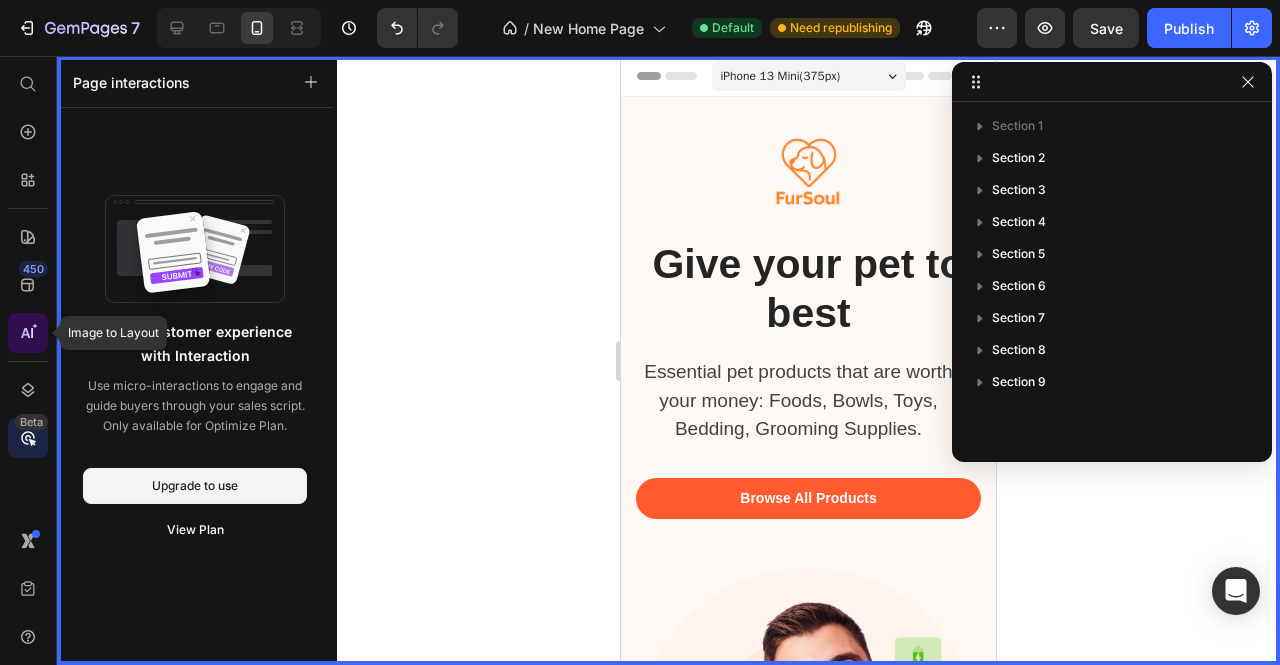 click 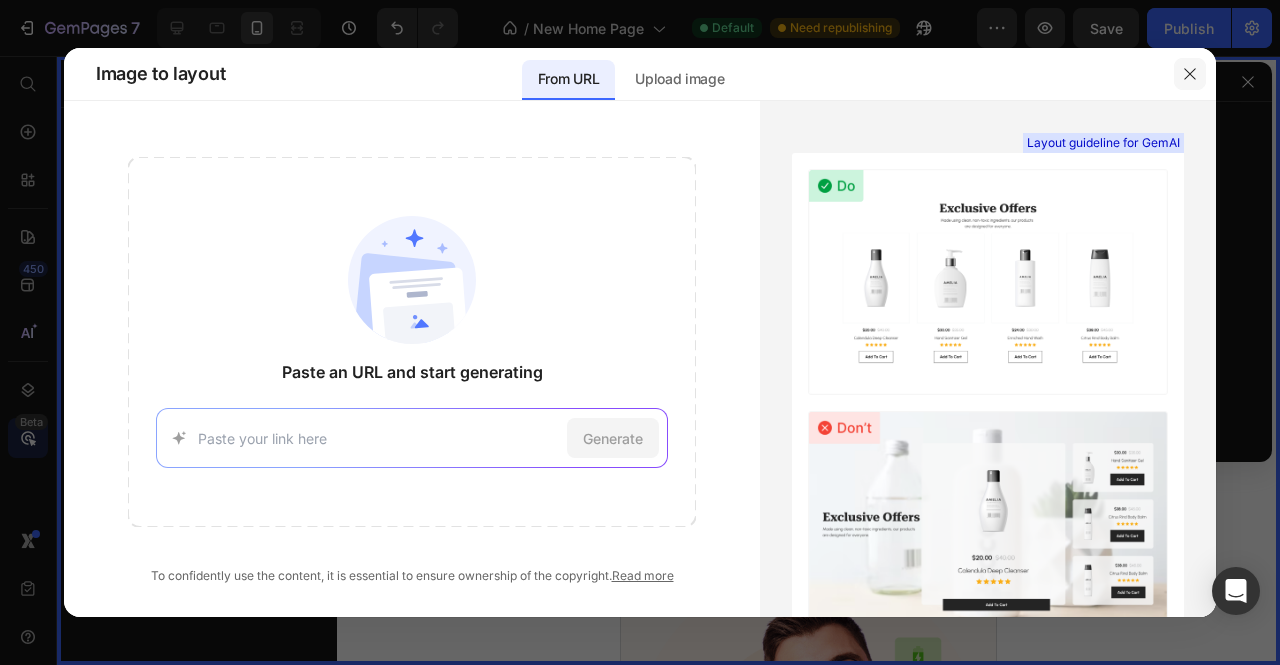 click at bounding box center [1190, 74] 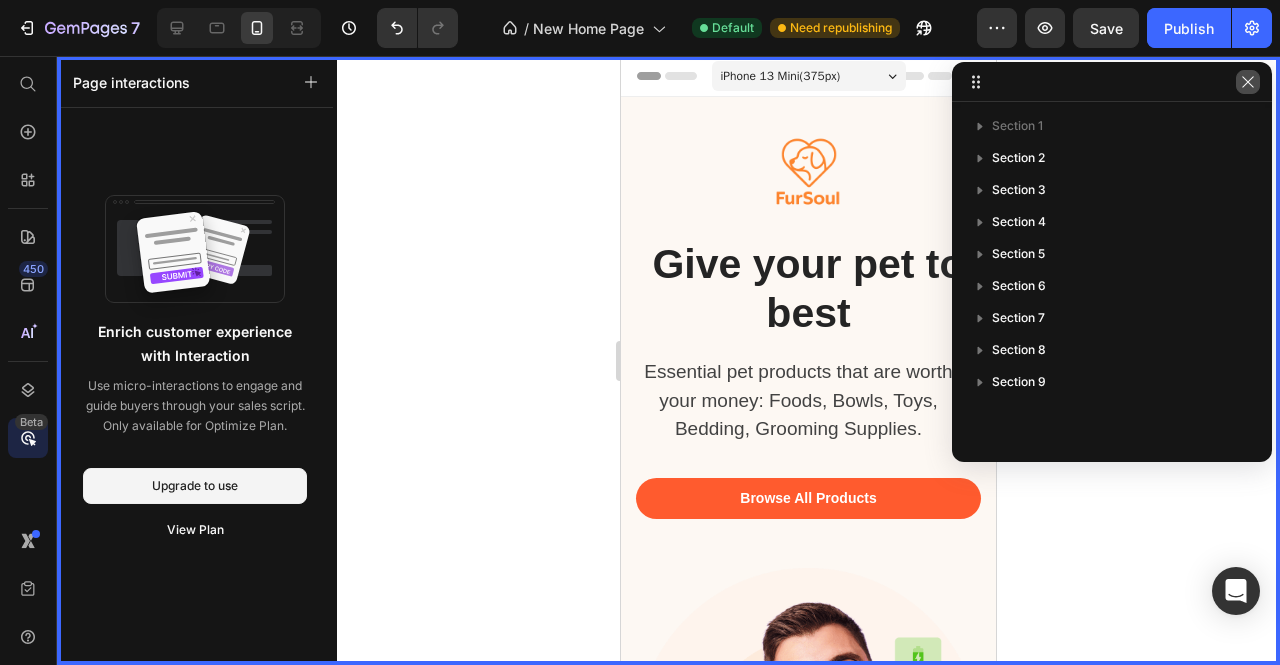click 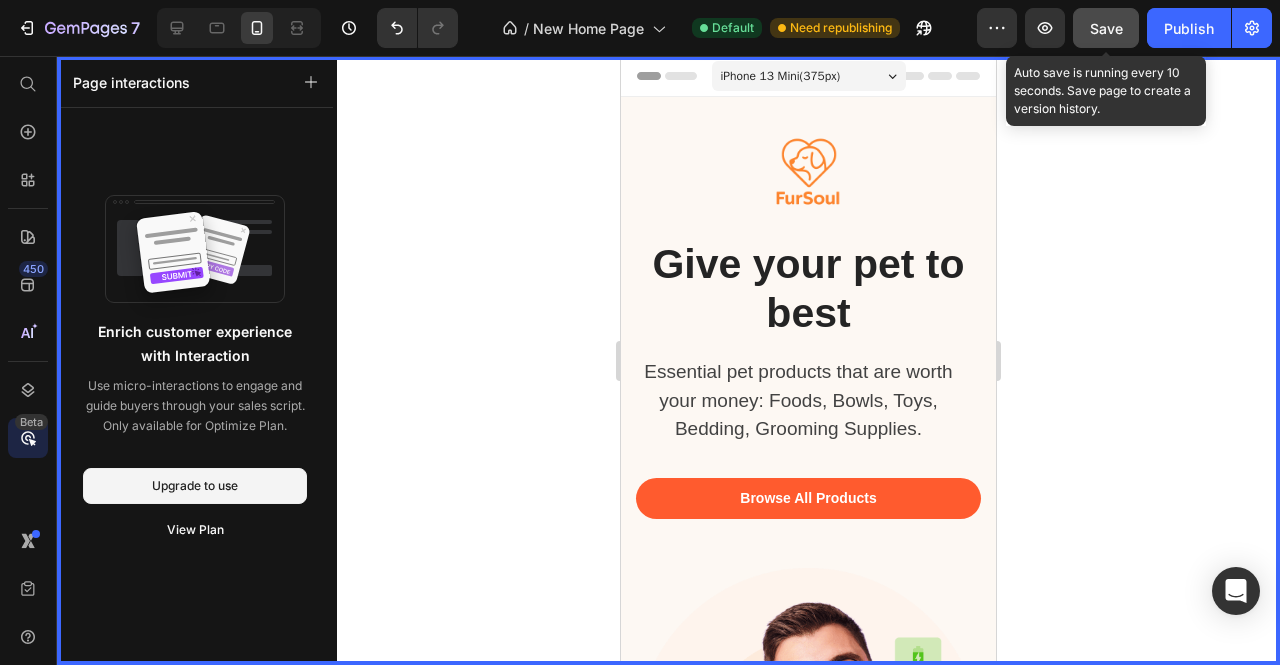 click on "Save" at bounding box center [1106, 28] 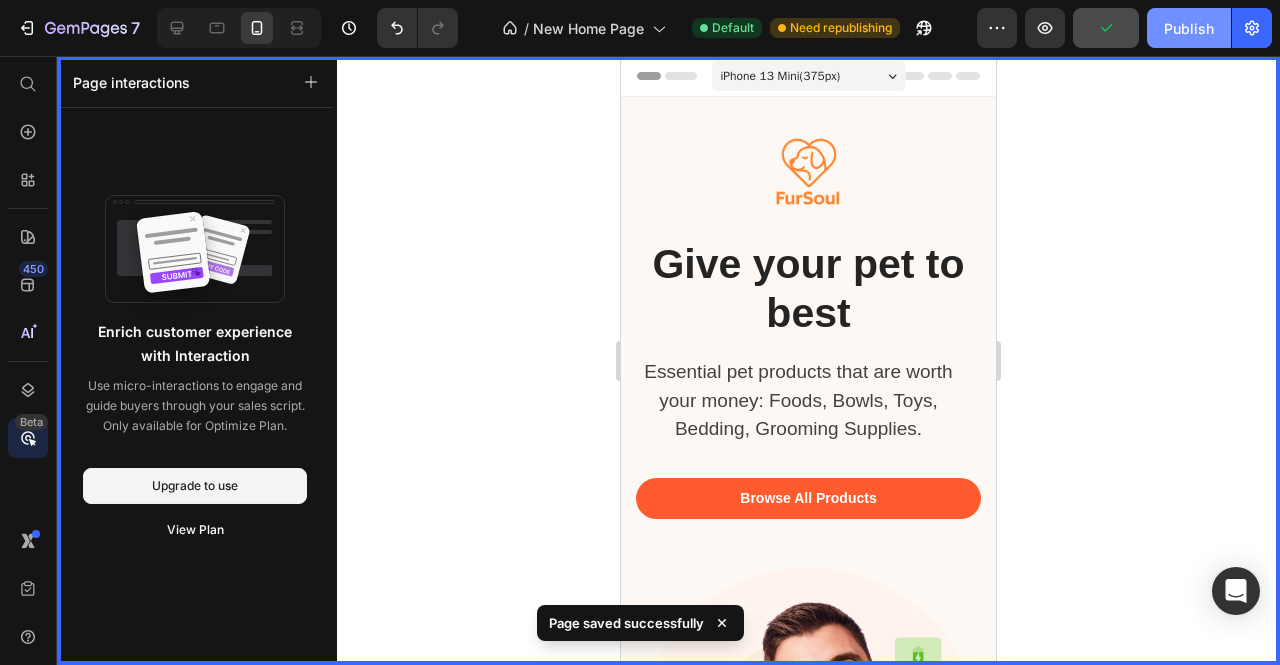 click on "Publish" 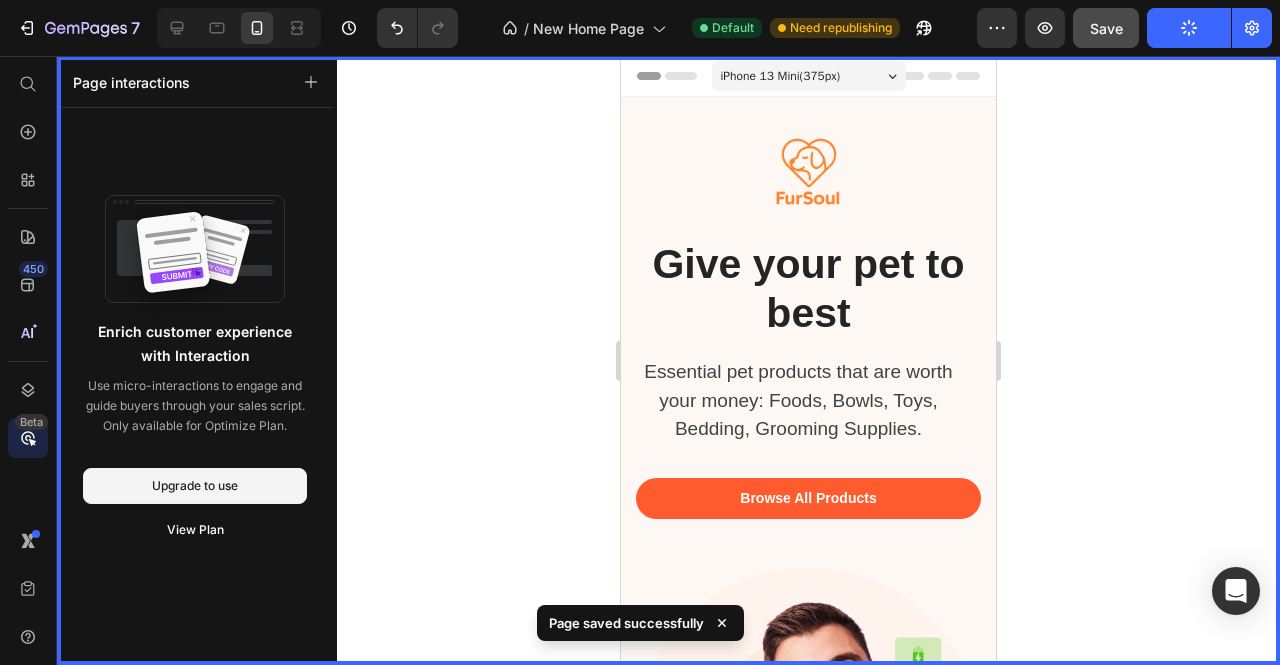 click on "Publish" 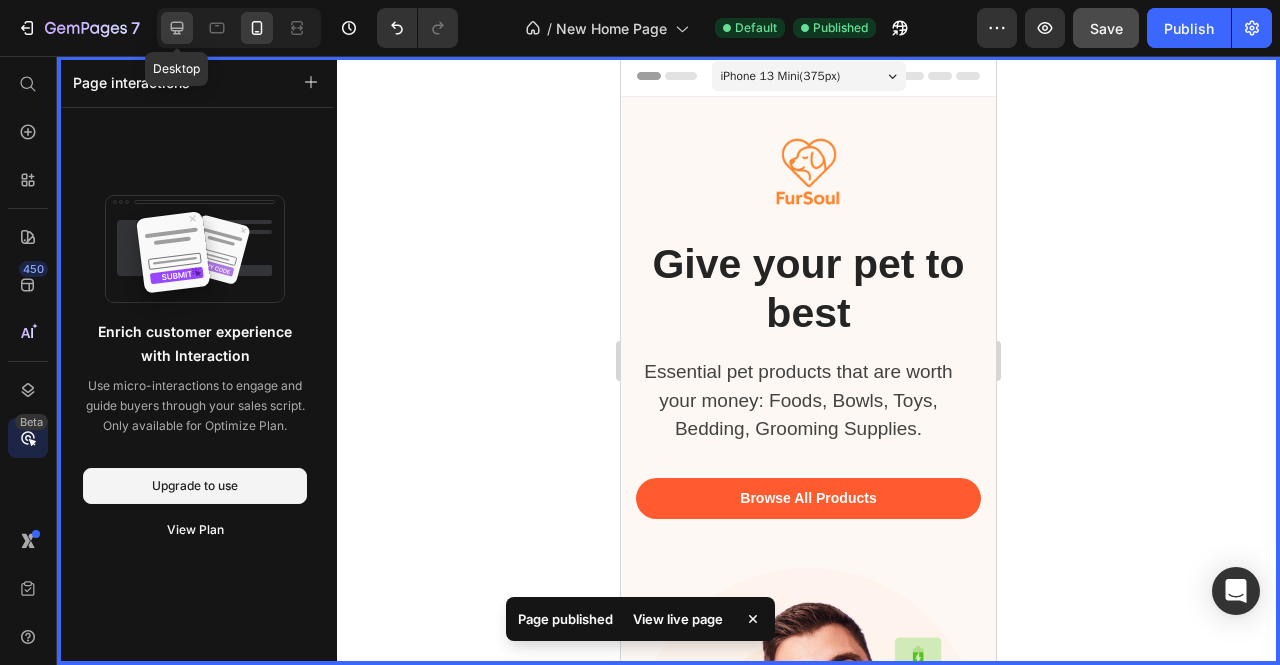 click 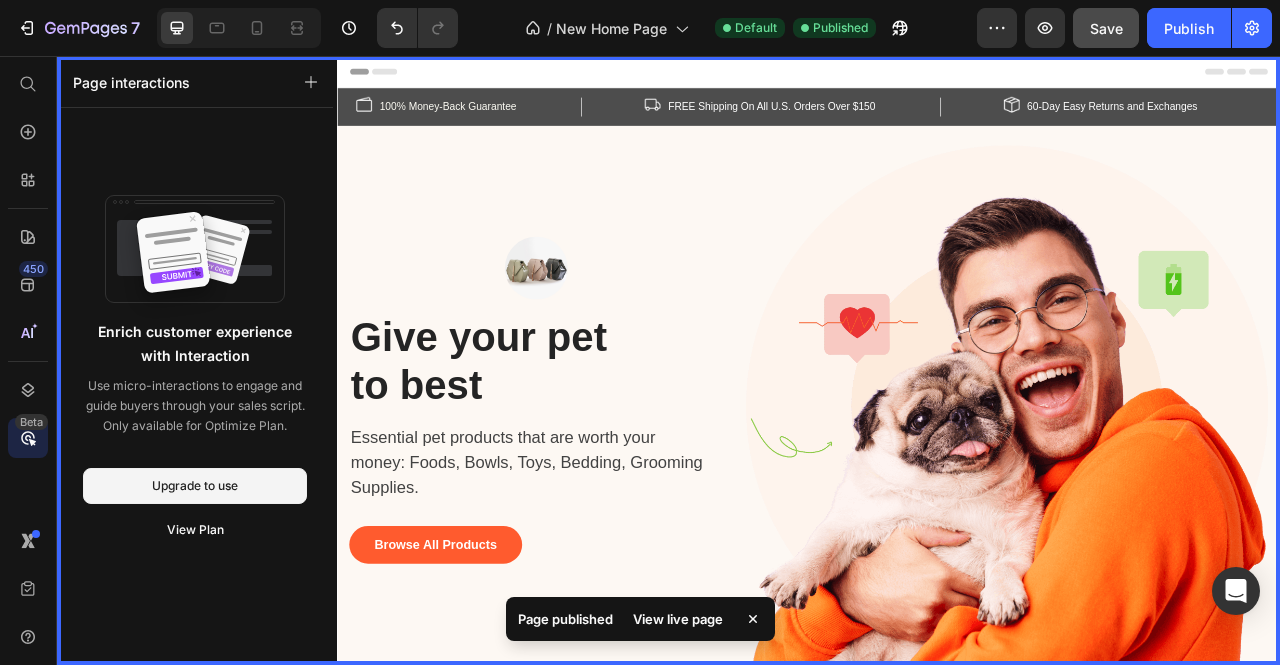 click at bounding box center [937, 443] 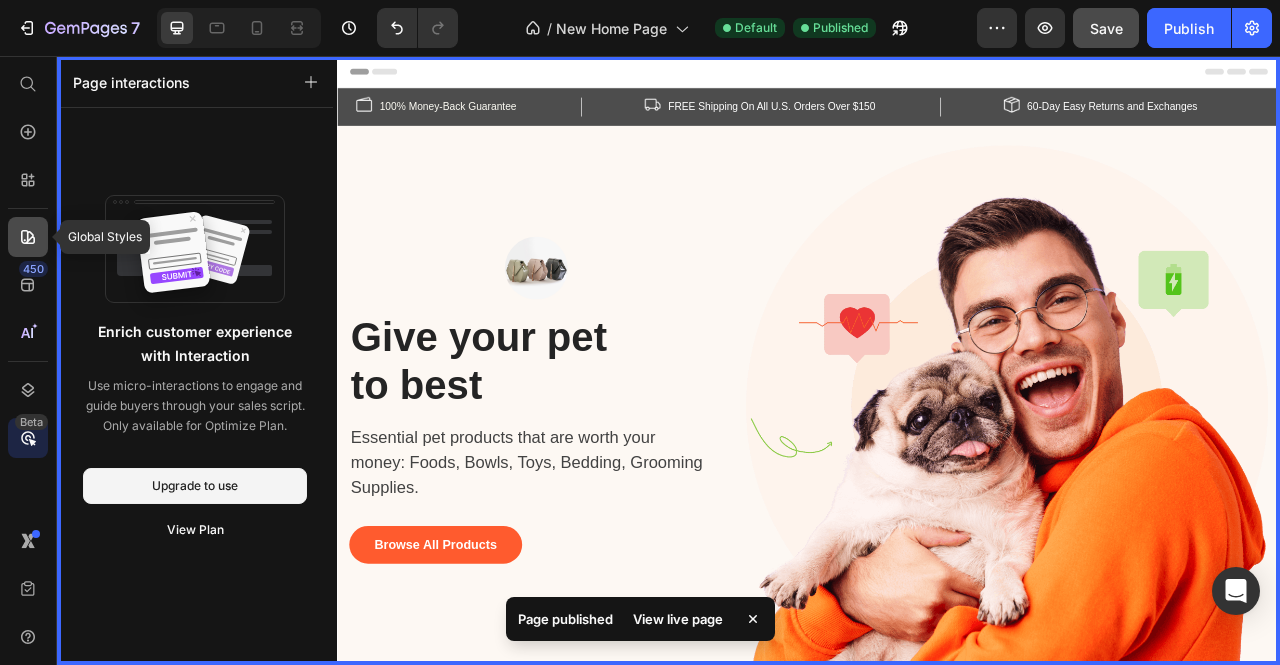click 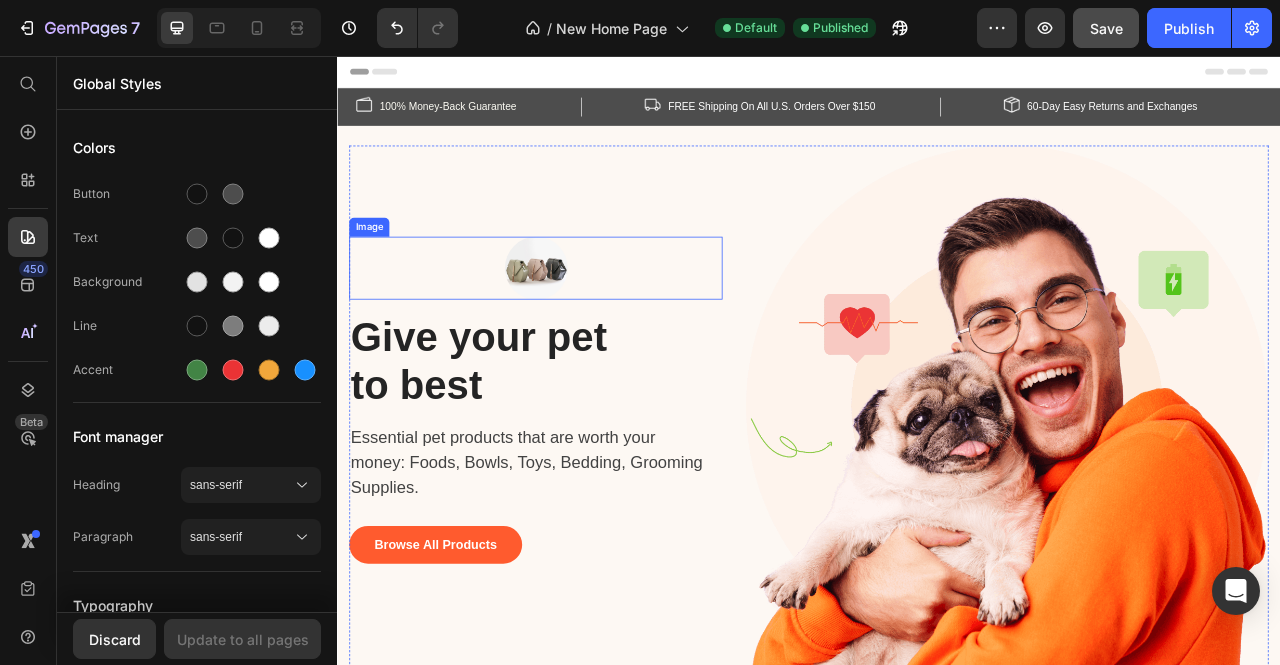 click at bounding box center (589, 326) 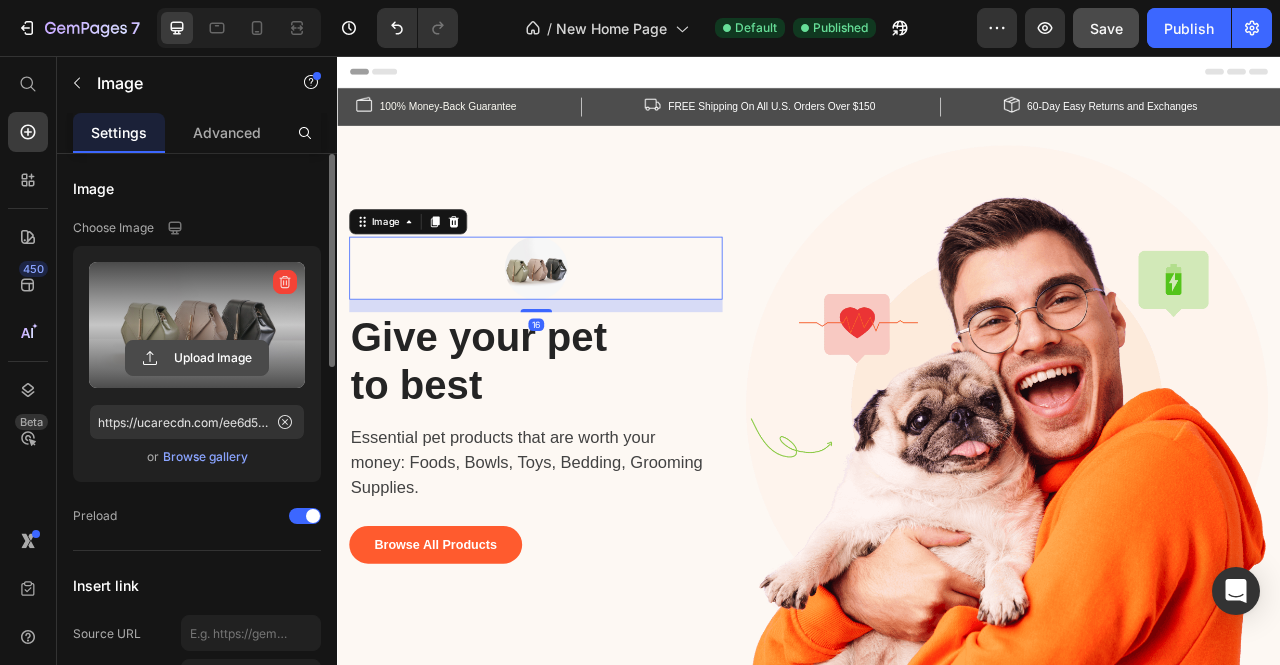 click 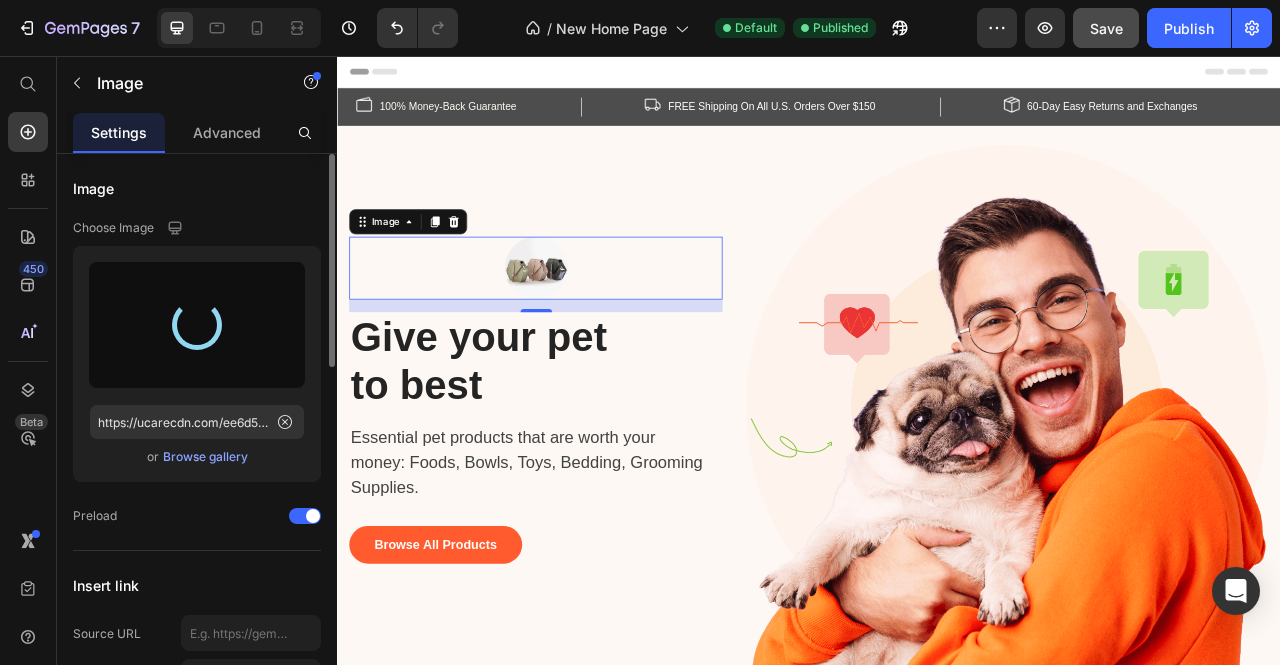 type on "https://cdn.shopify.com/s/files/1/0679/9120/8130/files/gempages_575162673902126309-58ed04c0-86c8-4b25-9913-2a8e2a498388.png" 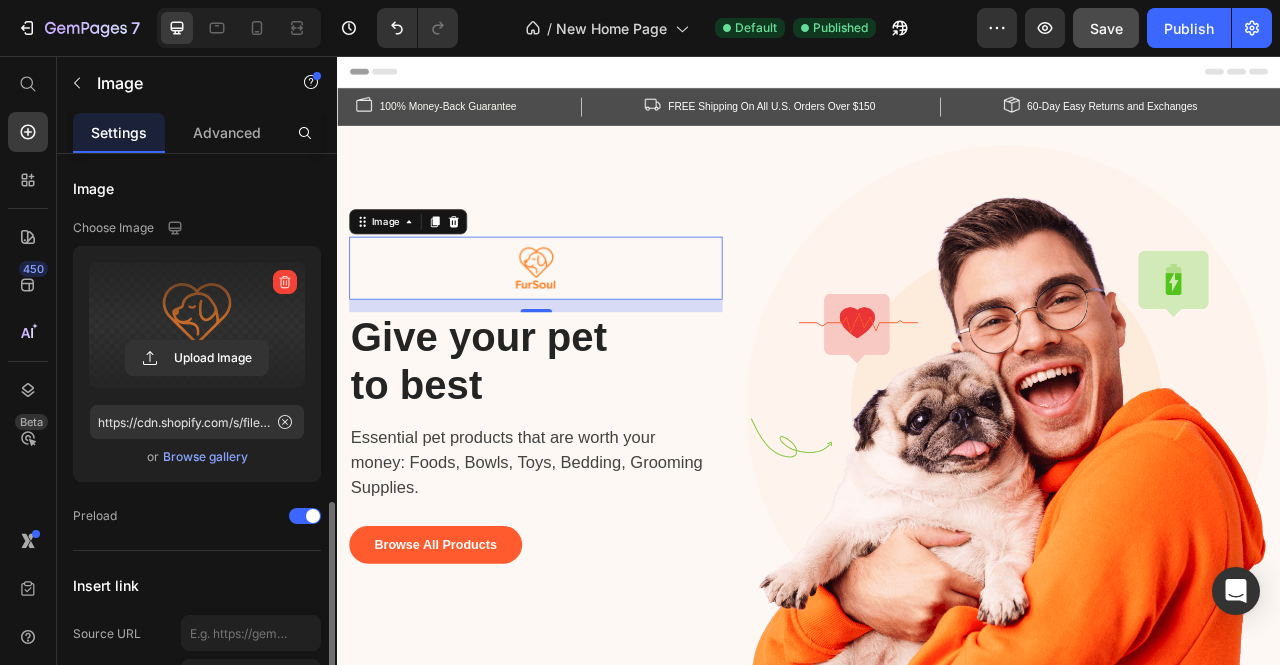 scroll, scrollTop: 495, scrollLeft: 0, axis: vertical 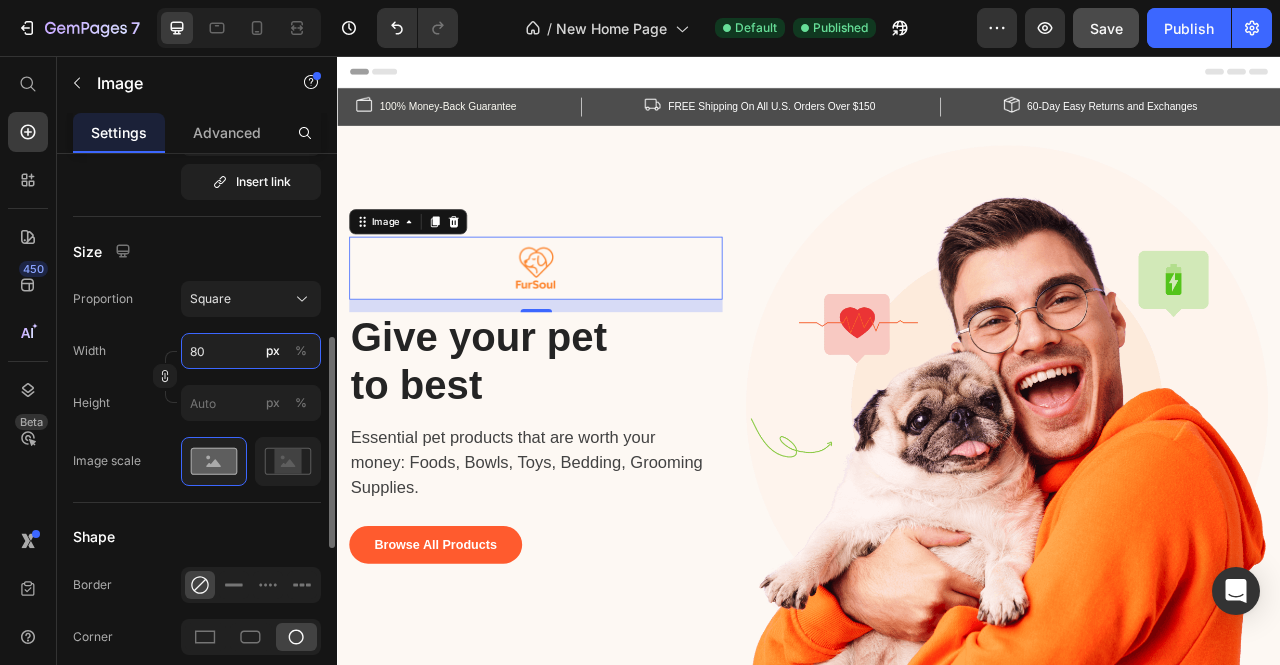 click on "80" at bounding box center [251, 351] 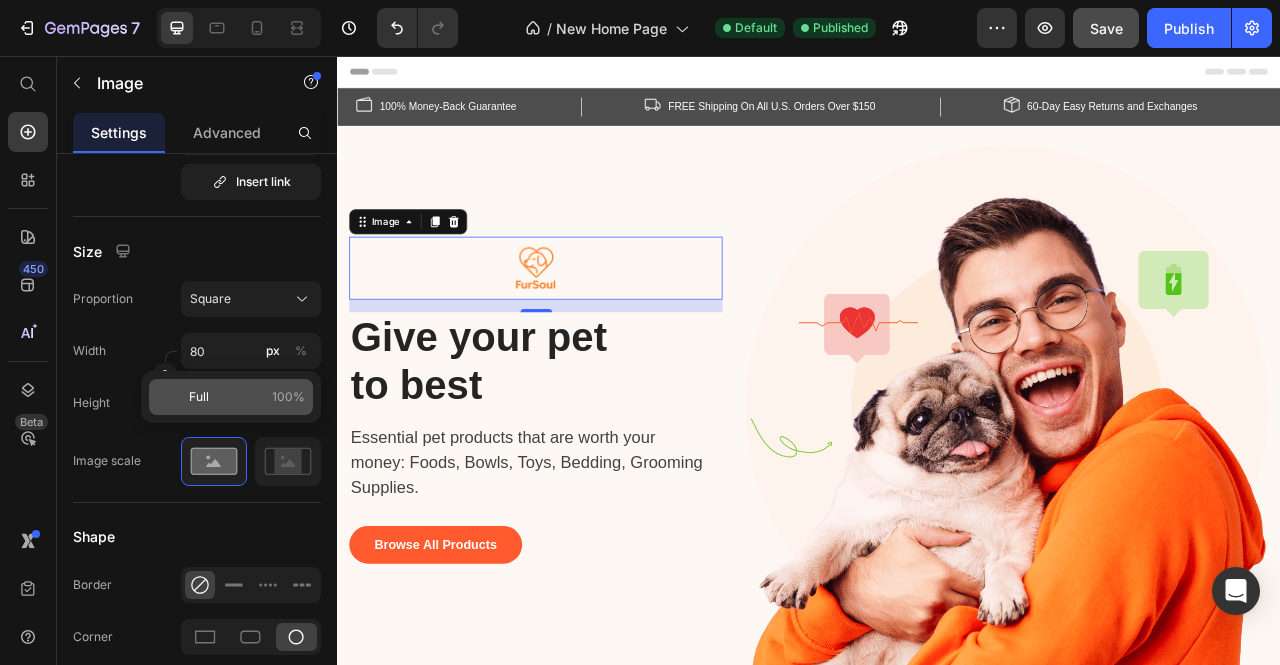 click on "Full 100%" 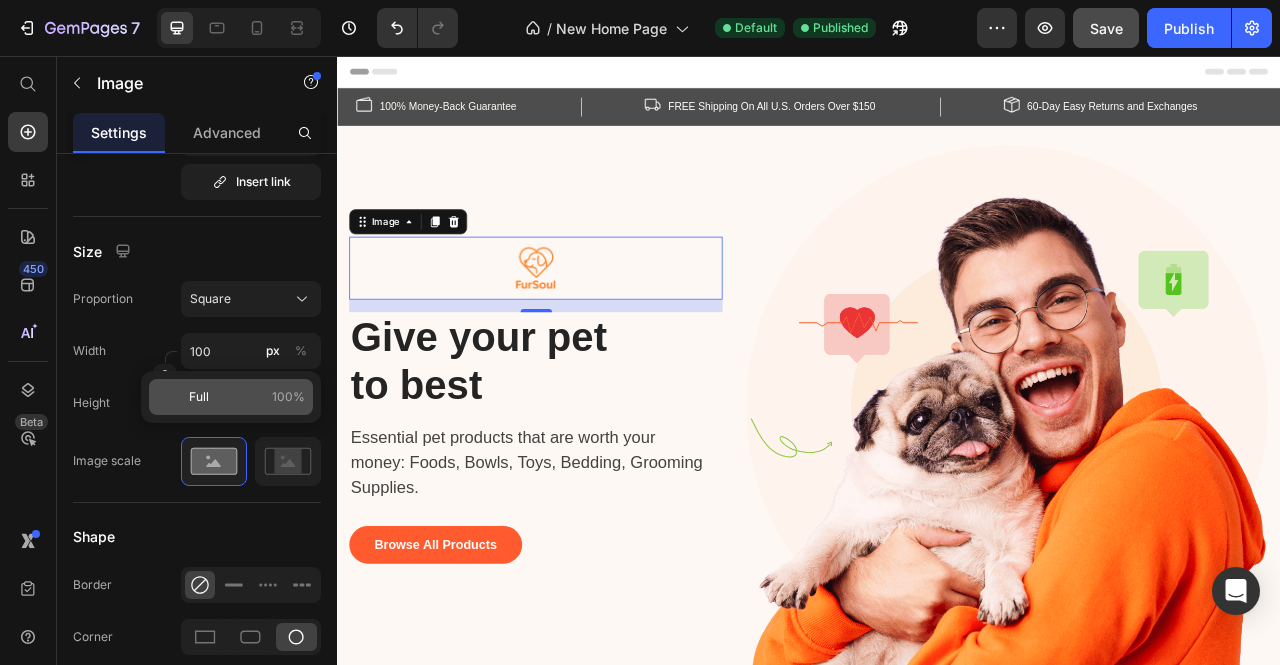 type 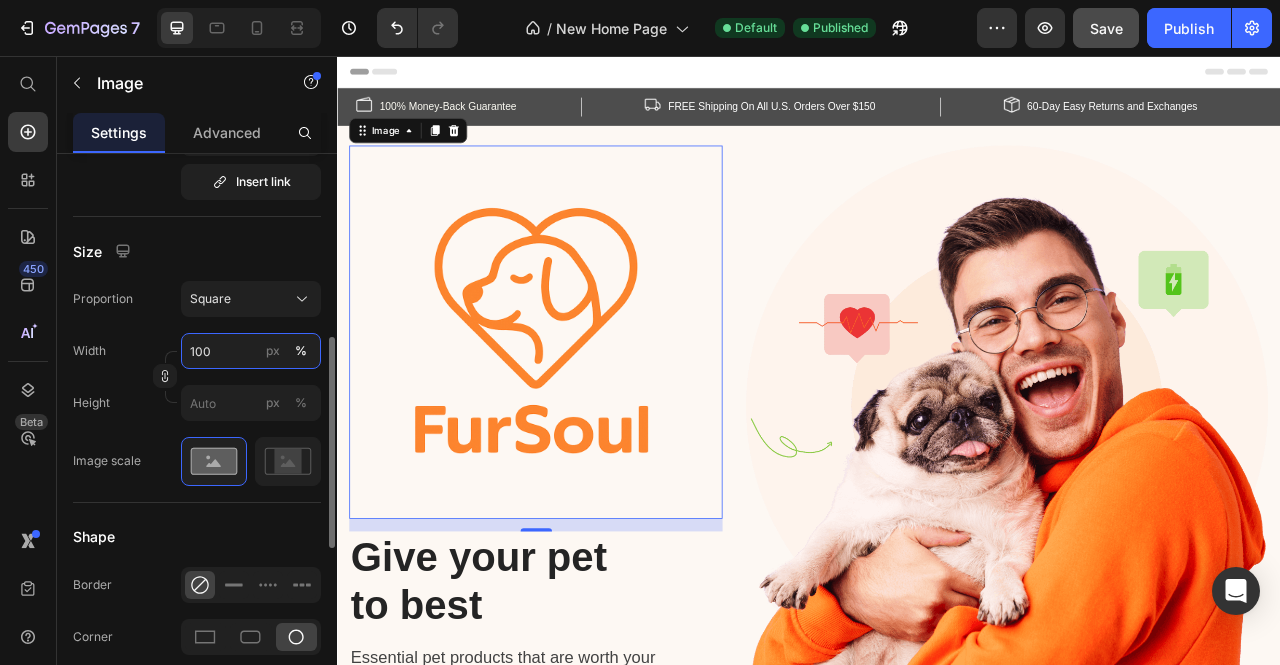 click on "100" at bounding box center [251, 351] 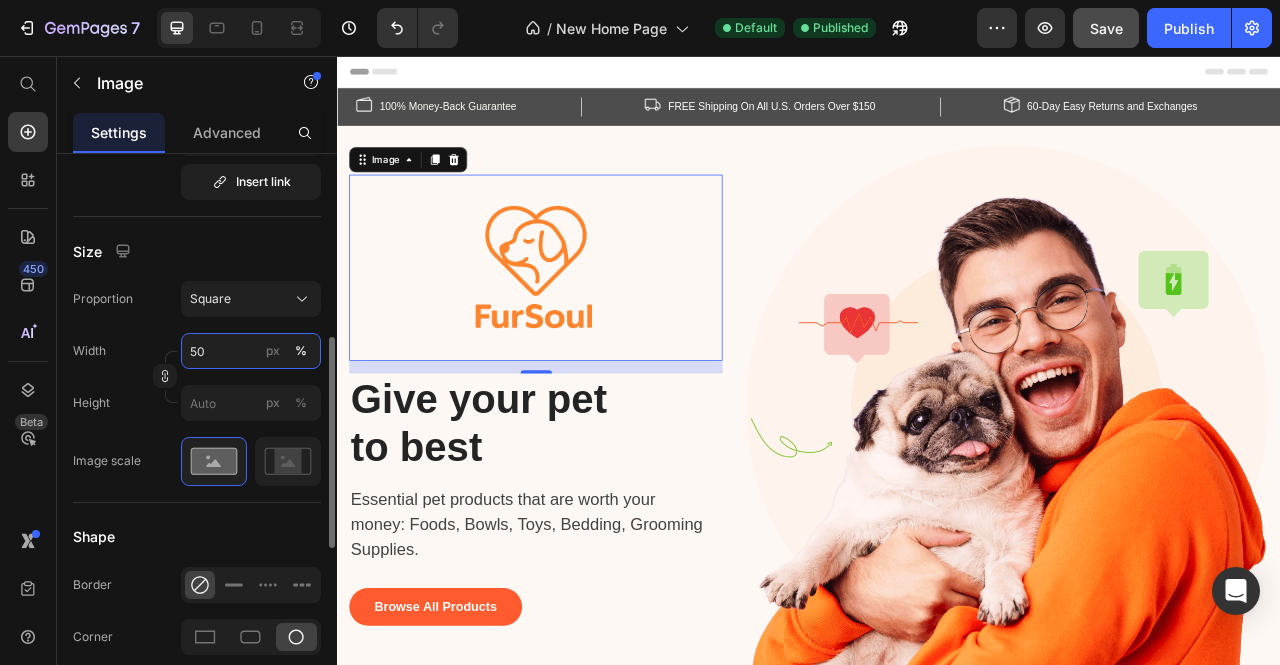 type on "5" 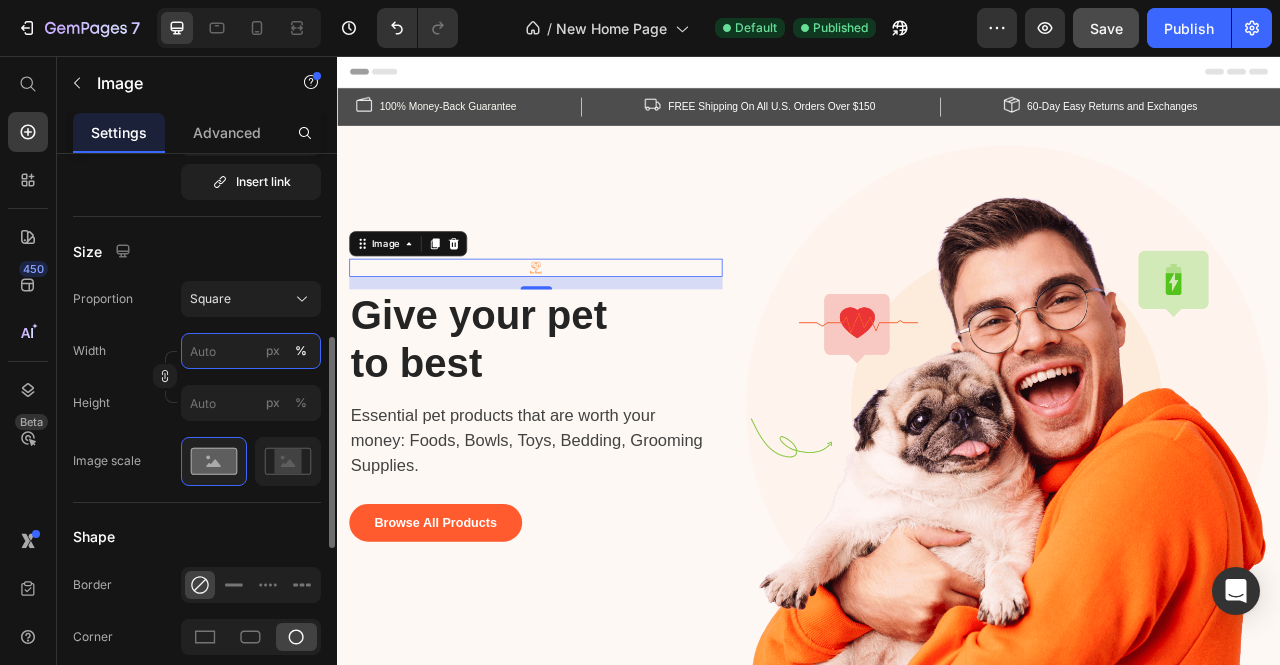 type on "2" 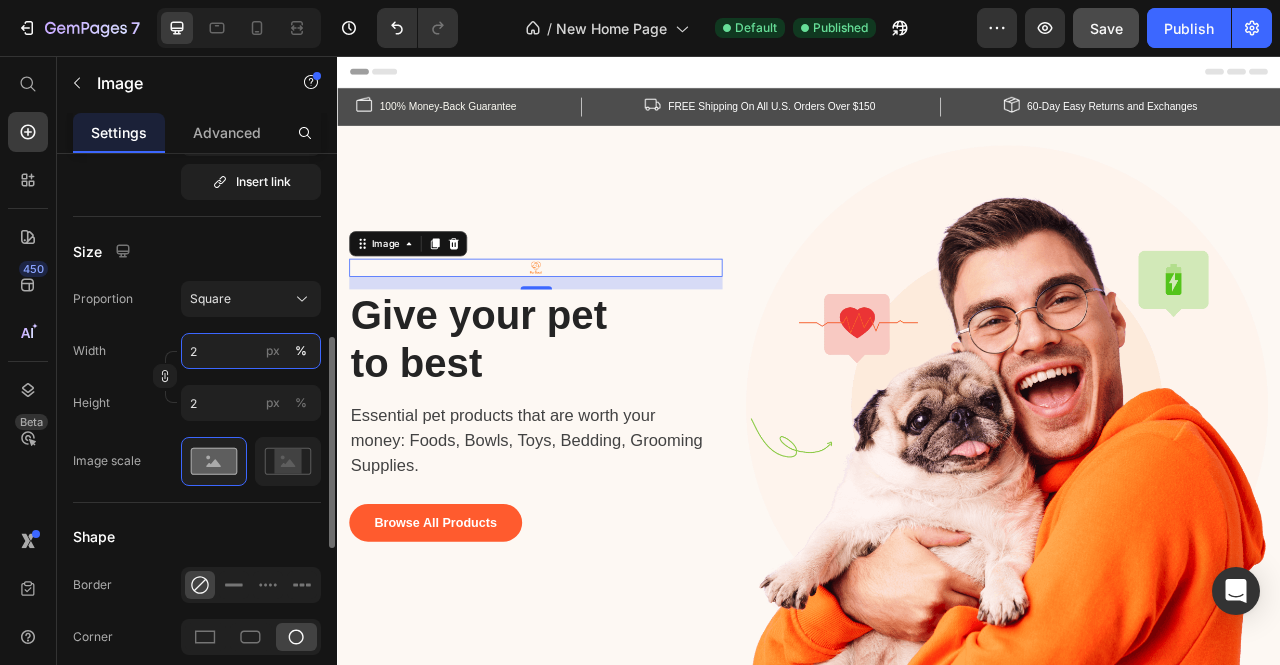 type on "25" 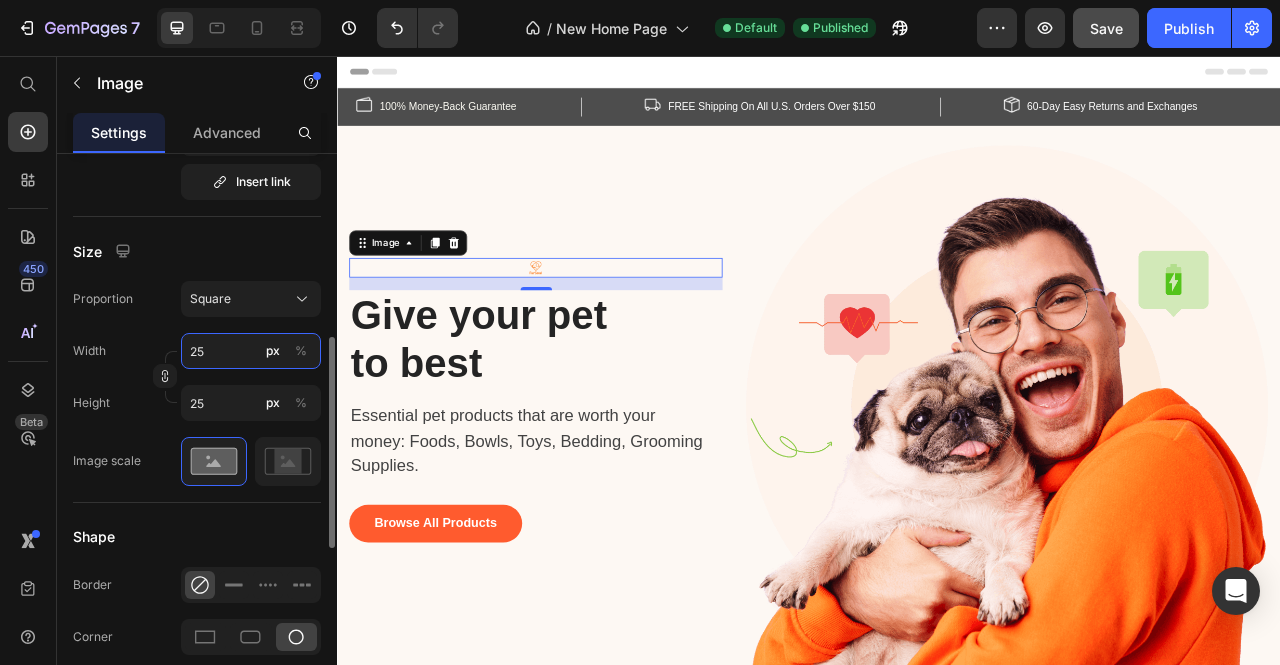type on "2" 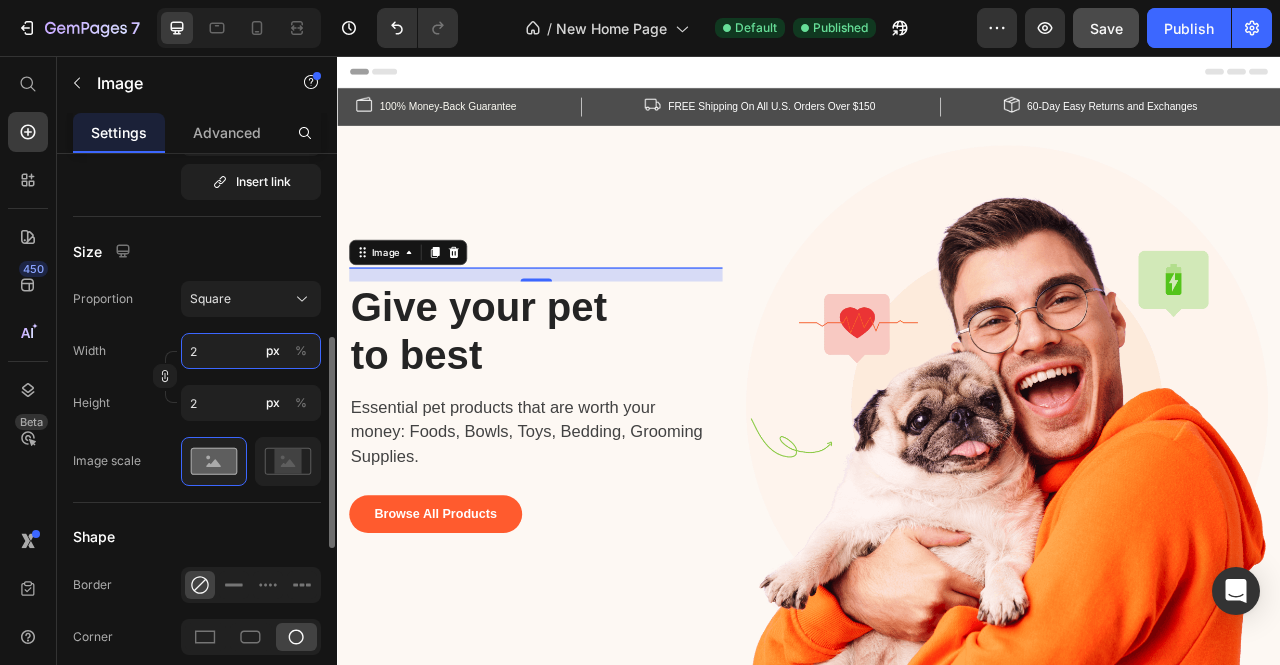 type 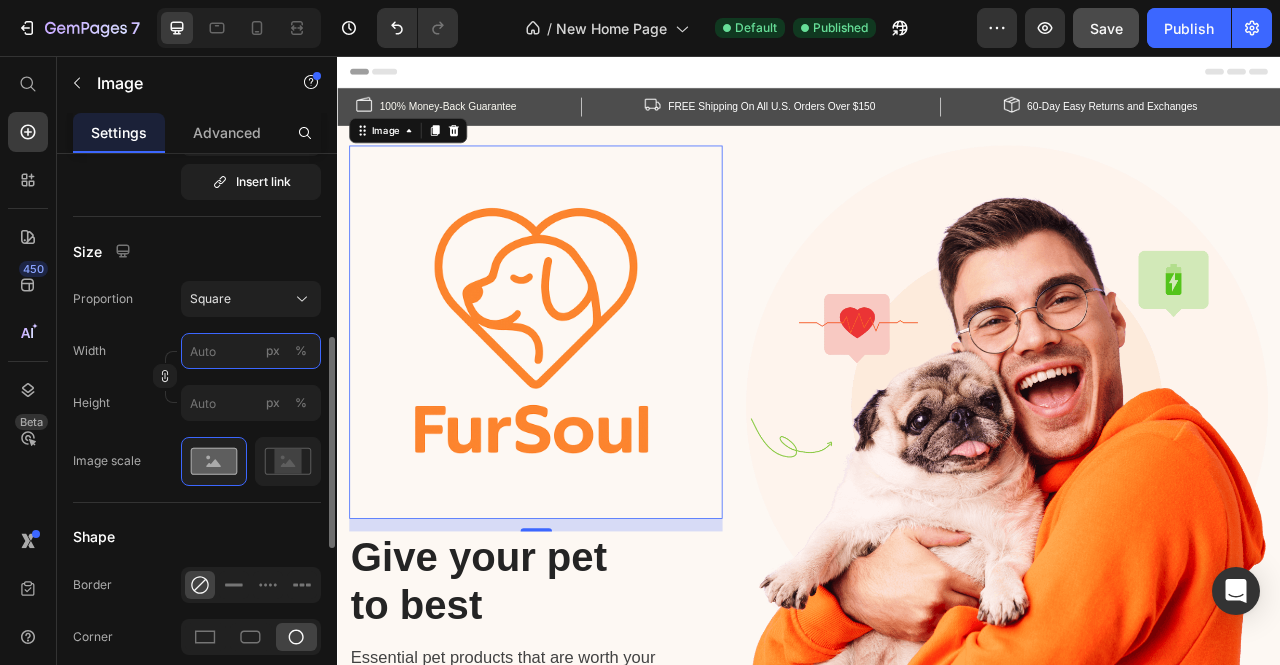 type on "1" 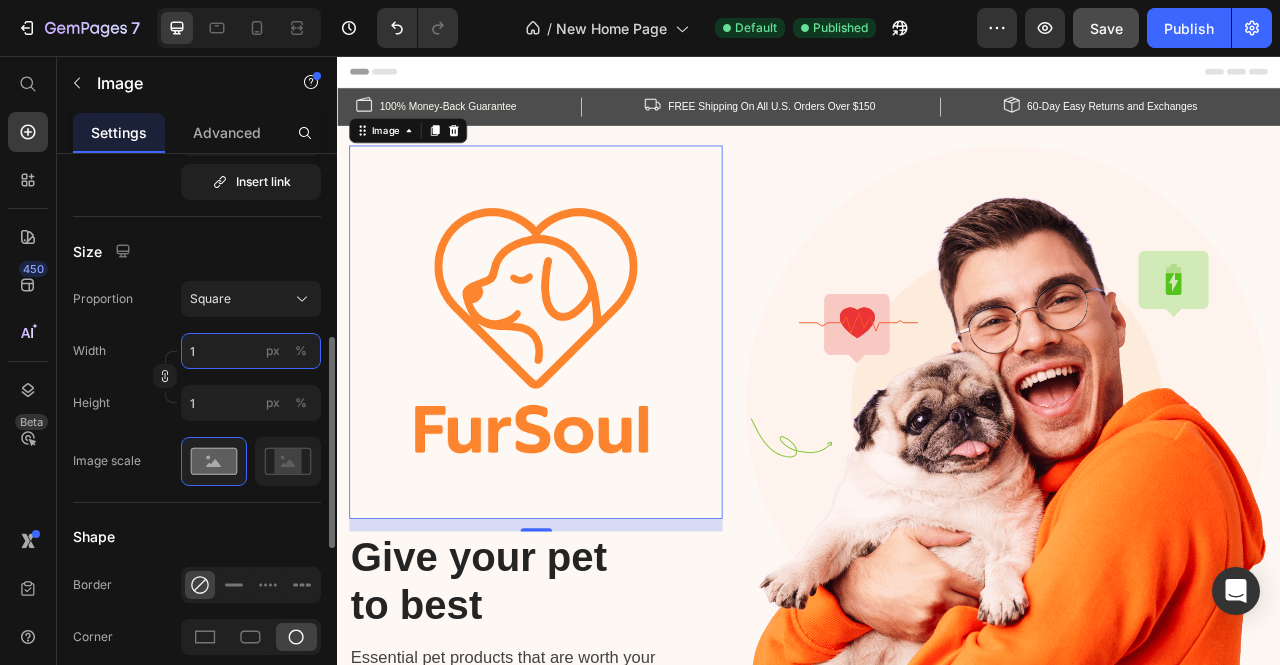 type on "10" 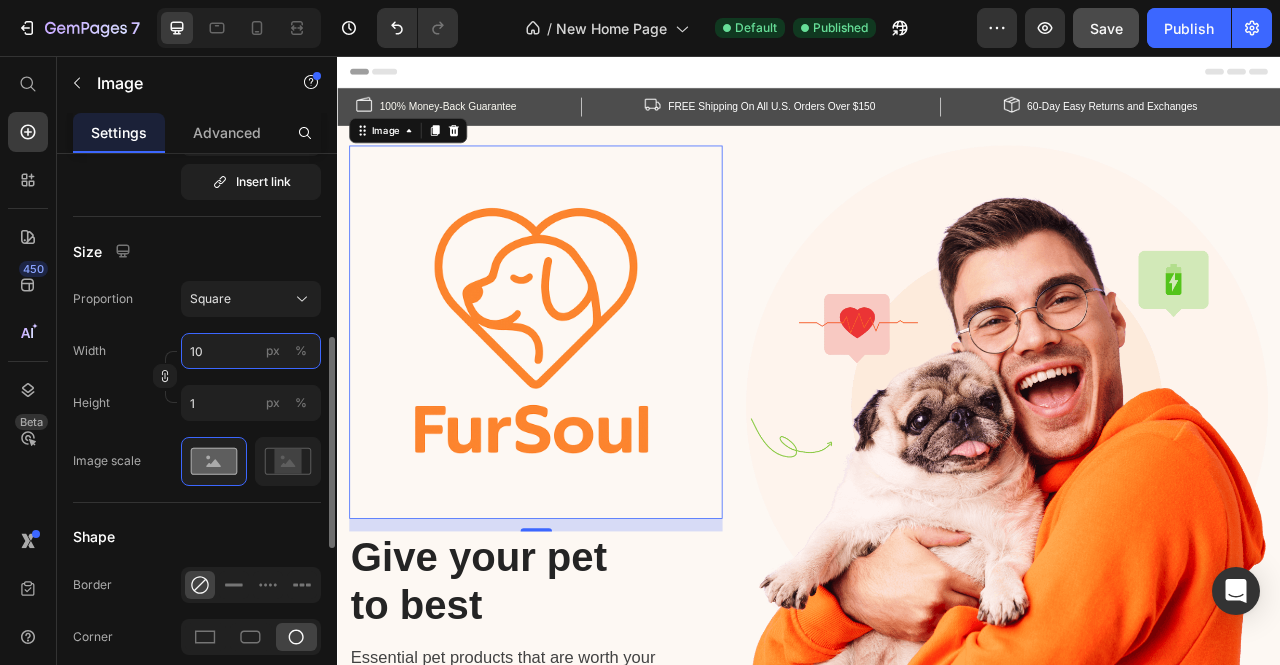 type on "10" 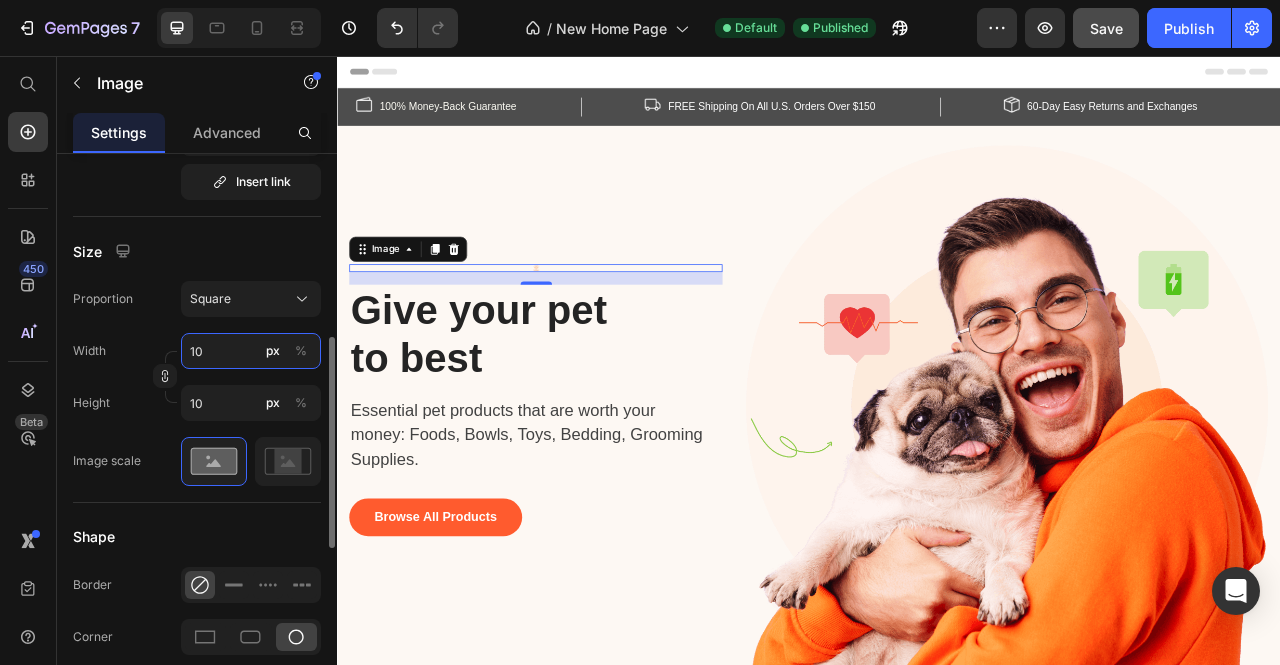 type on "100" 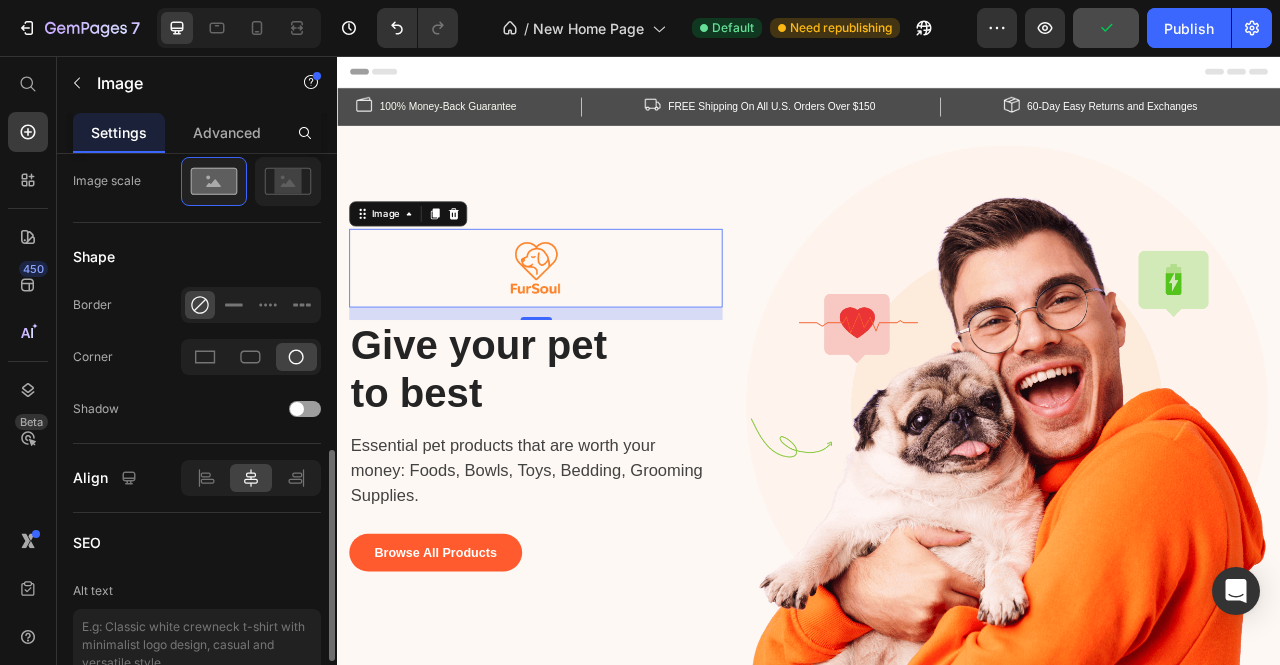 scroll, scrollTop: 818, scrollLeft: 0, axis: vertical 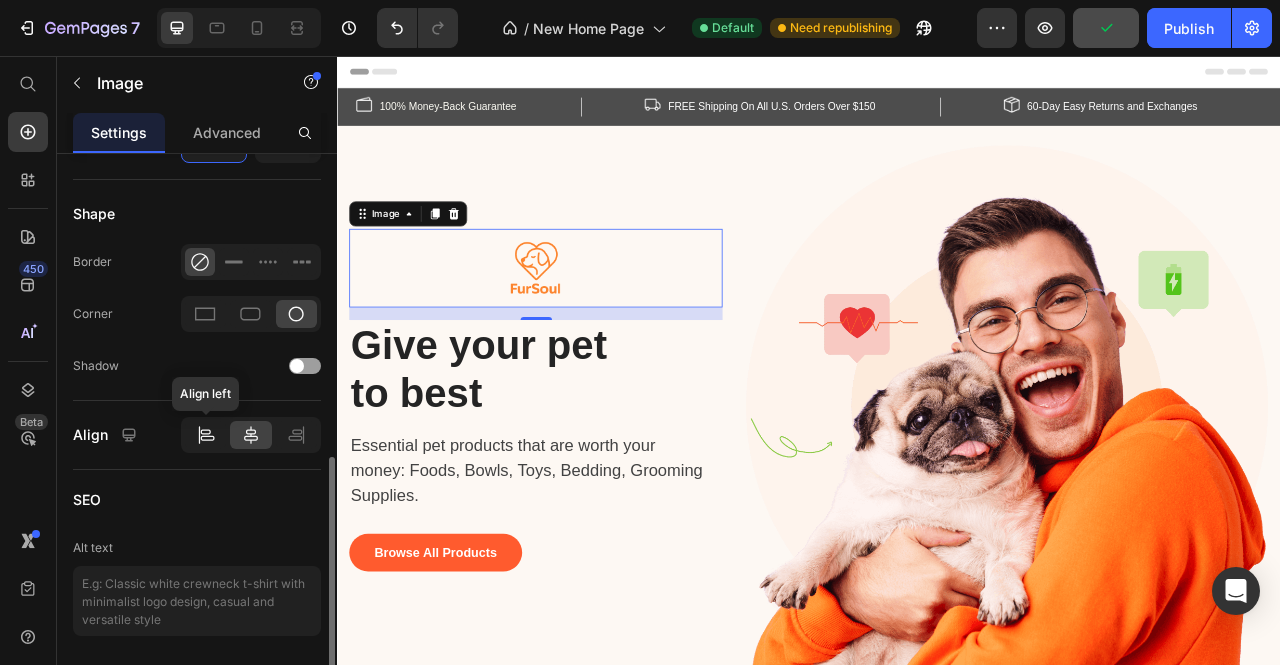 click 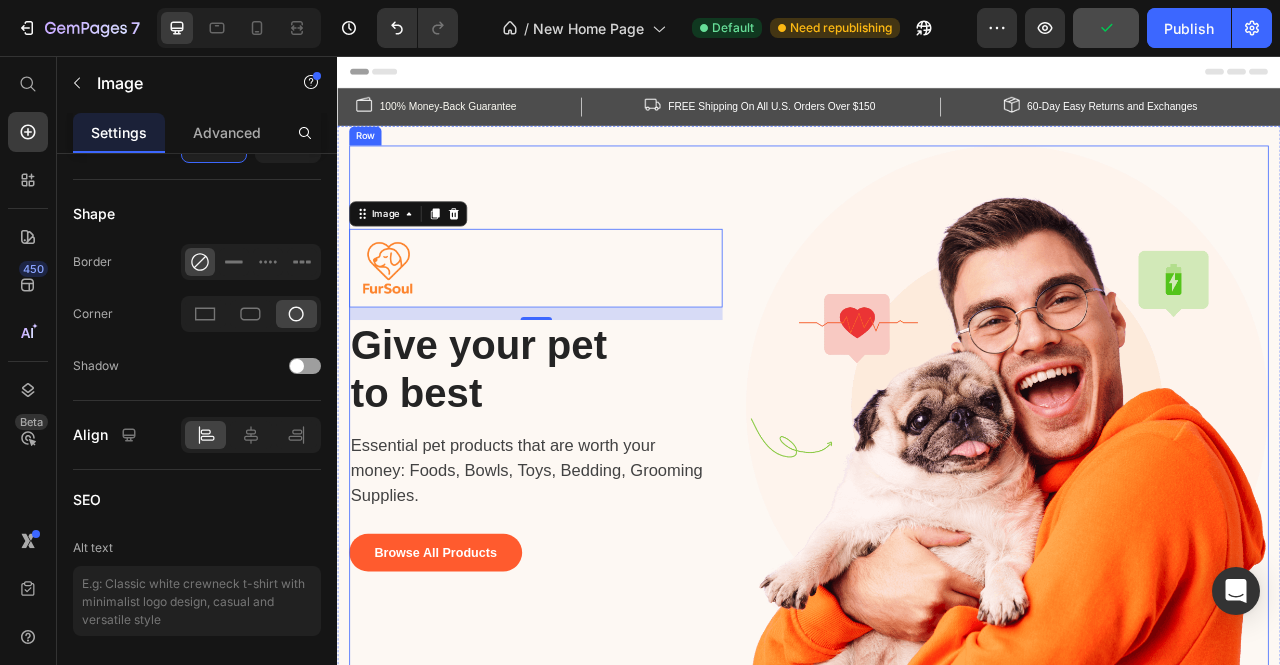 click on "Image   16 Give your pet to best Heading Essential pet products that are worth your money: Foods, Bowls, Toys, Bedding, Grooming Supplies. Text block Browse All Products Button" at bounding box center [589, 502] 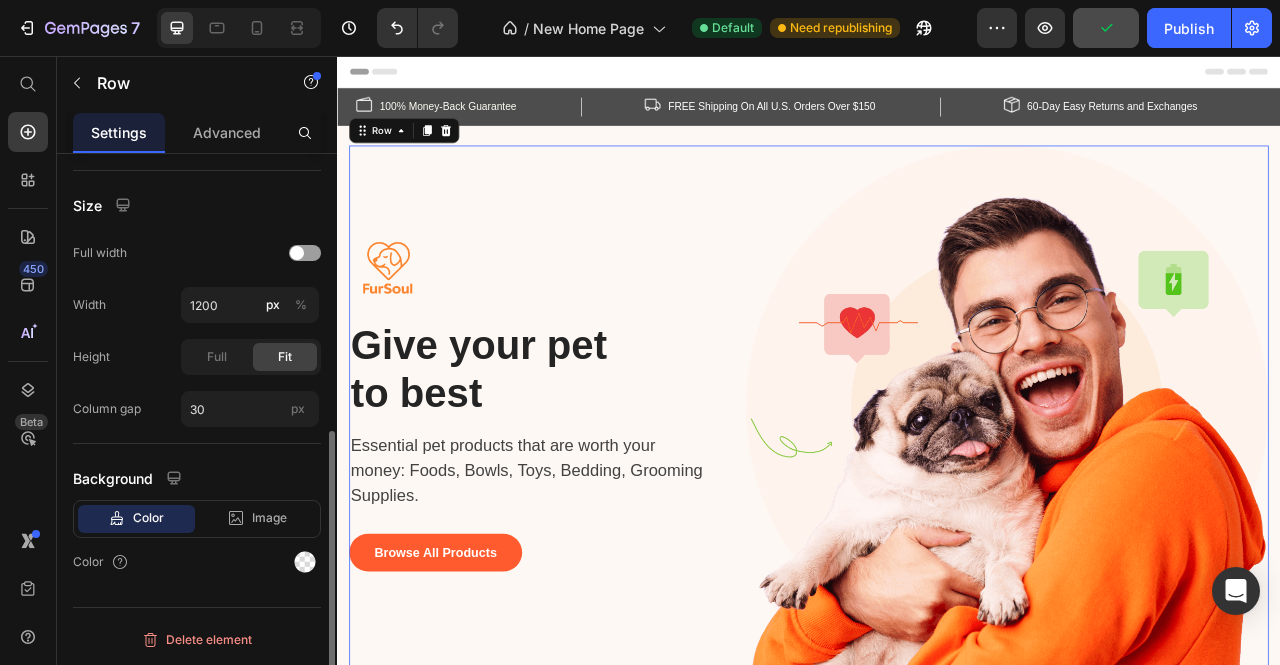 scroll, scrollTop: 0, scrollLeft: 0, axis: both 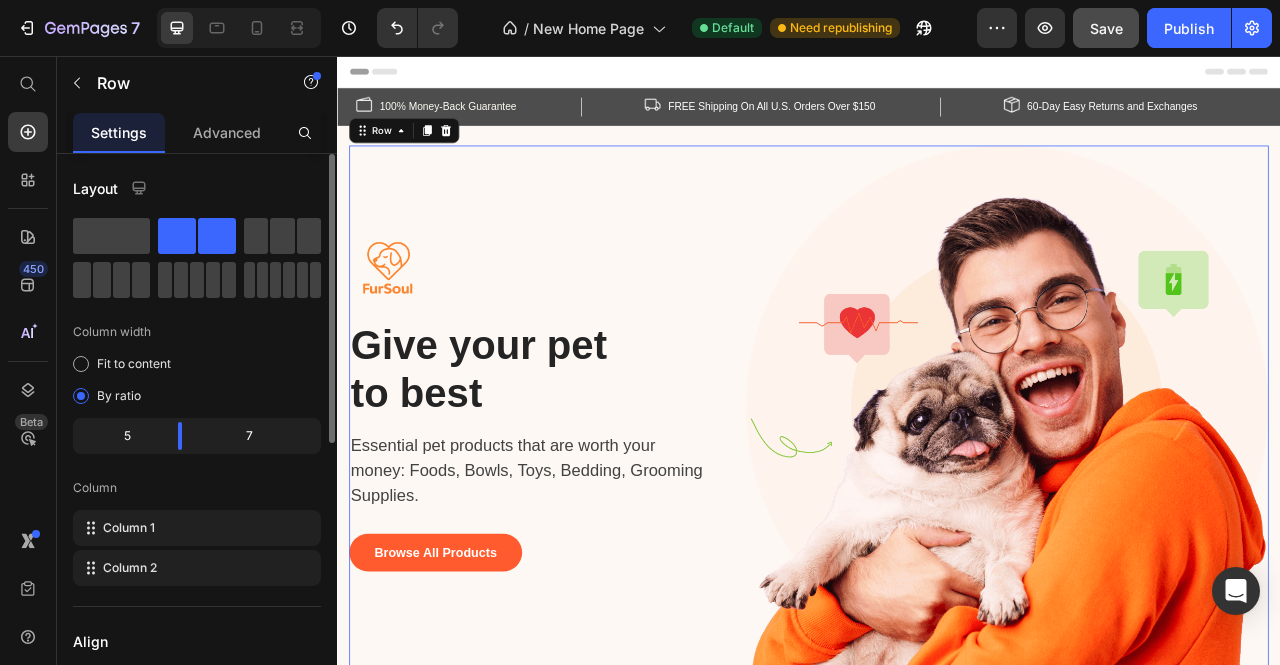 click on "Save" at bounding box center [1106, 28] 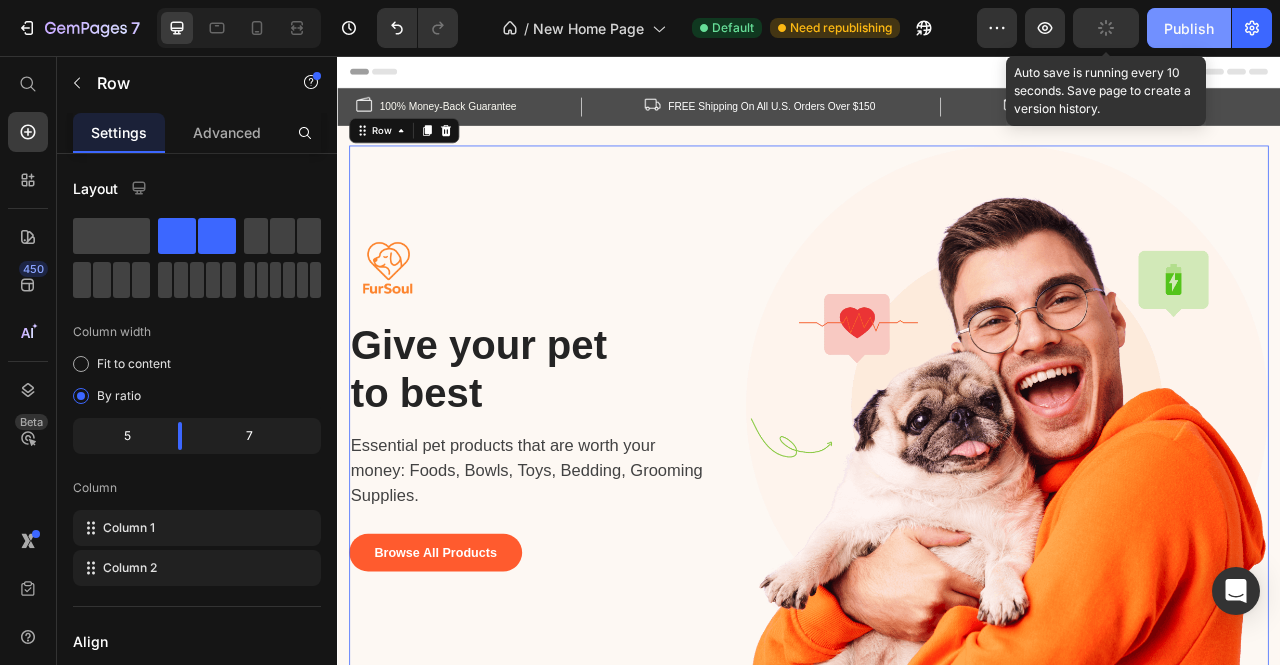 click on "Publish" at bounding box center (1189, 28) 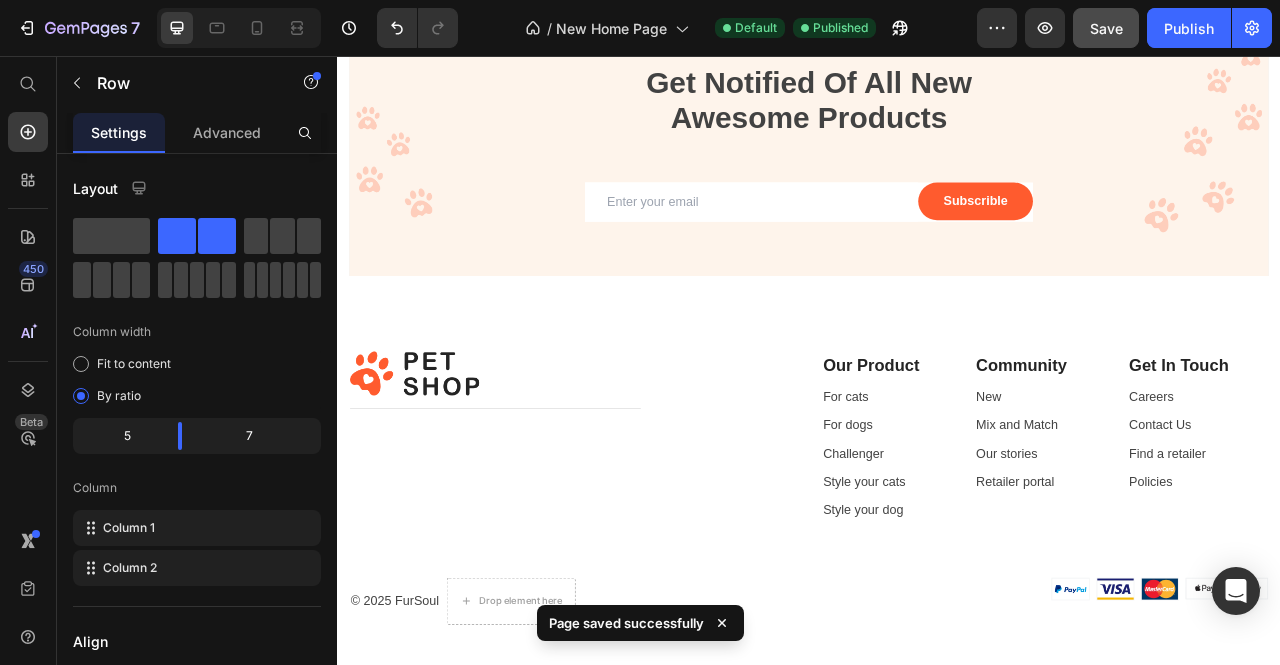 scroll, scrollTop: 3369, scrollLeft: 0, axis: vertical 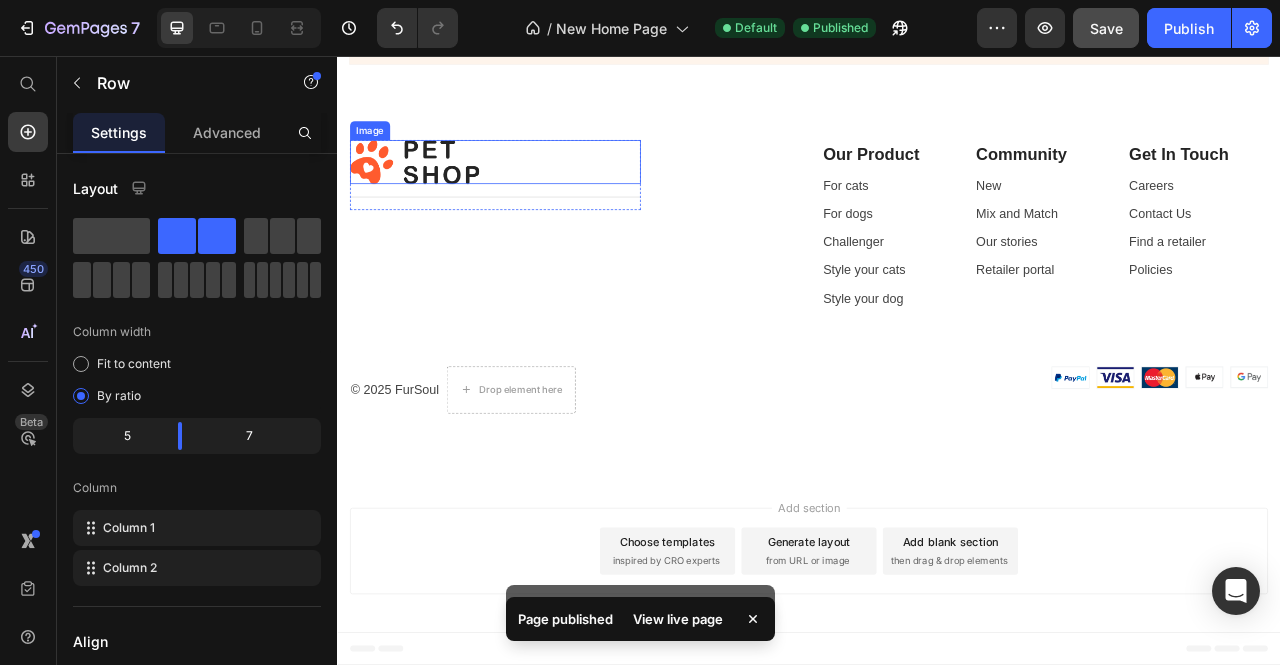 click at bounding box center (538, 191) 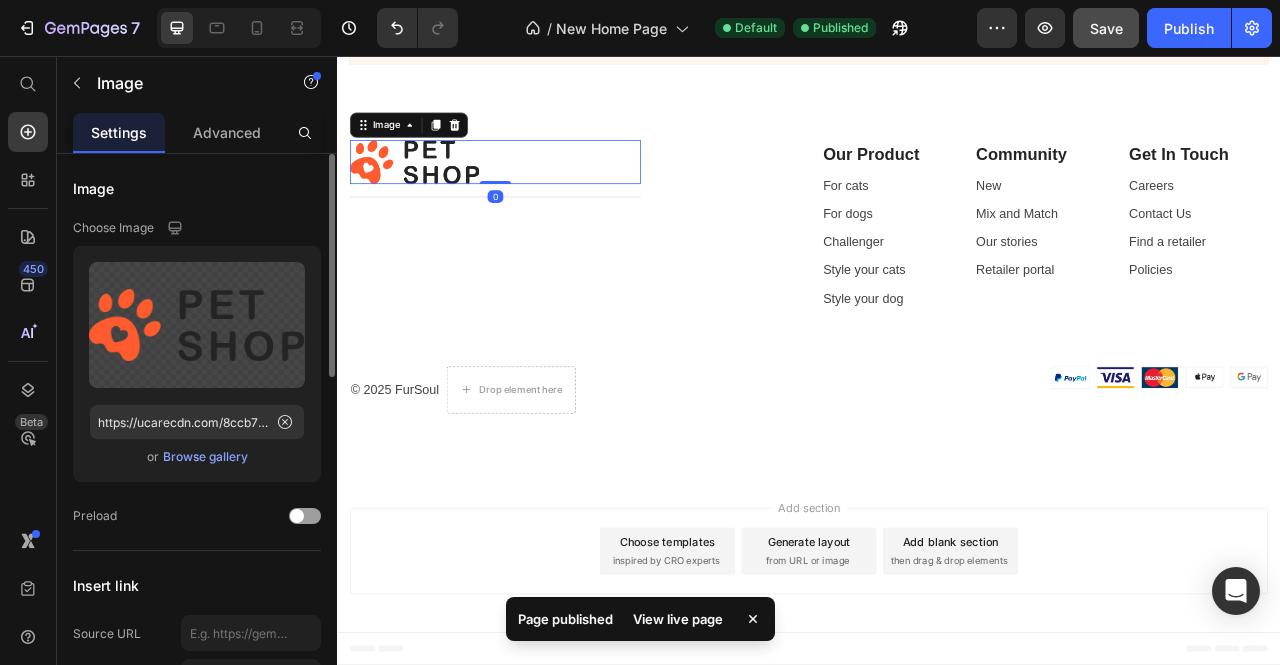 click on "Browse gallery" at bounding box center [205, 457] 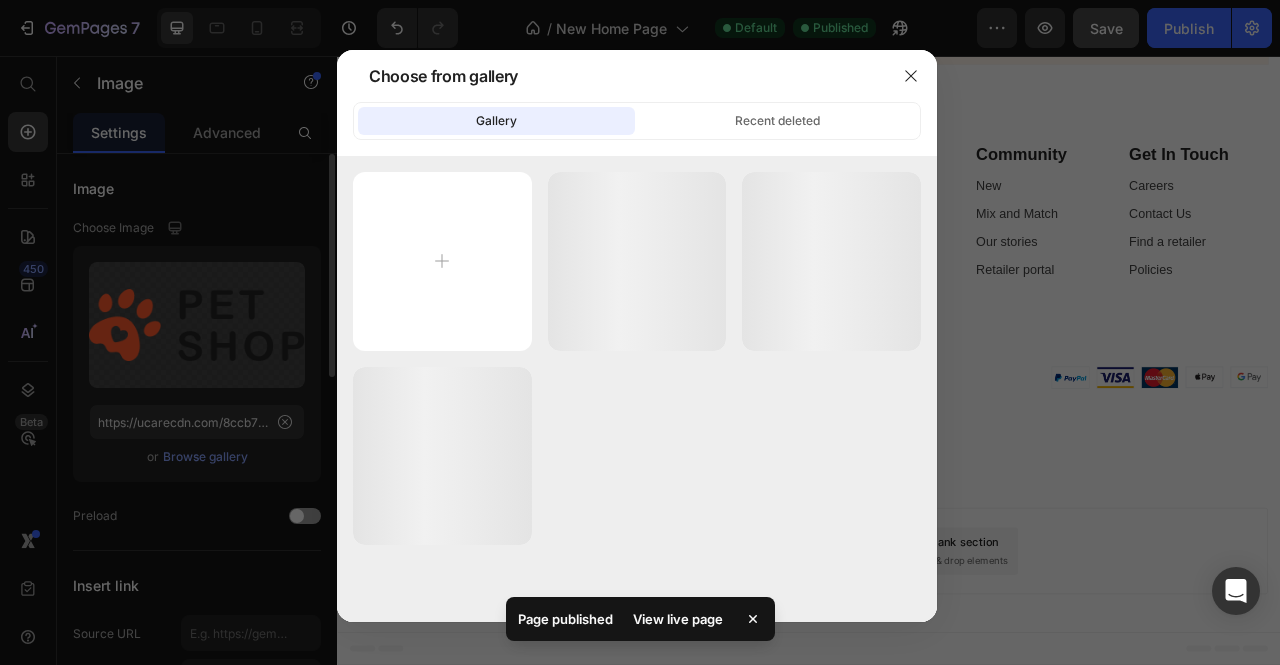 click at bounding box center (640, 332) 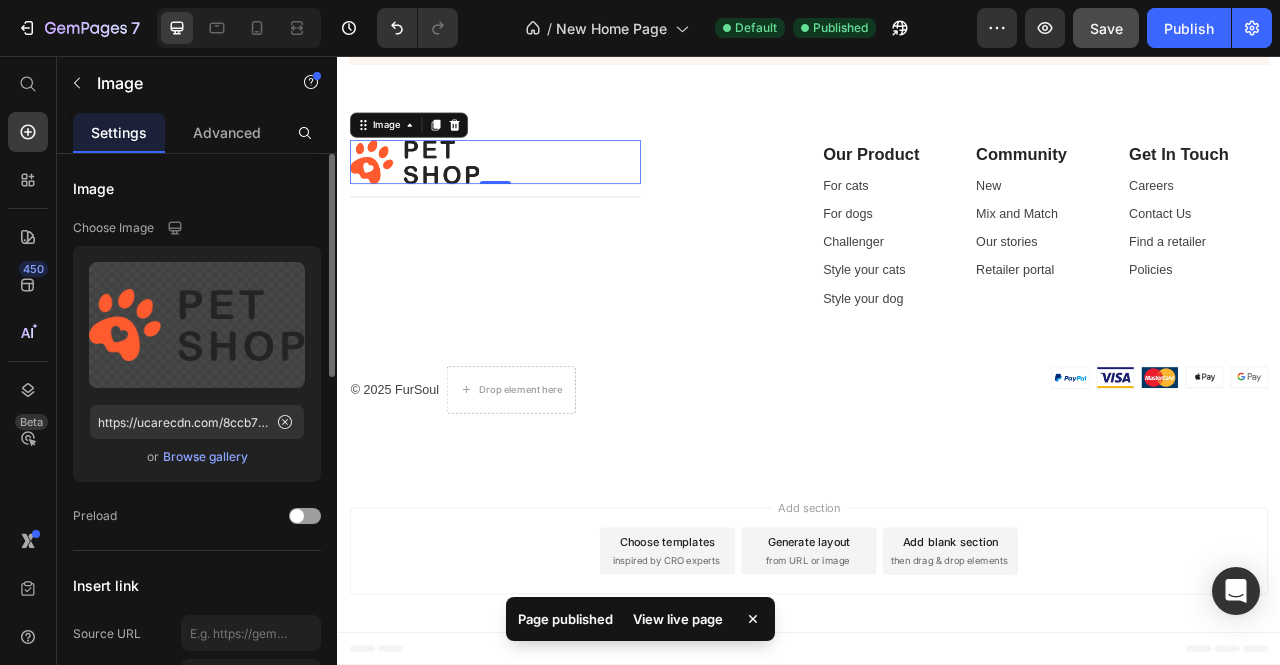 click on "Browse gallery" at bounding box center [205, 457] 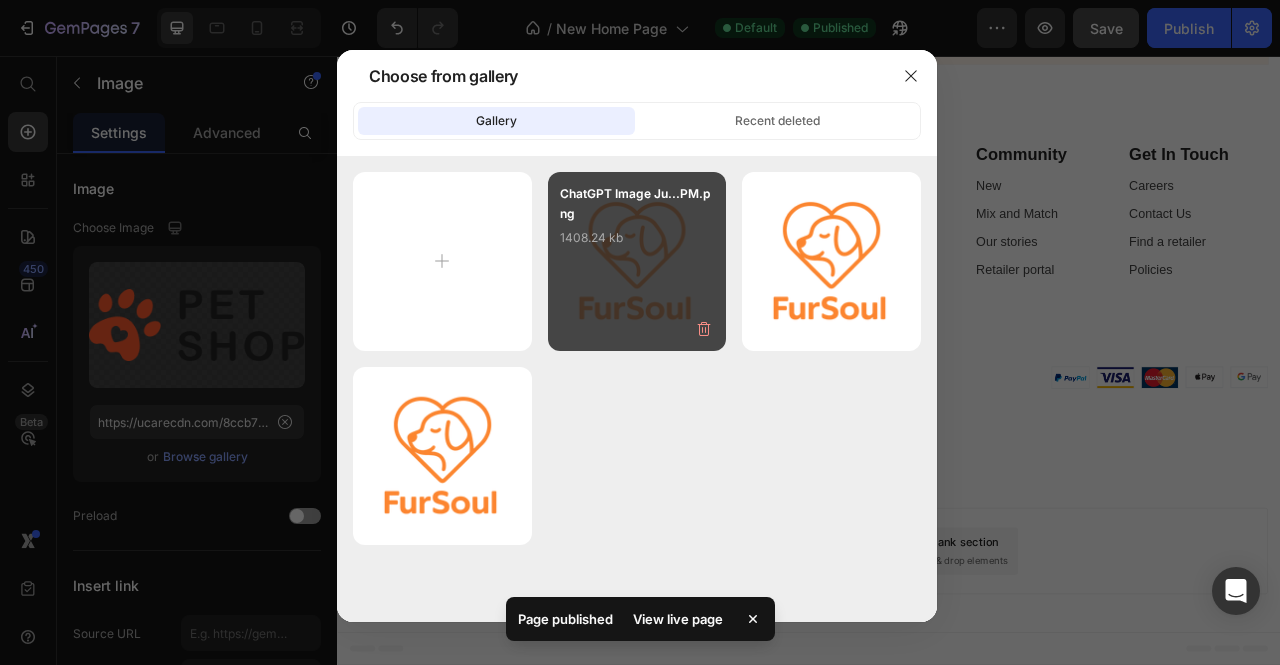 click on "ChatGPT Image Ju...PM.png" at bounding box center [637, 206] 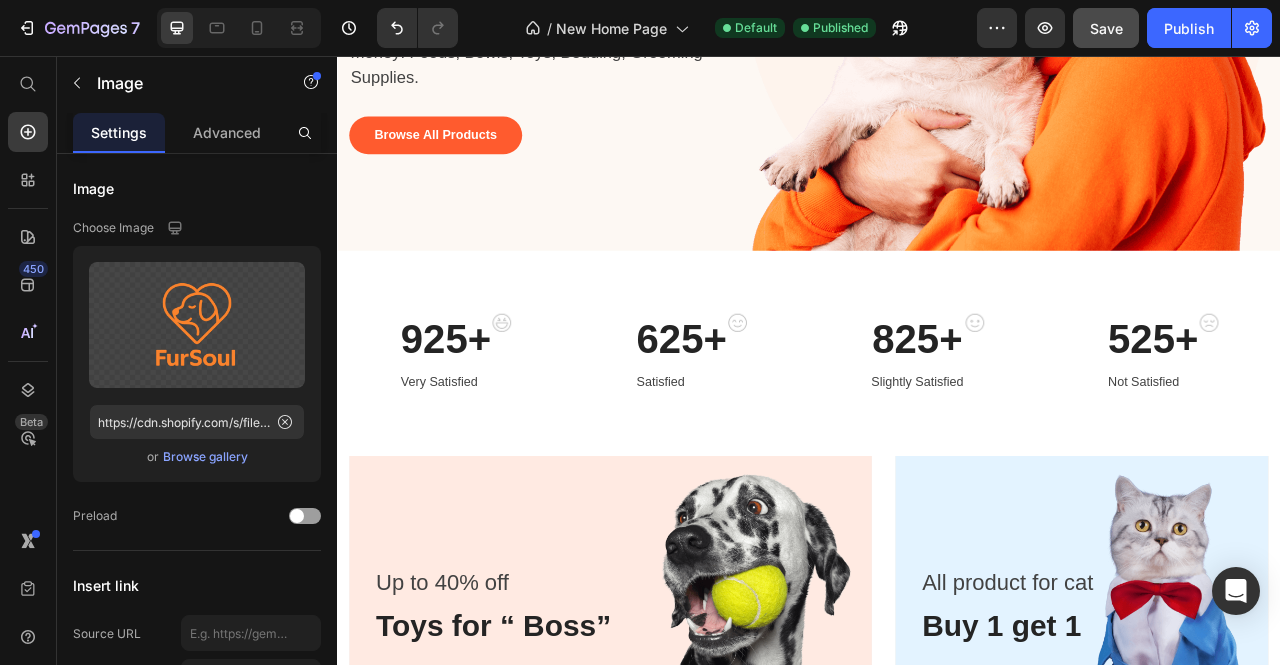 scroll, scrollTop: 0, scrollLeft: 0, axis: both 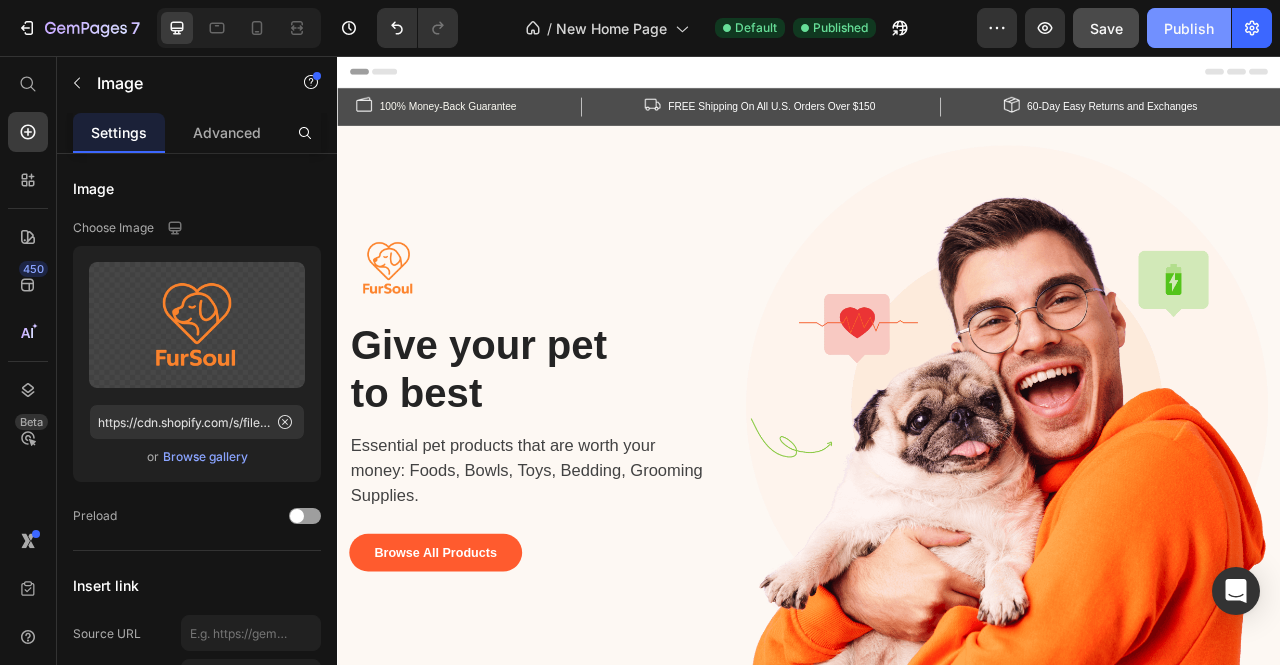 click on "Publish" at bounding box center (1189, 28) 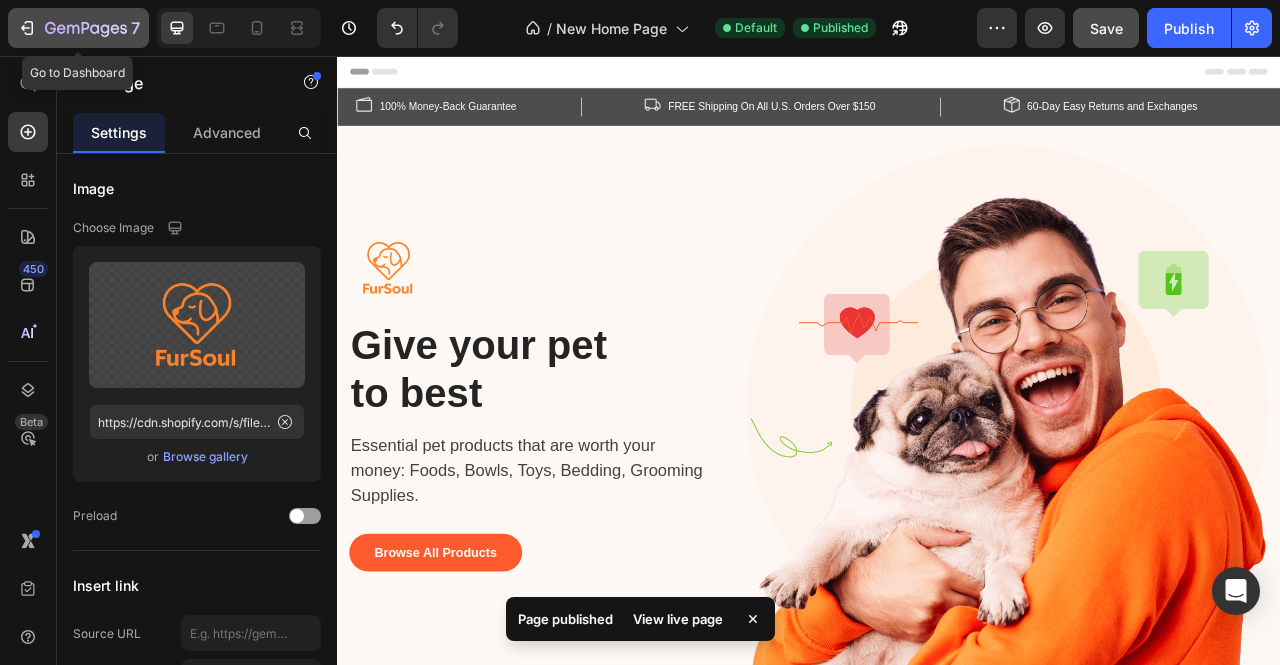 click on "7" 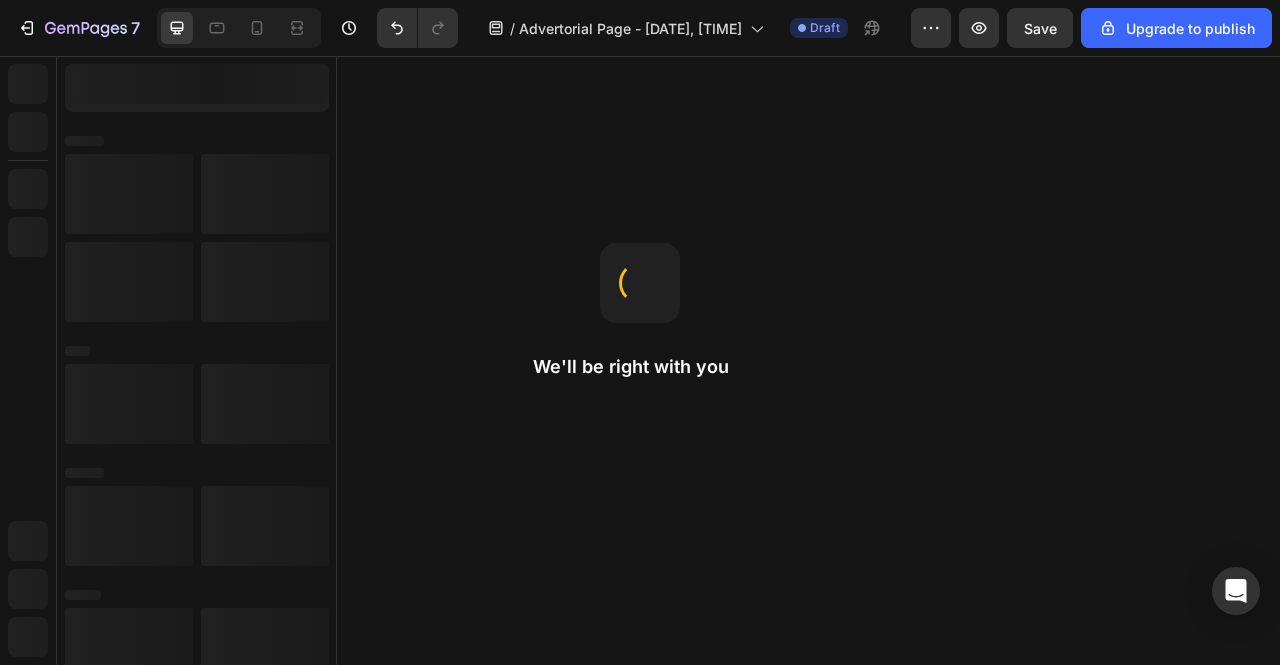 scroll, scrollTop: 0, scrollLeft: 0, axis: both 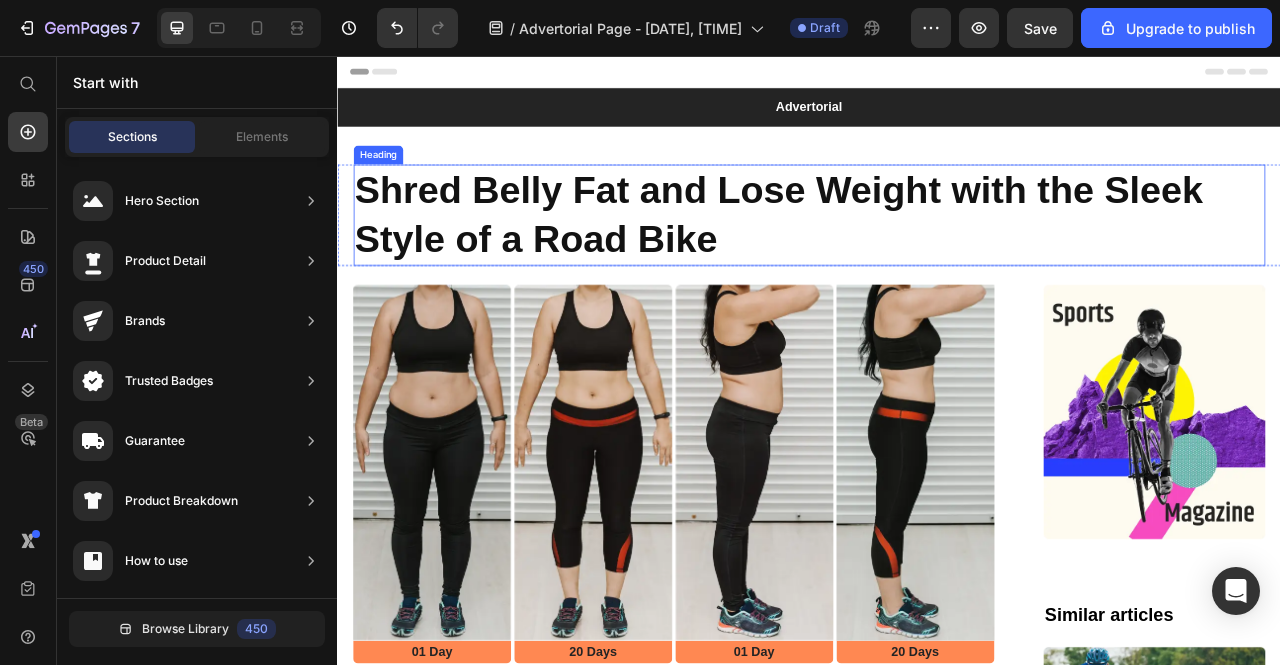 click on "Shred Belly Fat and Lose Weight with the Sleek Style of a Road Bike" at bounding box center [937, 258] 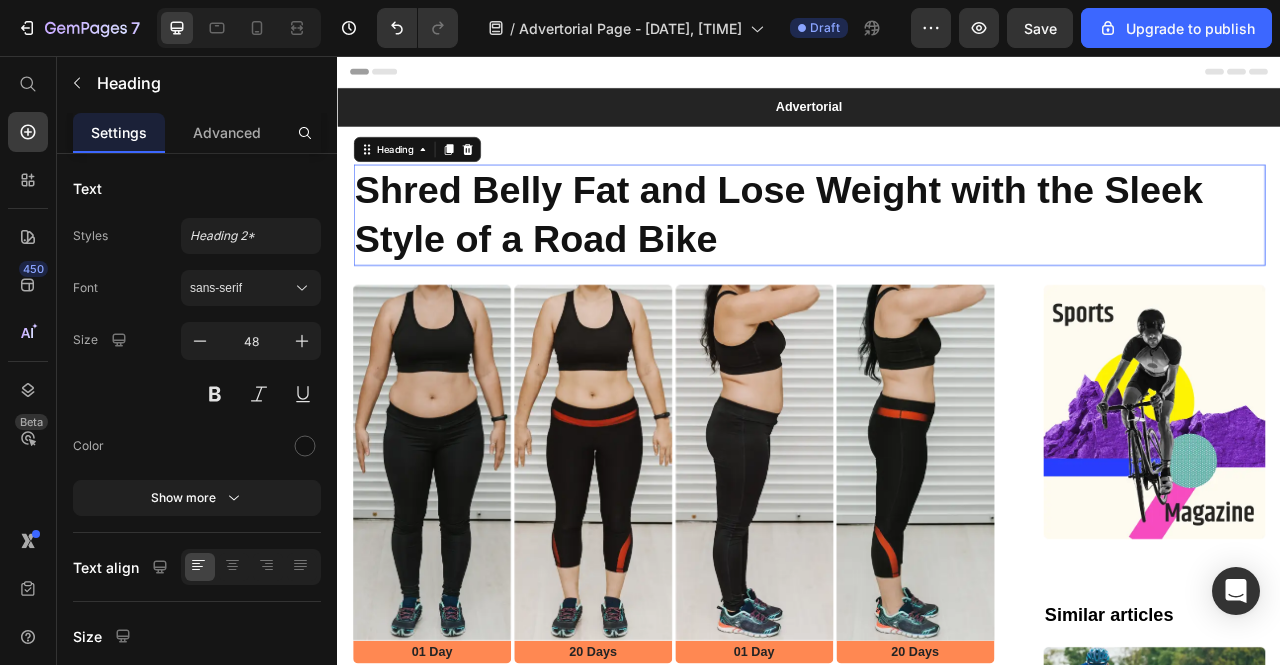 click on "Shred Belly Fat and Lose Weight with the Sleek Style of a Road Bike" at bounding box center [937, 258] 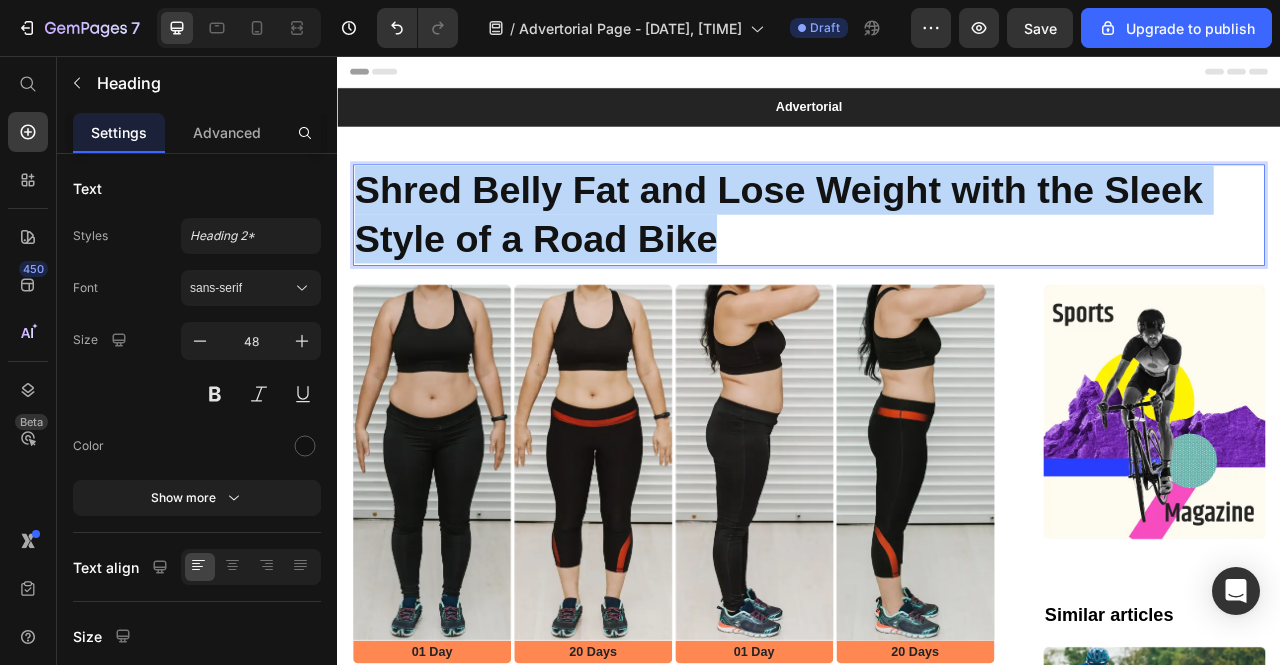 click on "Shred Belly Fat and Lose Weight with the Sleek Style of a Road Bike" at bounding box center (937, 258) 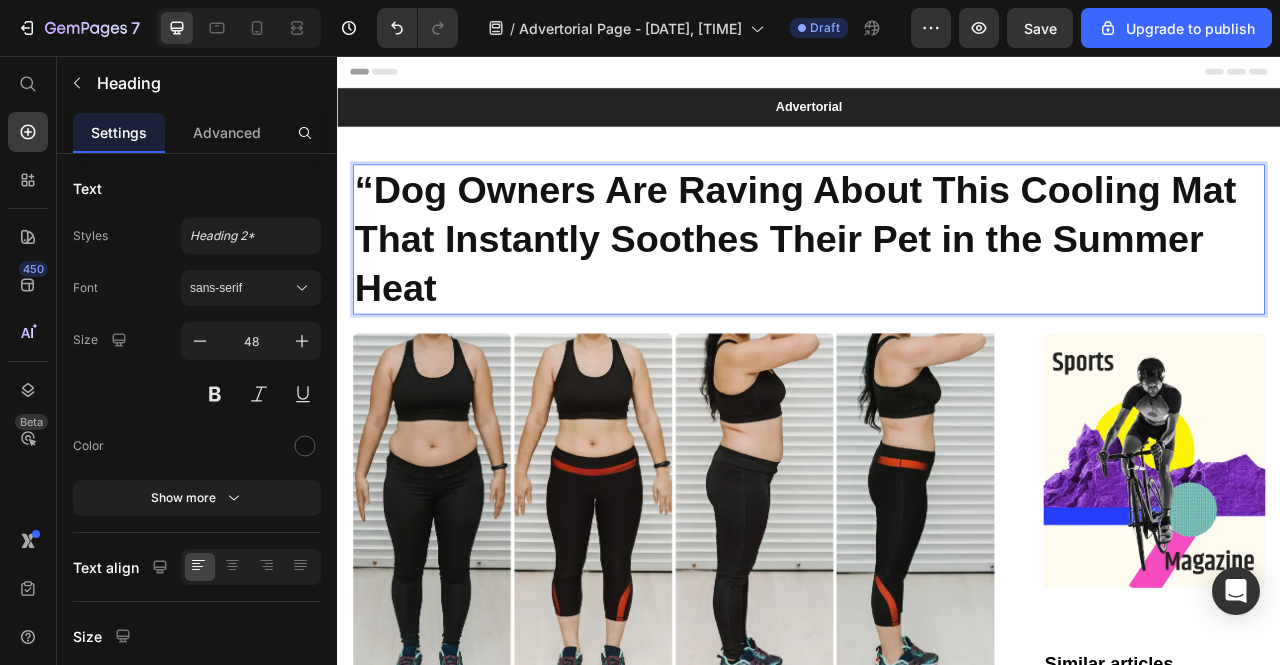 click on "“Dog Owners Are Raving About This Cooling Mat That Instantly Soothes Their Pet in the Summer Heat" at bounding box center (937, 289) 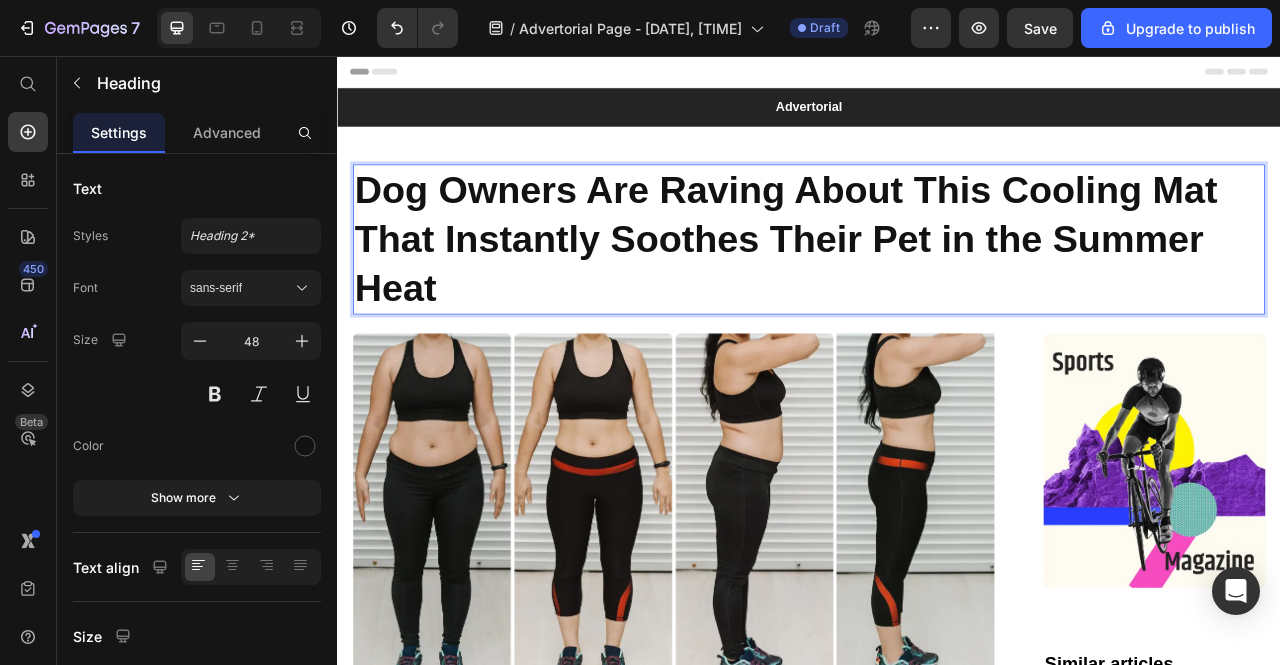 scroll, scrollTop: 208, scrollLeft: 0, axis: vertical 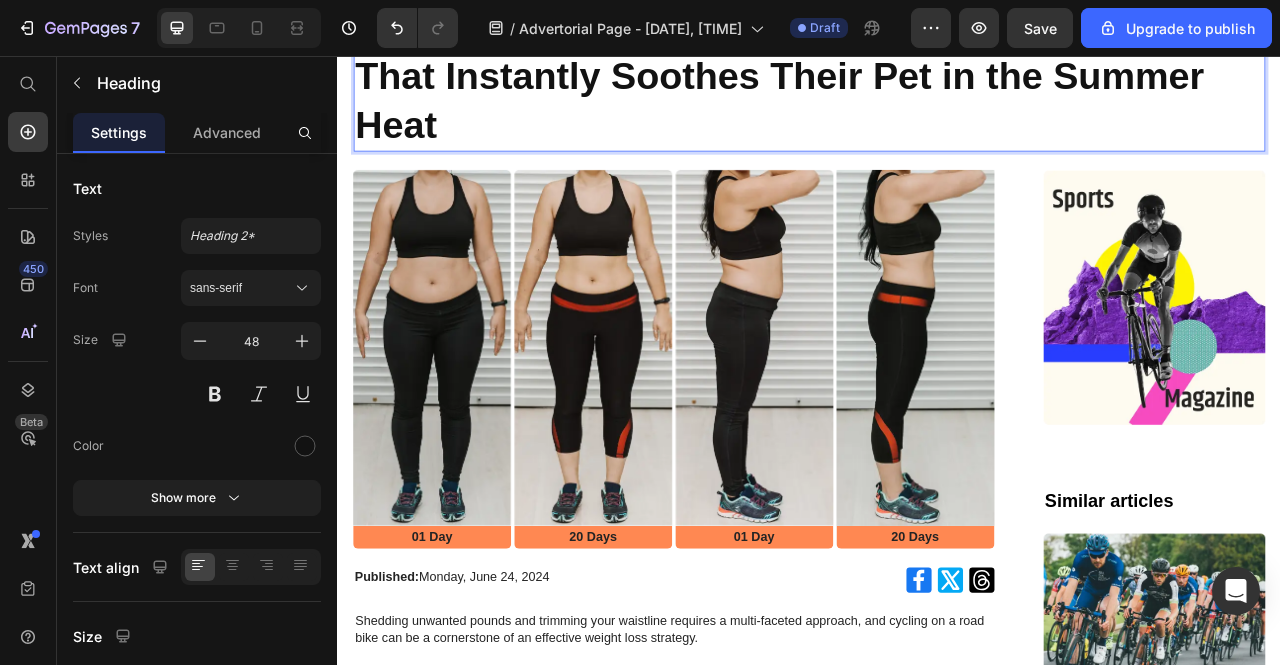 click at bounding box center [662, 427] 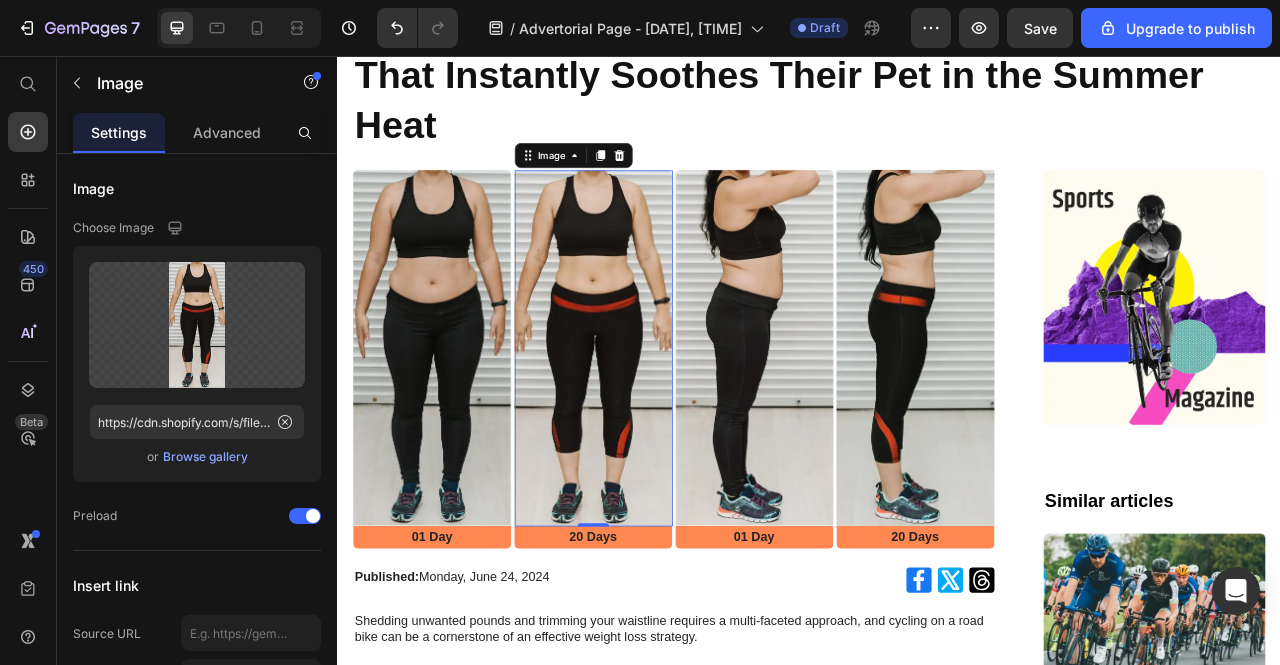 click at bounding box center (662, 427) 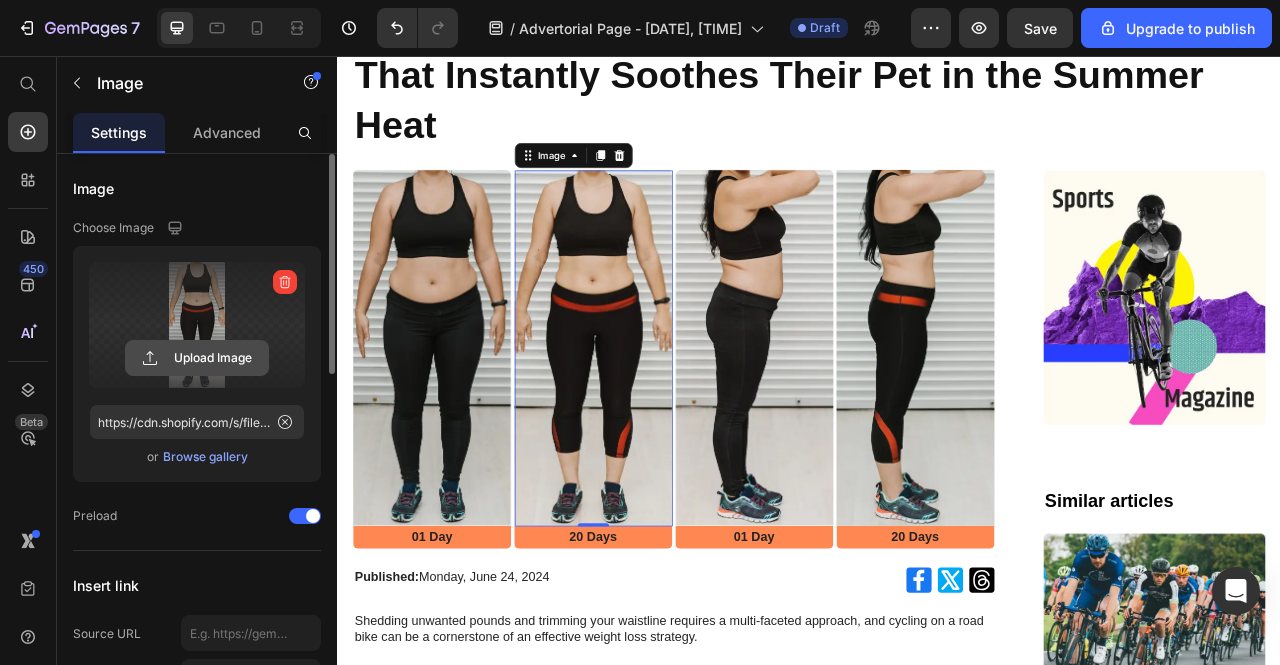 click 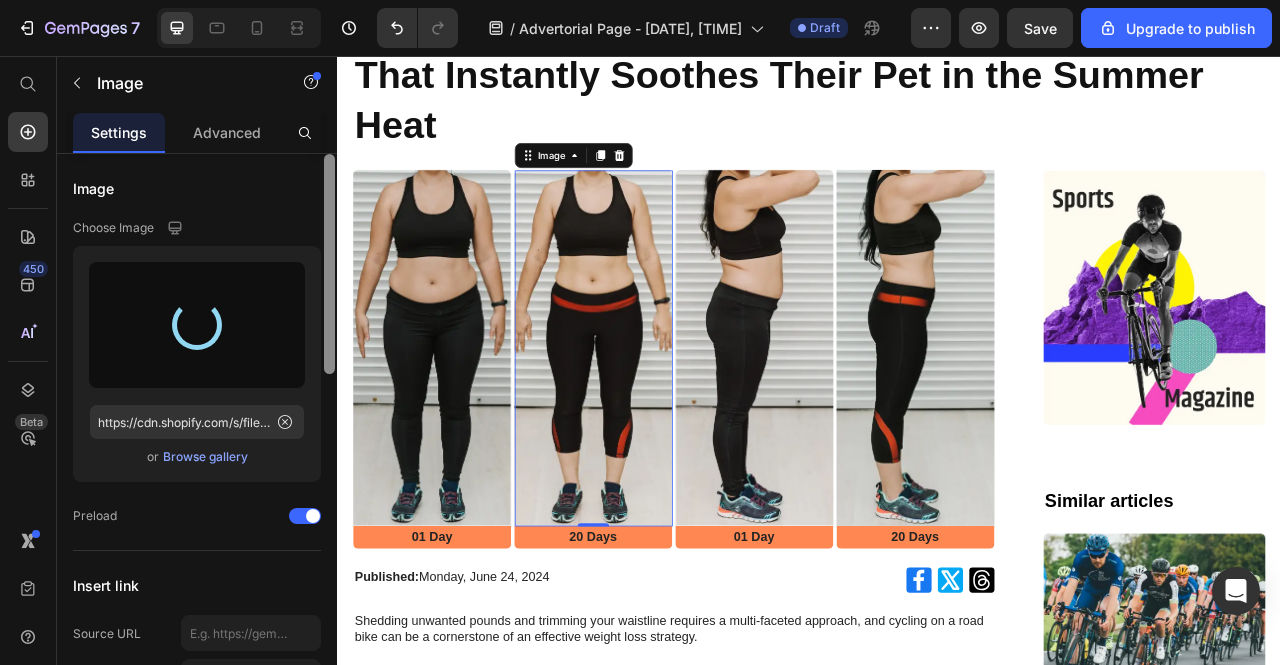 type on "https://cdn.shopify.com/s/files/1/0679/9120/8130/files/gempages_575162673902126309-9e6d0759-bef0-4e33-a7a8-dcae89aac830.png" 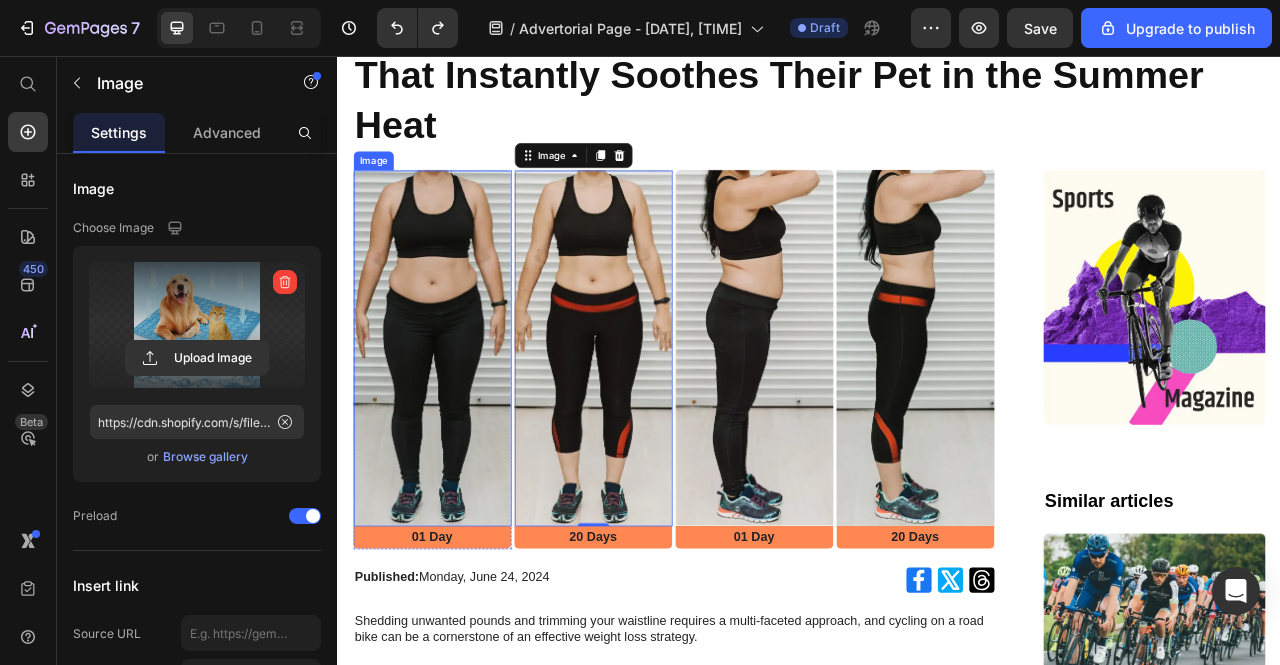 click at bounding box center (457, 427) 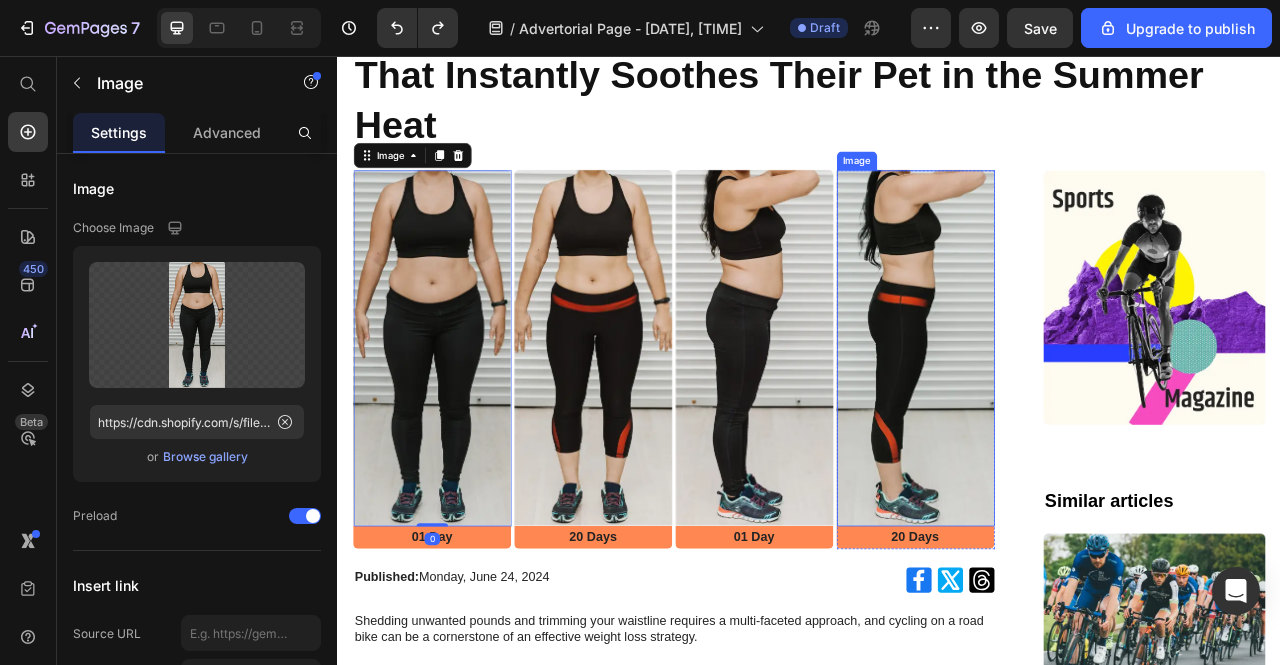 click on "Image   0 01 Day Text Block Row Image 20 Days Text Block Row Image 01 Day Text Block Row Image 20 Days Text Block Row Row Published:  Monday, June 24, 2024 Text Block
Icon
Icon
Icon Row Row Shedding unwanted pounds and trimming your waistline requires a multi-faceted approach, and cycling on a road bike can be a cornerstone of an effective weight loss strategy.  The smooth, efficient pedaling motion of a road bike engages all the major muscle groups in your lower body, elevating your heart rate and metabolism to help you burn calories at a rapid clip.  Studies have shown that just 30-60 minutes of road cycling per day can torch between 300-600 calories, making it one of the most efficient calorie-burning exercises available.   This natural motivation to ride more often is crucial for sustained weight loss success. Cycling also builds strength in your leg and core muscles, further enhancing your body's fat-burning capabilities.   GEM Road Bike Text Block Image Heading" at bounding box center (781, 1720) 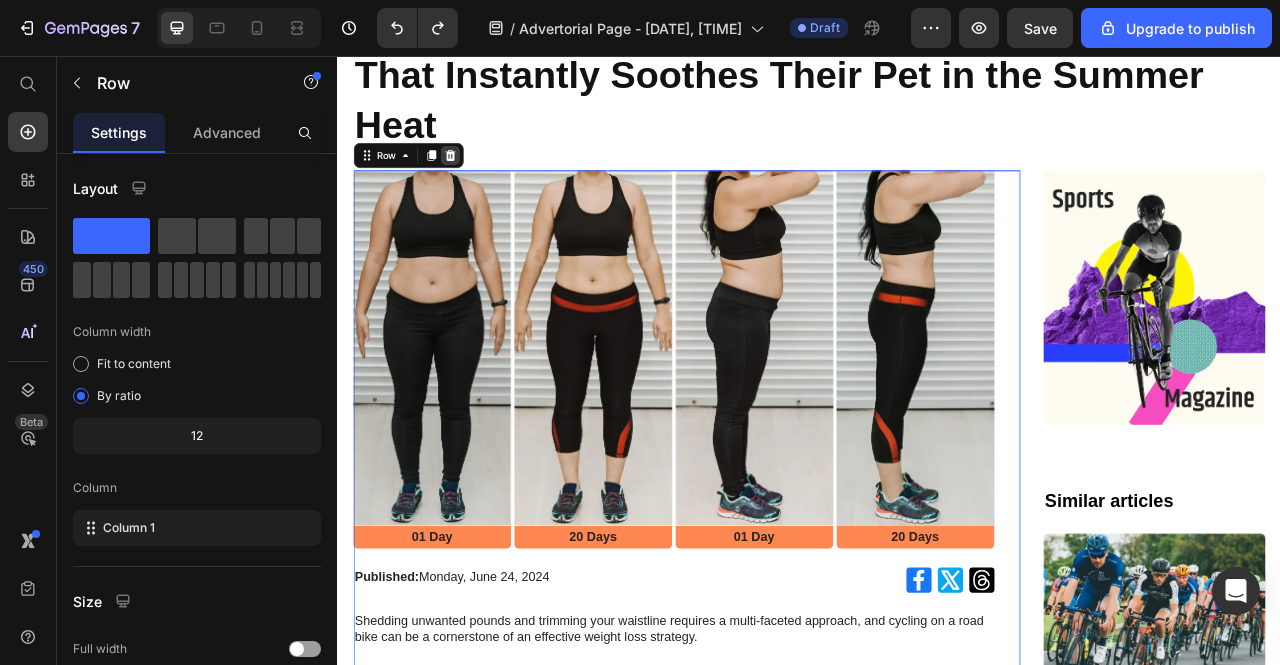 click 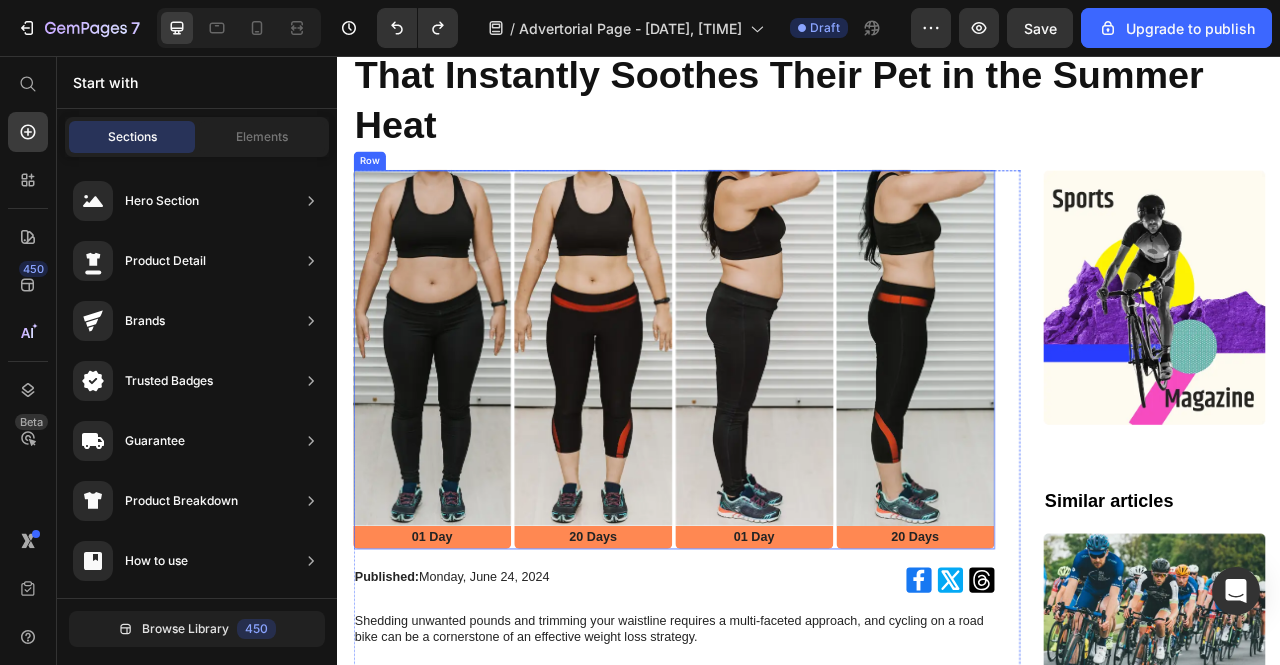 click at bounding box center (457, 427) 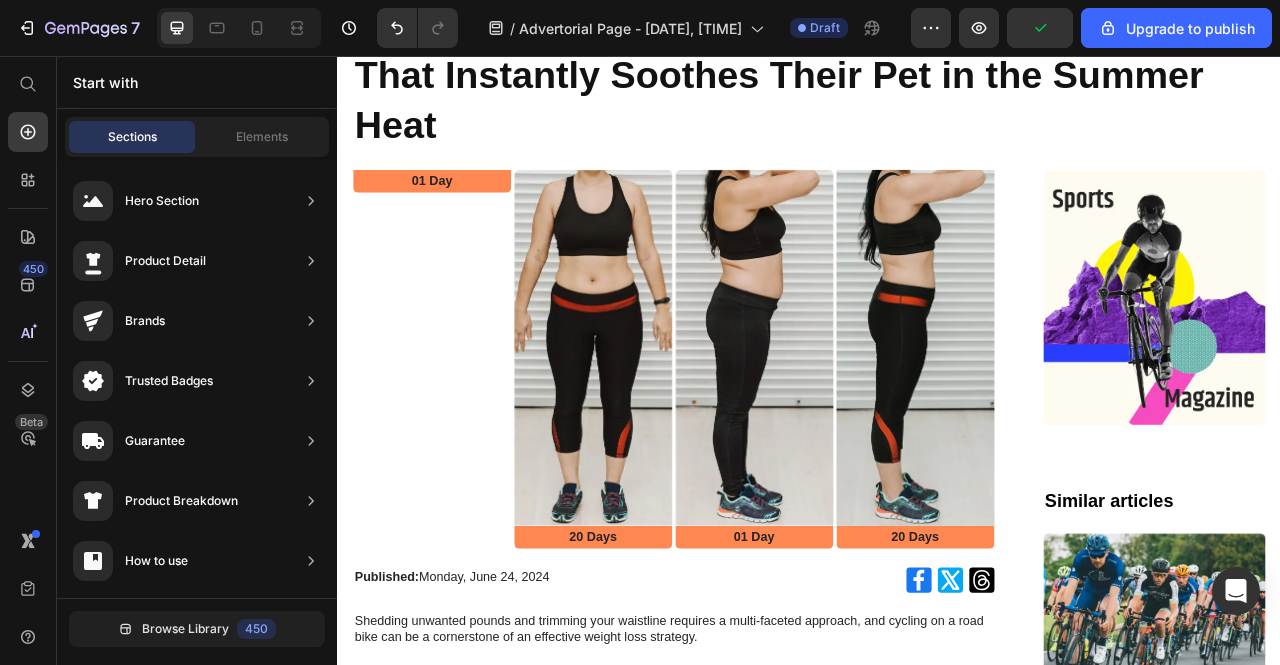 click at bounding box center [662, 427] 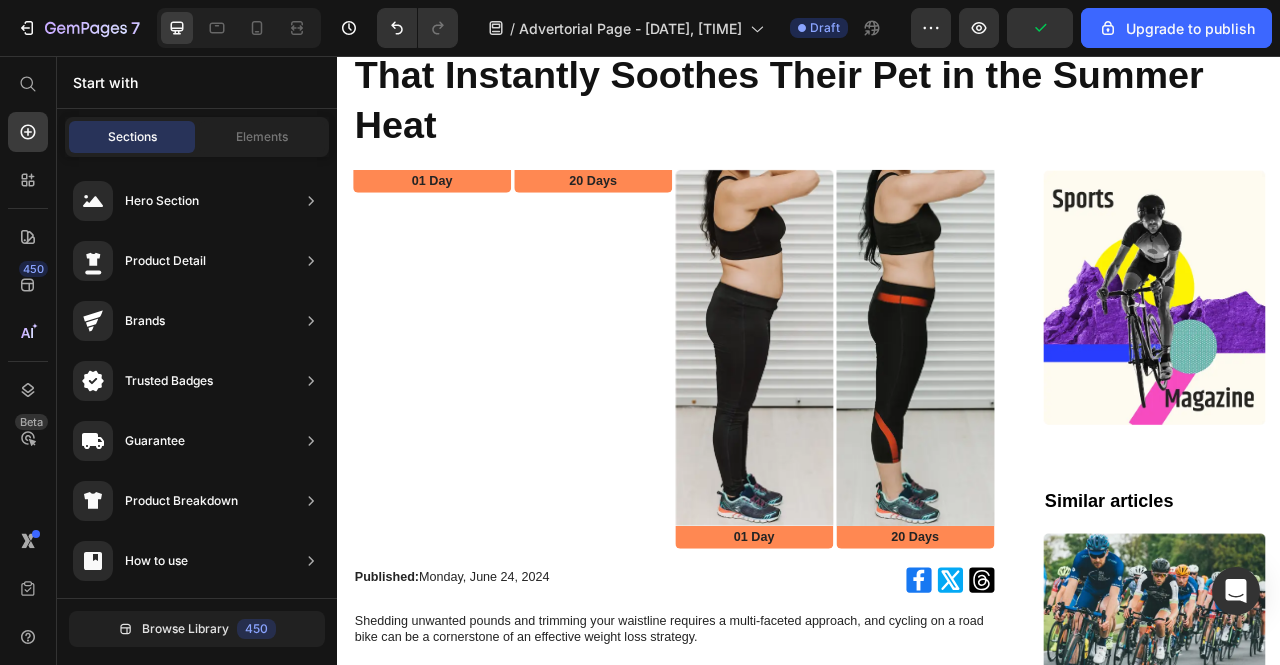 click at bounding box center (867, 427) 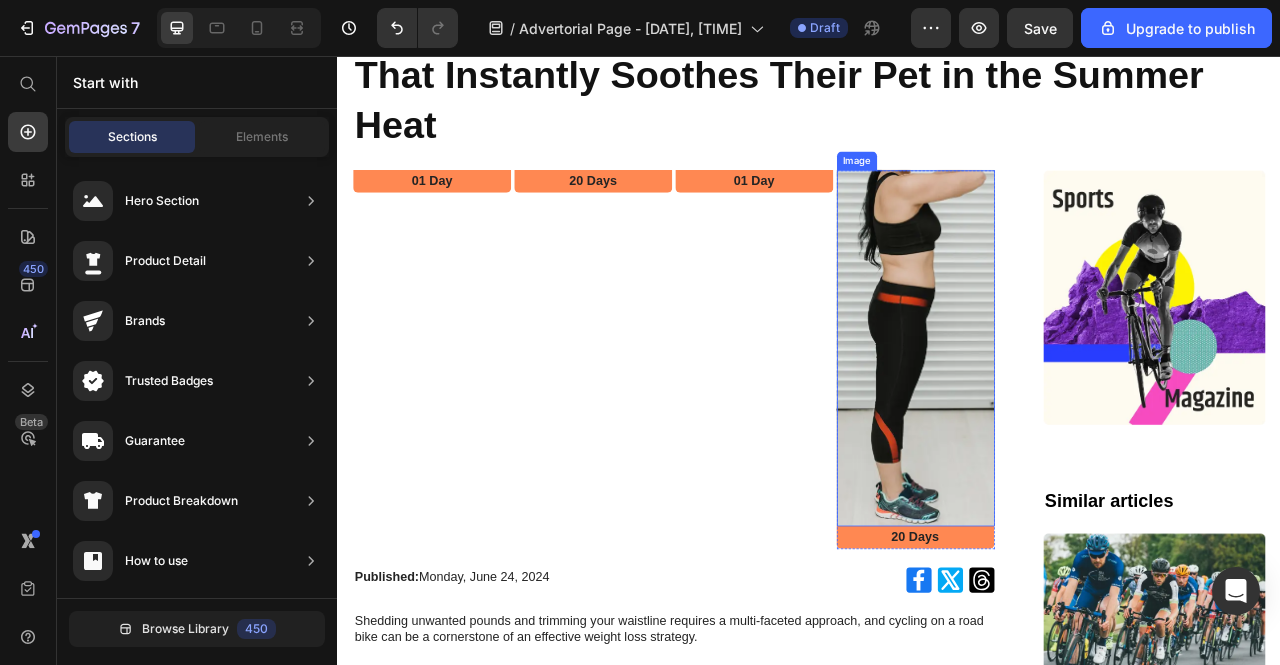 click at bounding box center (1072, 427) 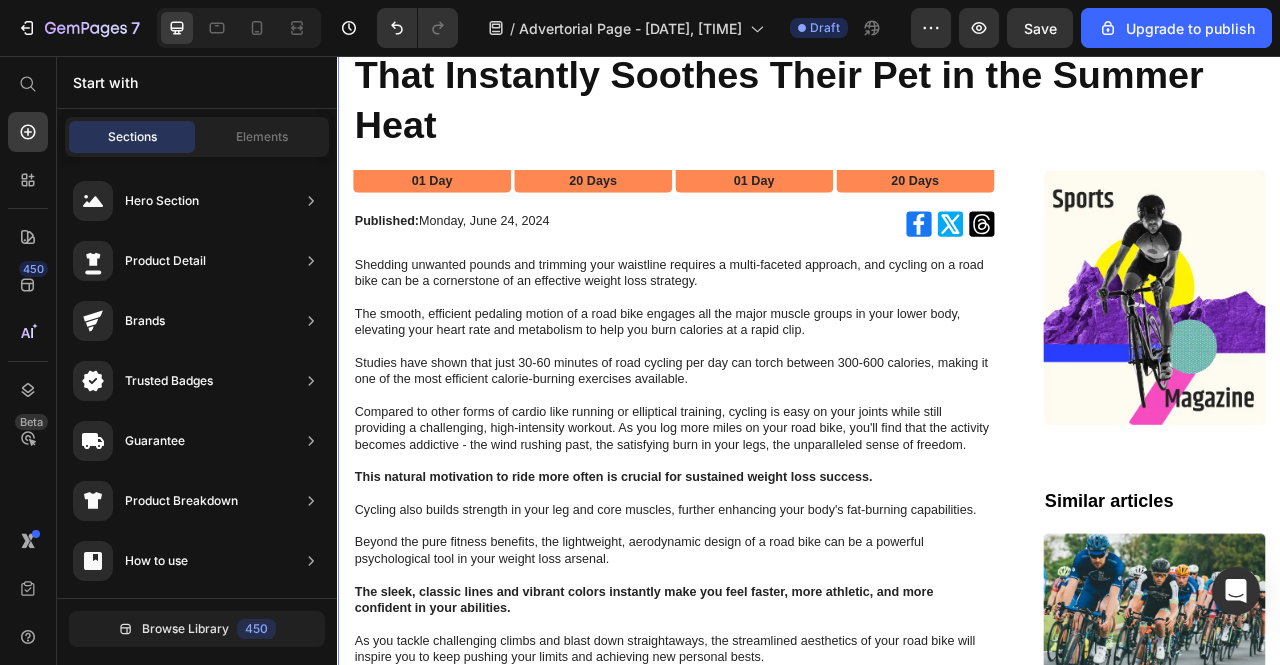 click on "01 Day" at bounding box center [457, 215] 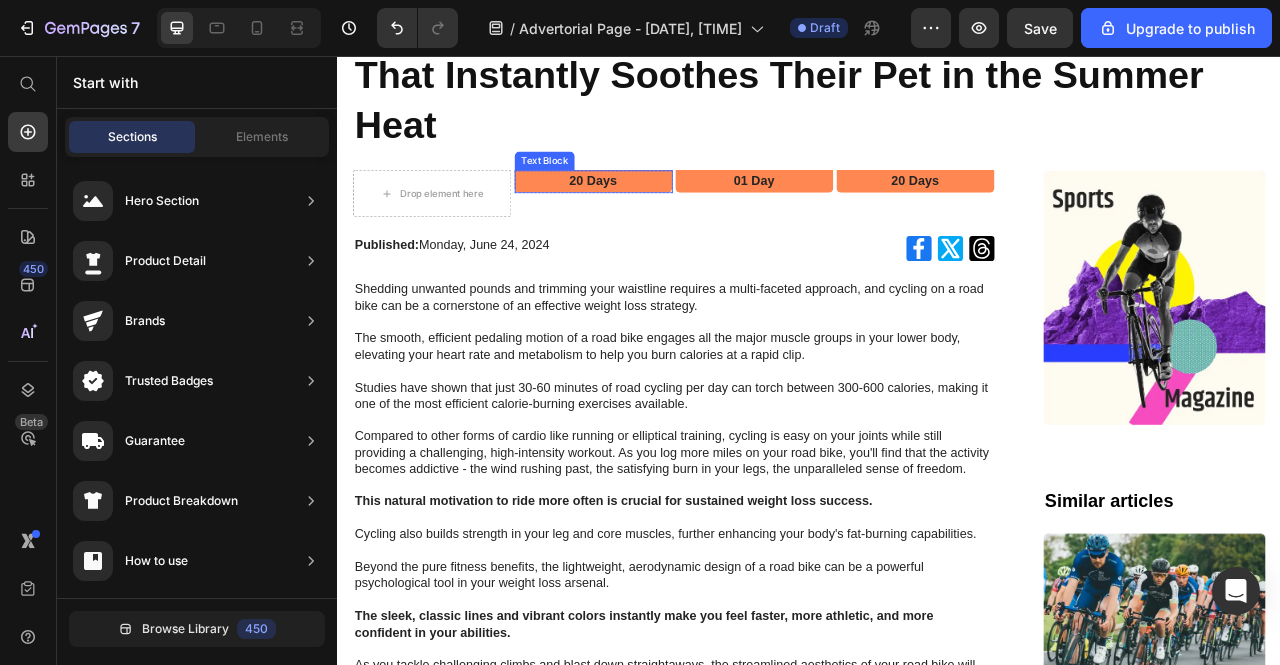 click on "20 Days" at bounding box center (662, 215) 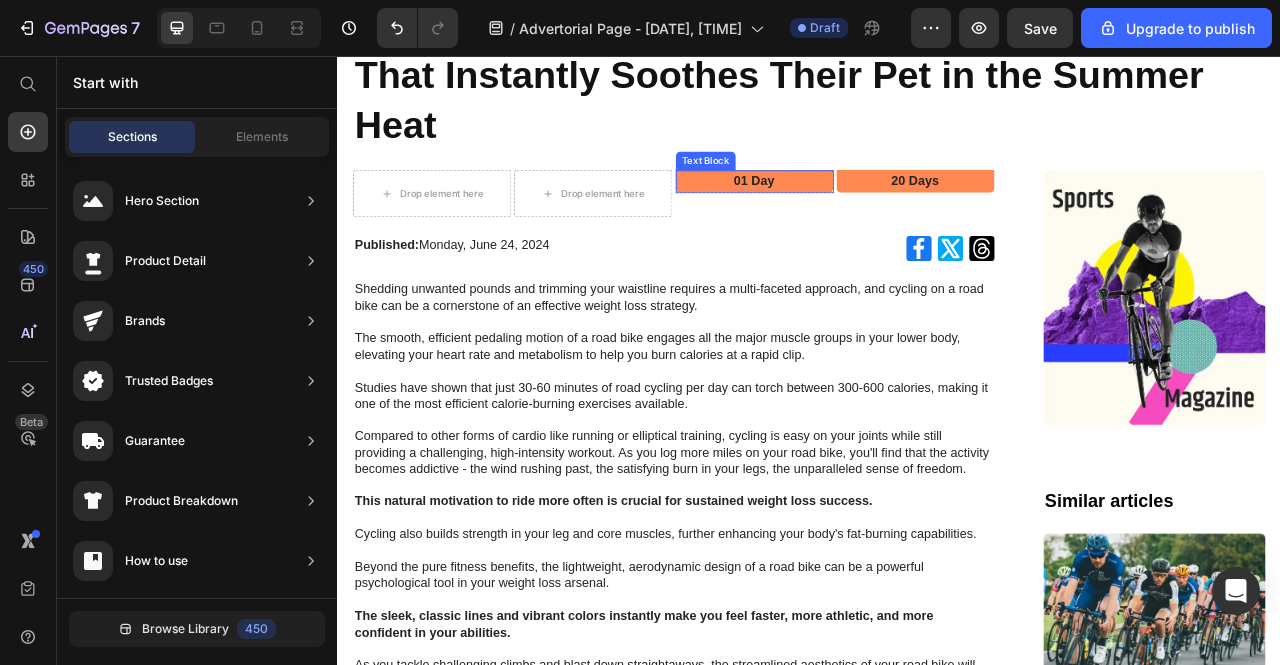 click on "01 Day" at bounding box center (867, 215) 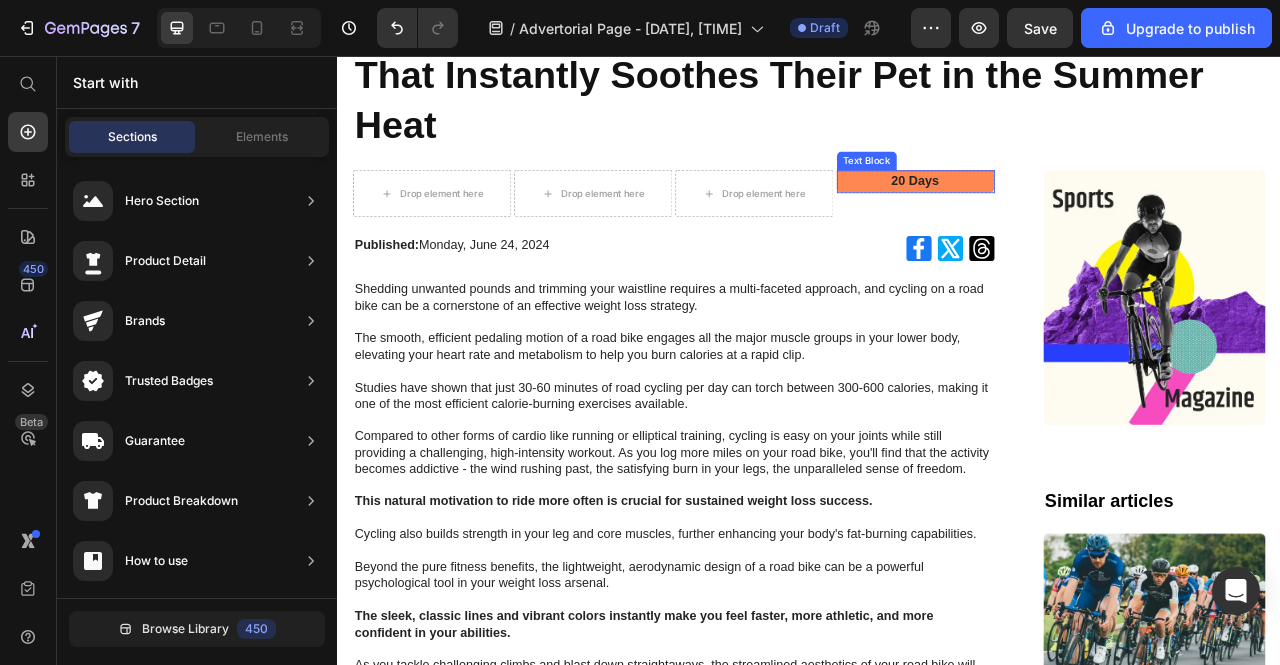 click on "20 Days" at bounding box center [1072, 215] 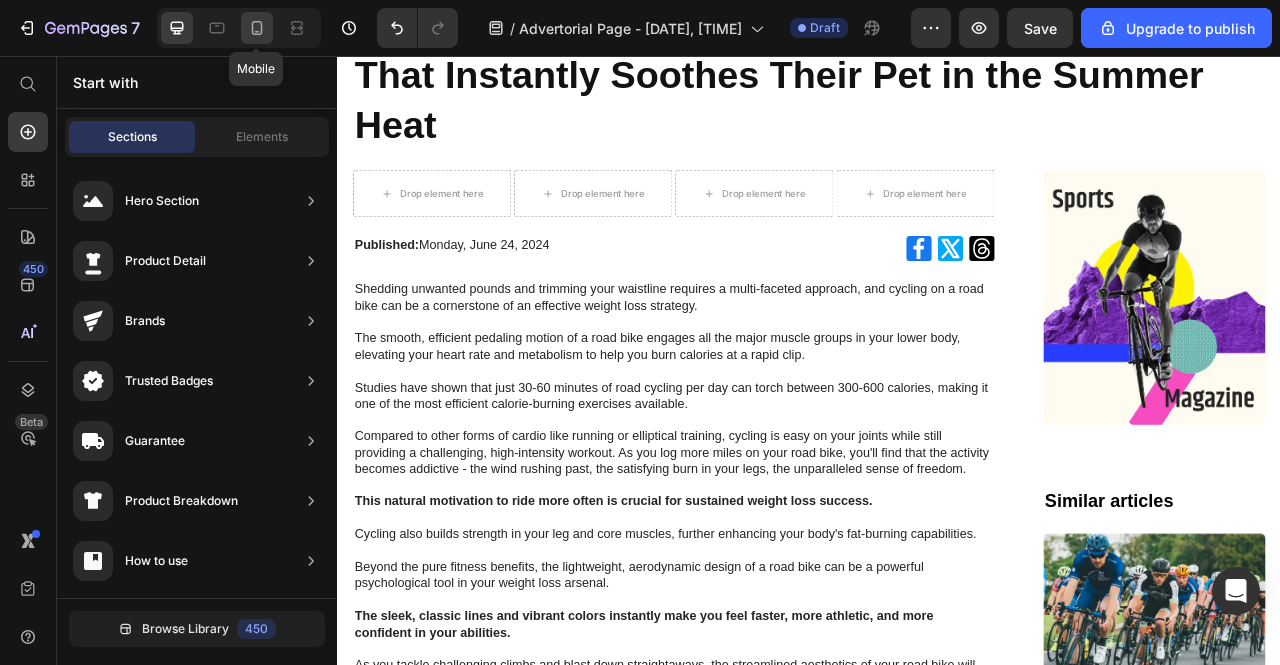 click 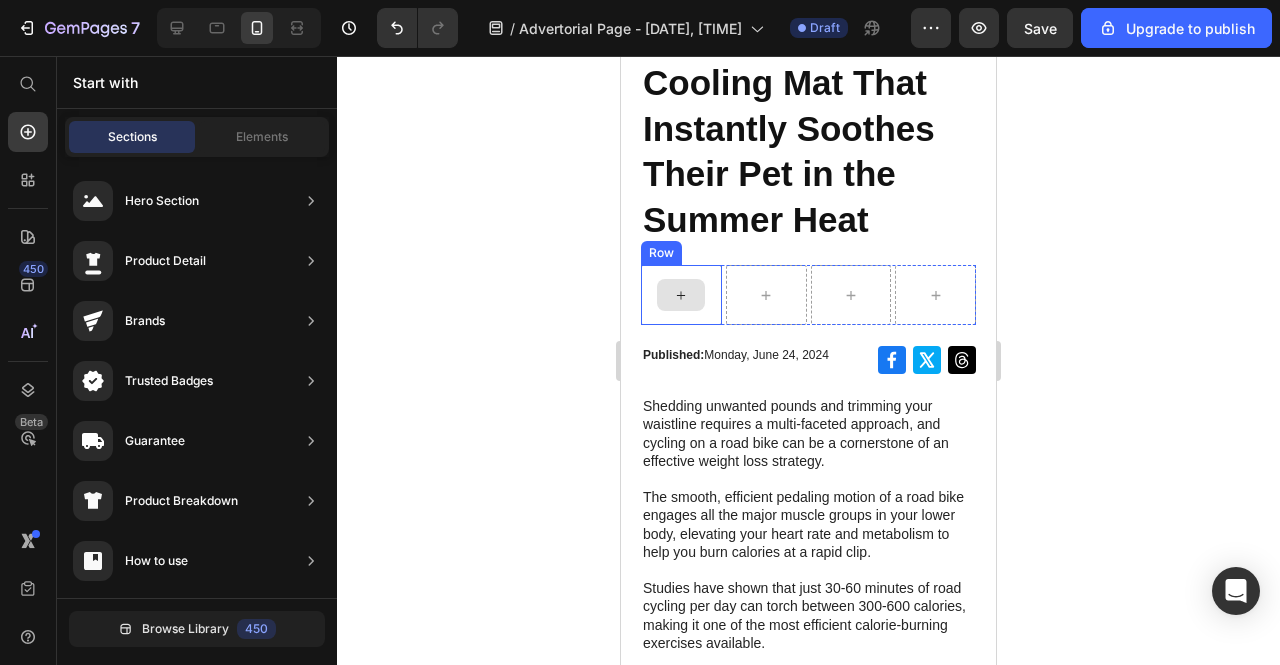 scroll, scrollTop: 98, scrollLeft: 0, axis: vertical 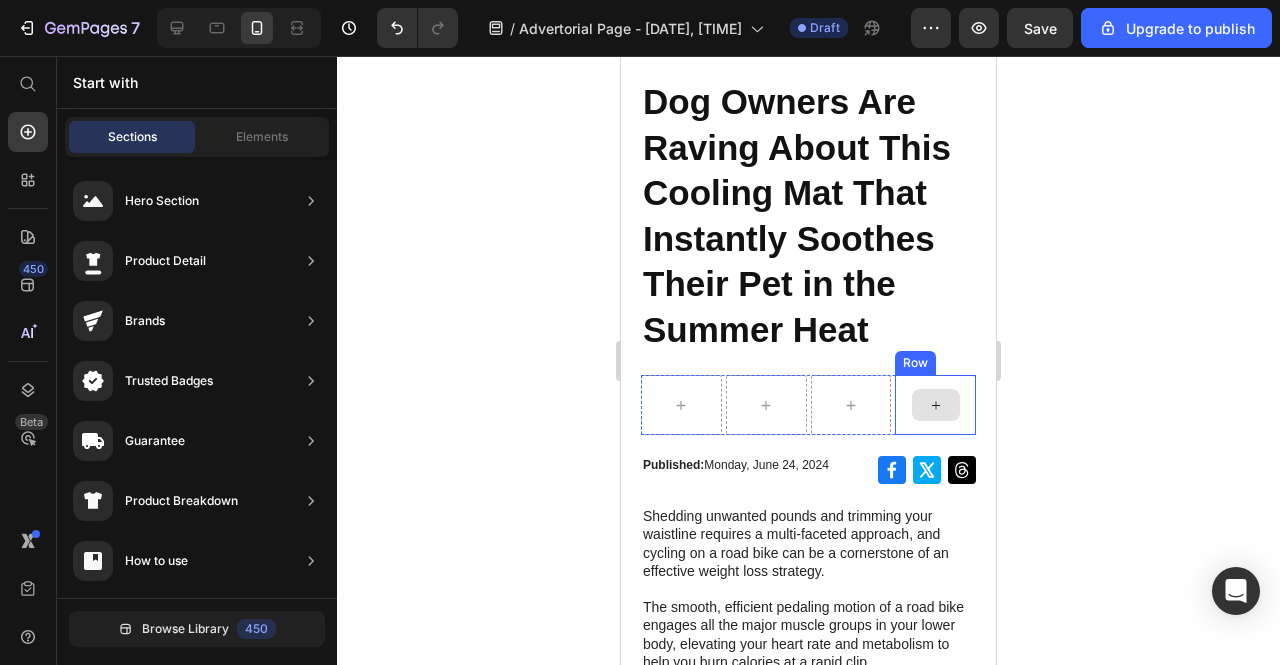 click at bounding box center [935, 405] 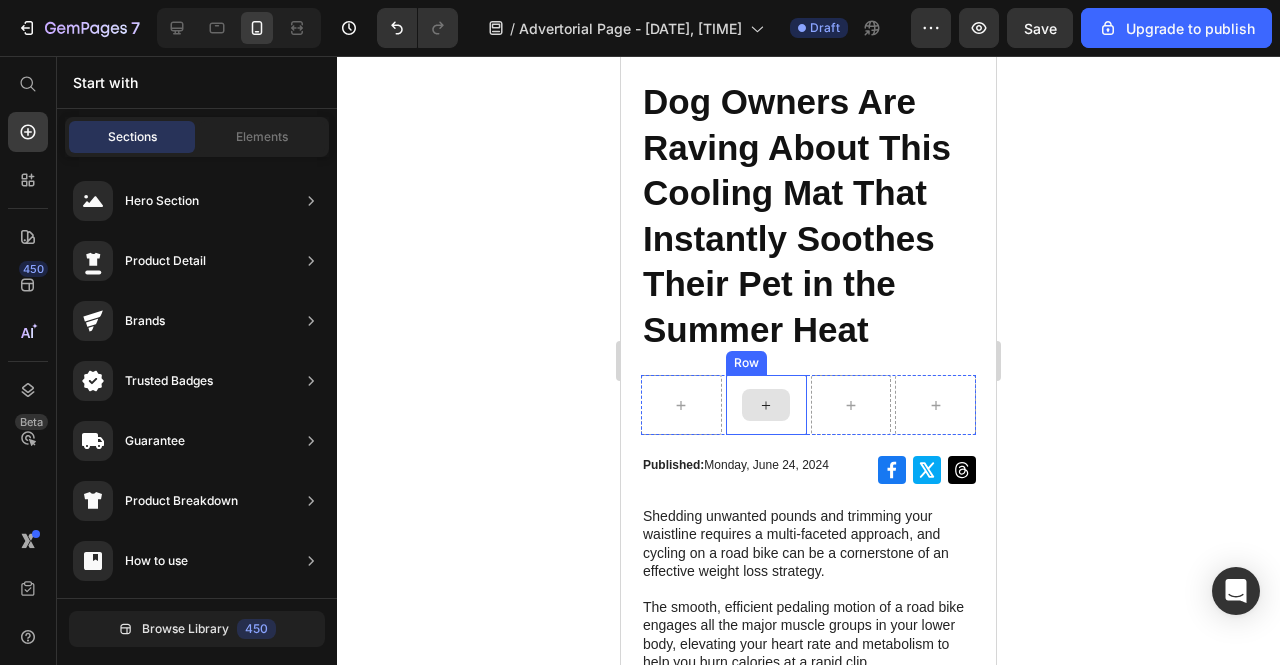 click at bounding box center (766, 405) 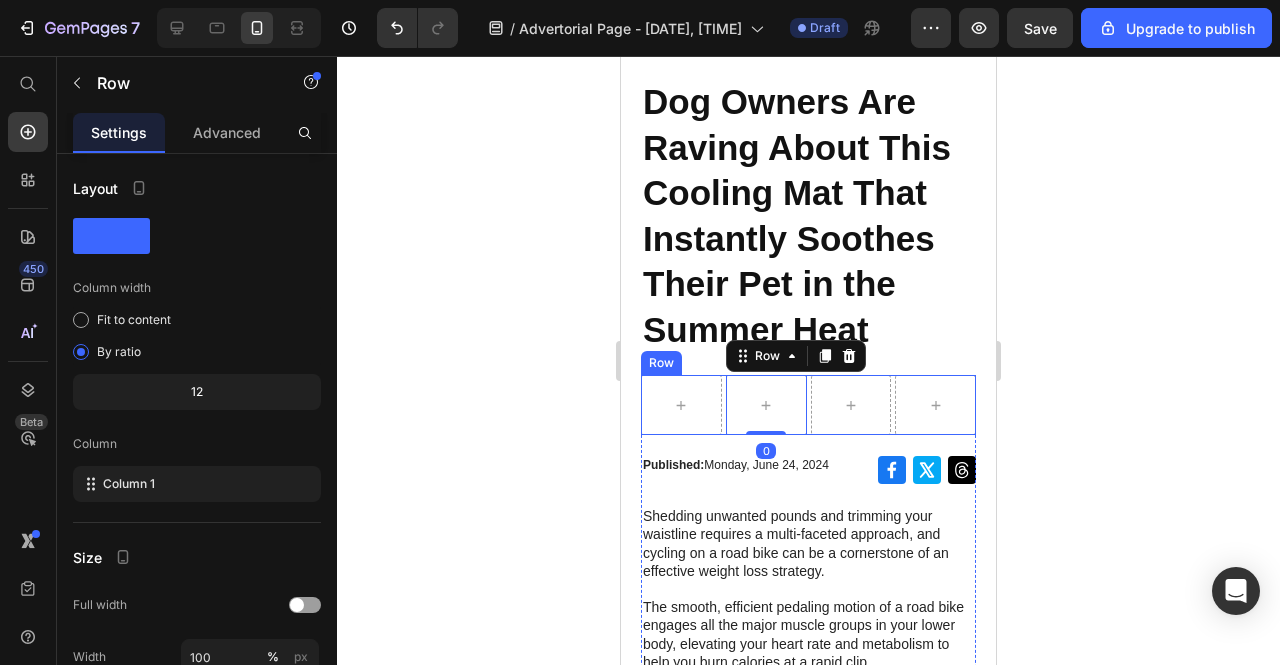 click on "Row
Row   0
Row
Row" at bounding box center [808, 405] 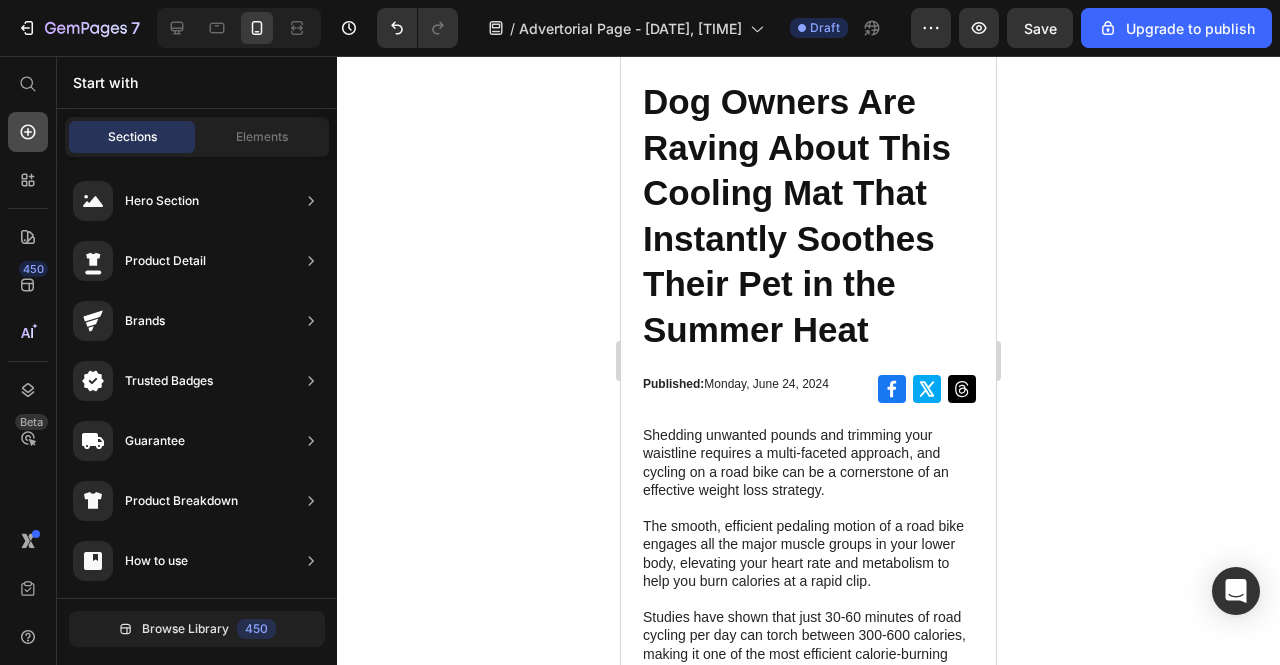 click 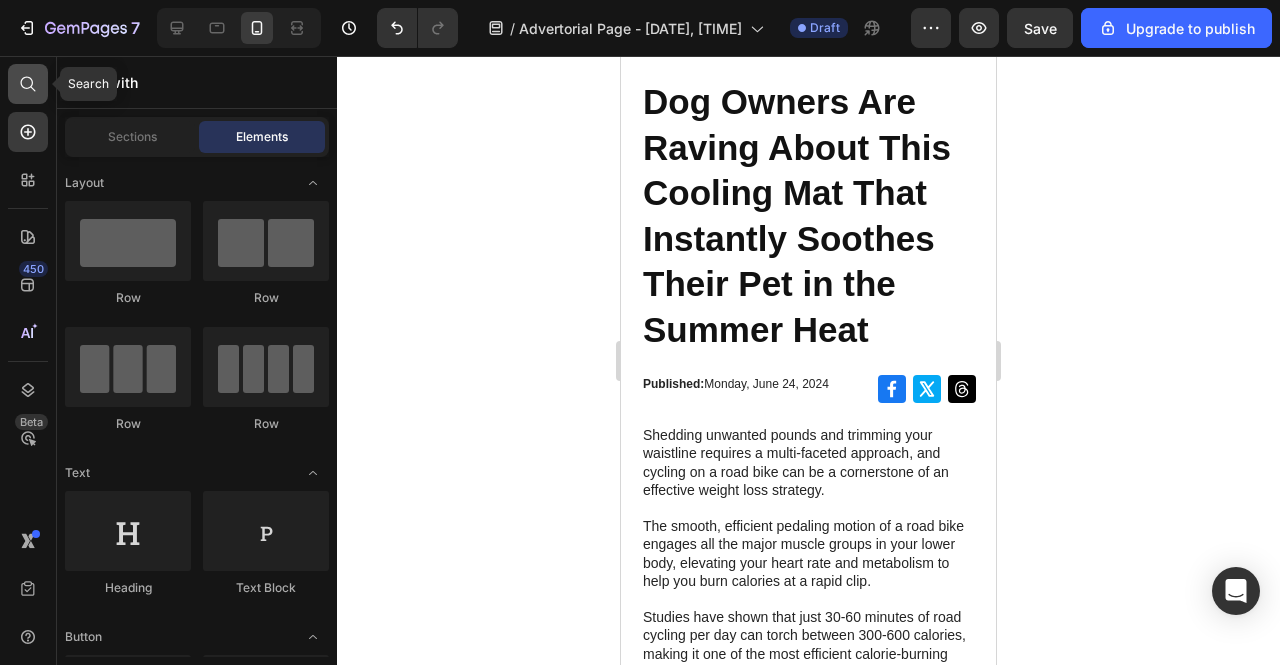 click 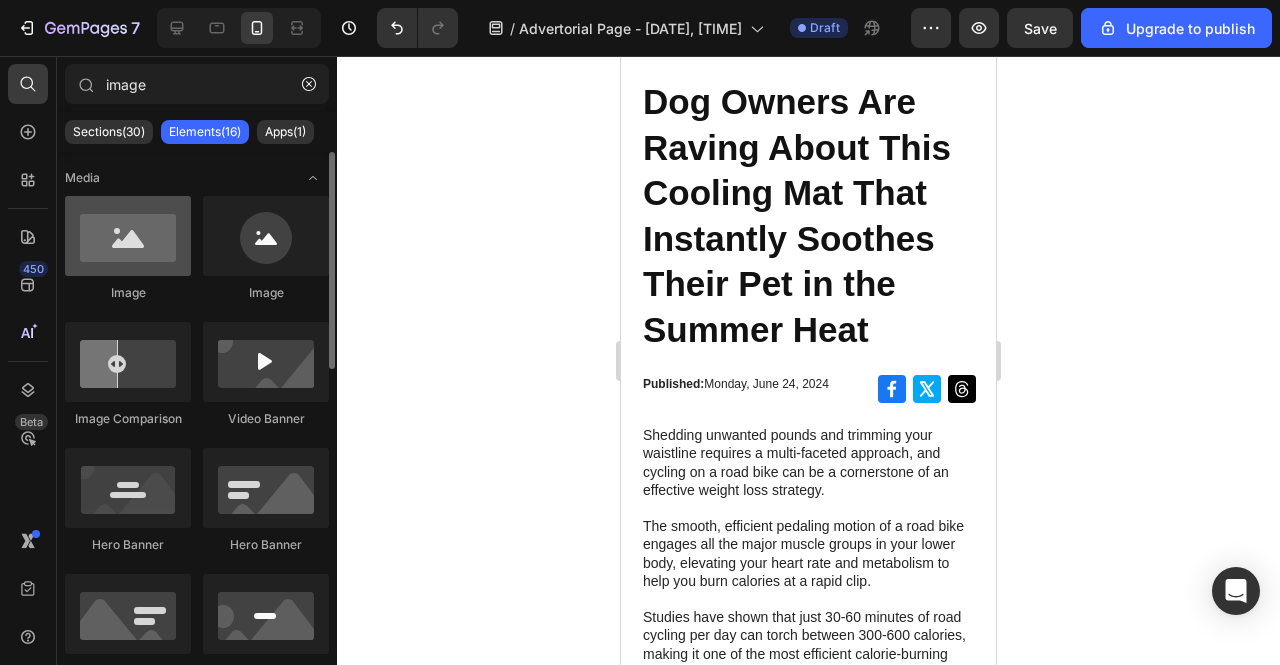 type on "image" 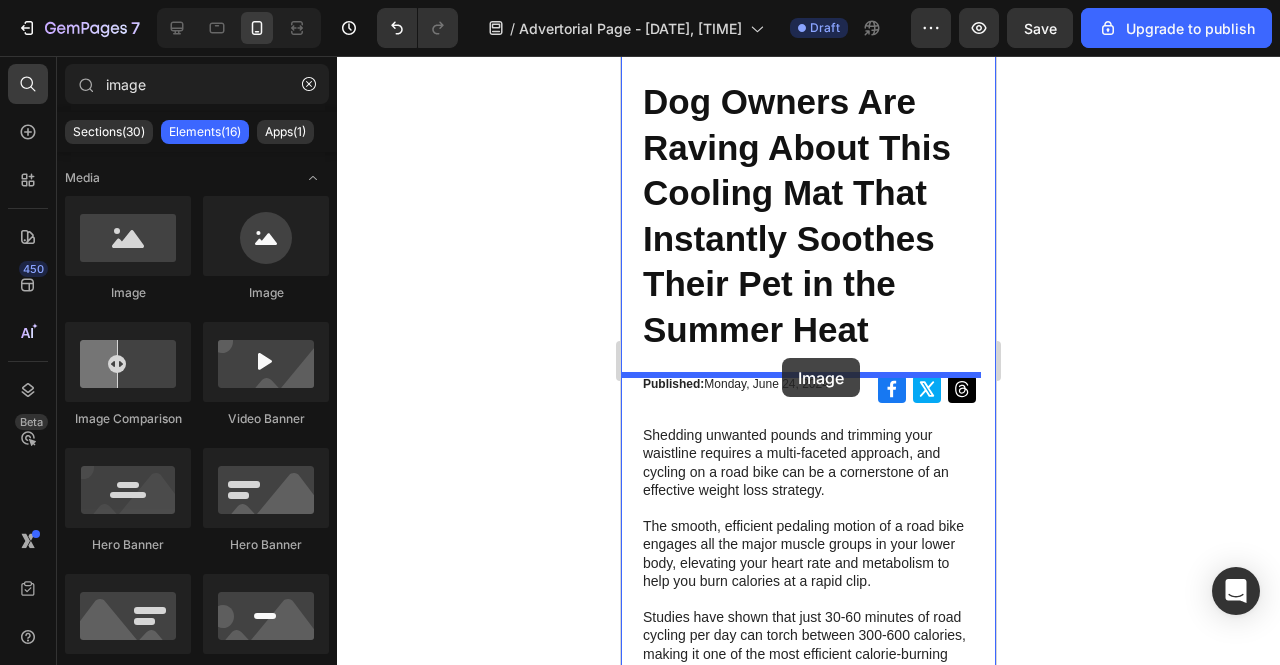 drag, startPoint x: 711, startPoint y: 275, endPoint x: 776, endPoint y: 362, distance: 108.60018 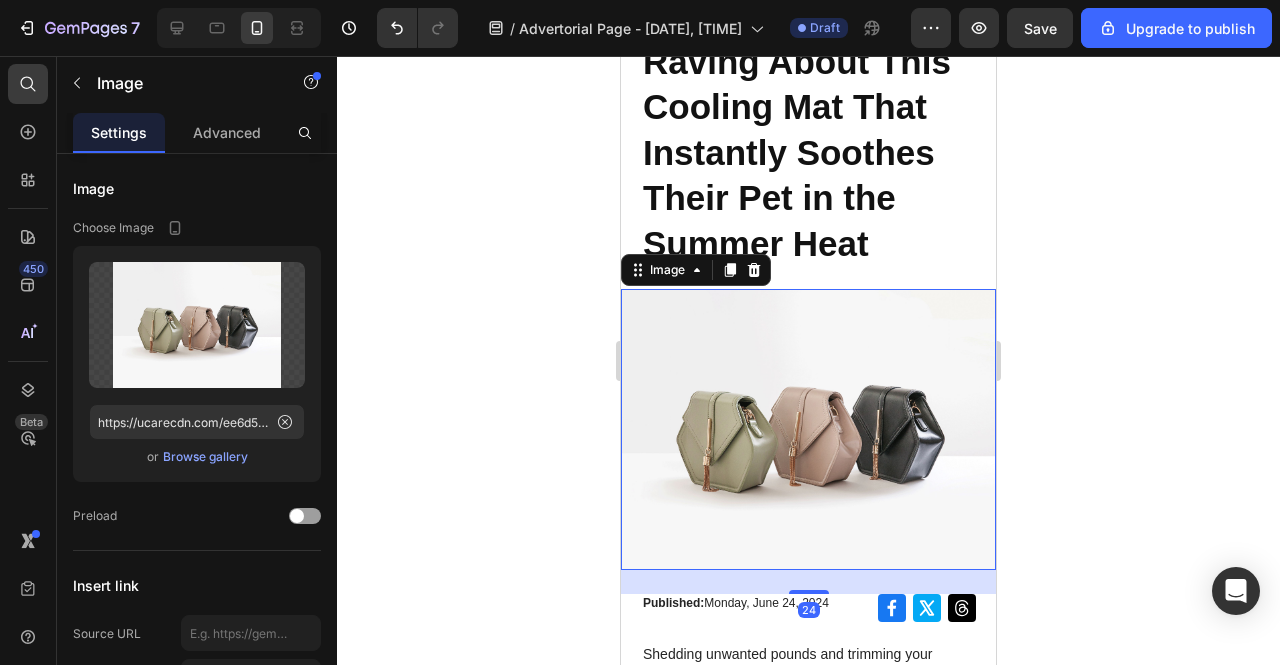 scroll, scrollTop: 186, scrollLeft: 0, axis: vertical 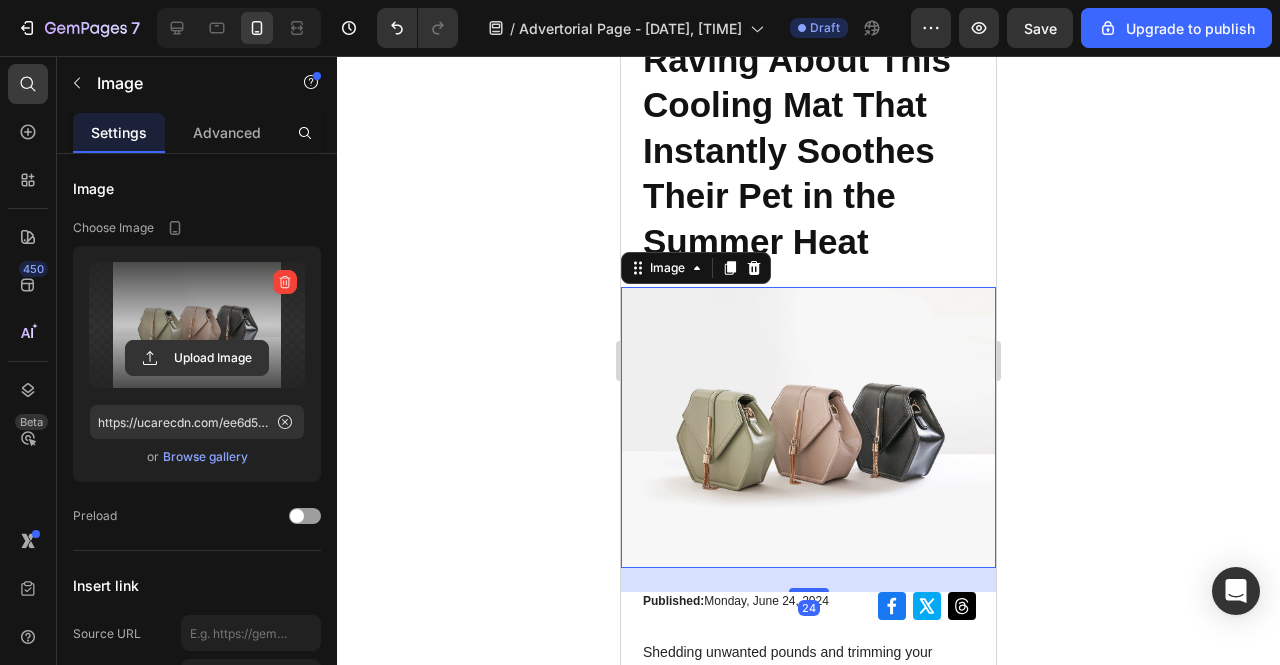 click at bounding box center [197, 325] 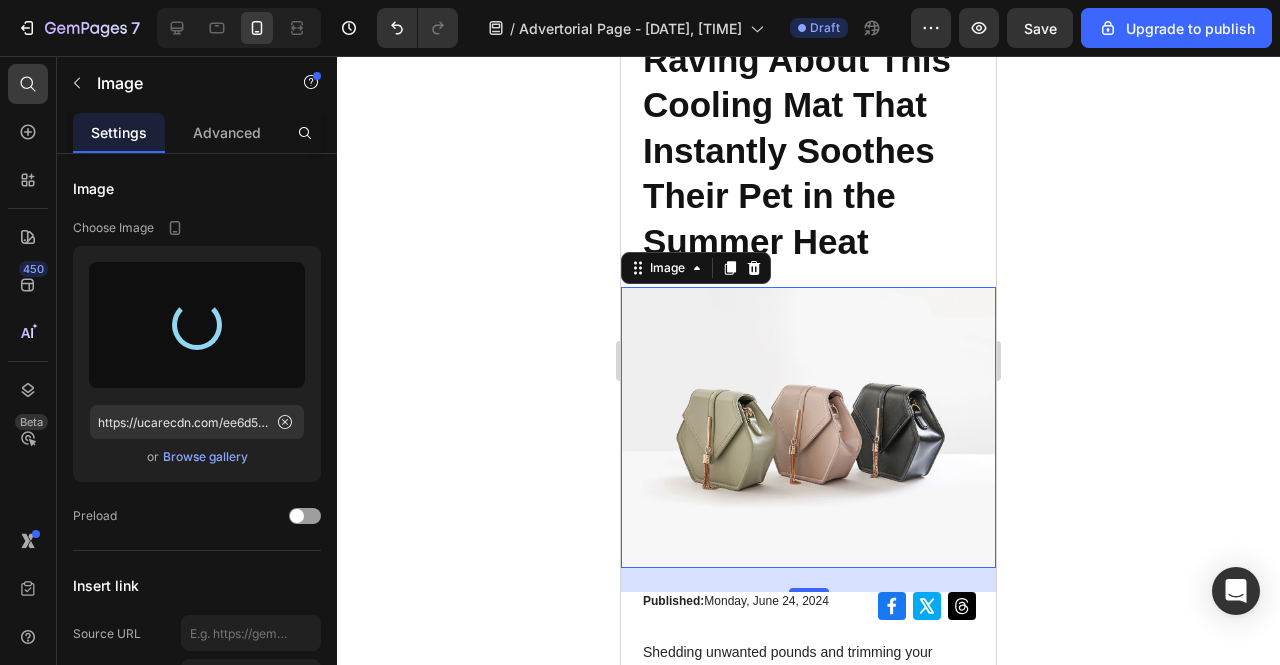 type on "https://cdn.shopify.com/s/files/1/0679/9120/8130/files/gempages_575162673902126309-9e6d0759-bef0-4e33-a7a8-dcae89aac830.png" 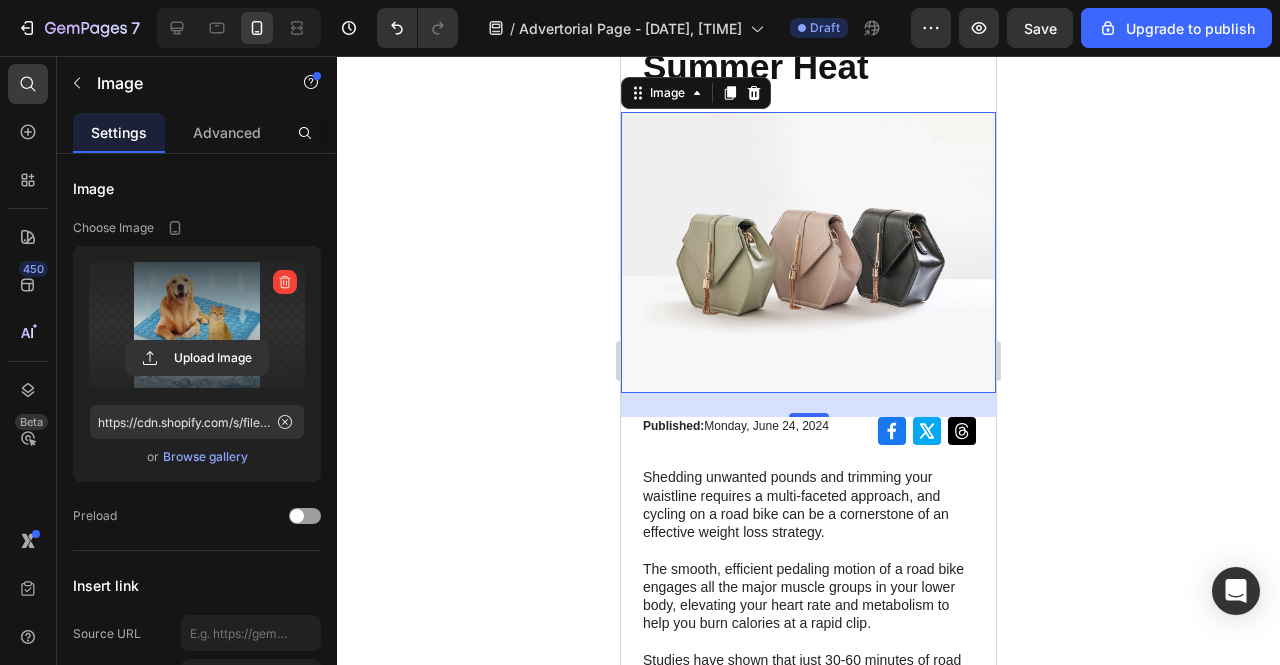 scroll, scrollTop: 362, scrollLeft: 0, axis: vertical 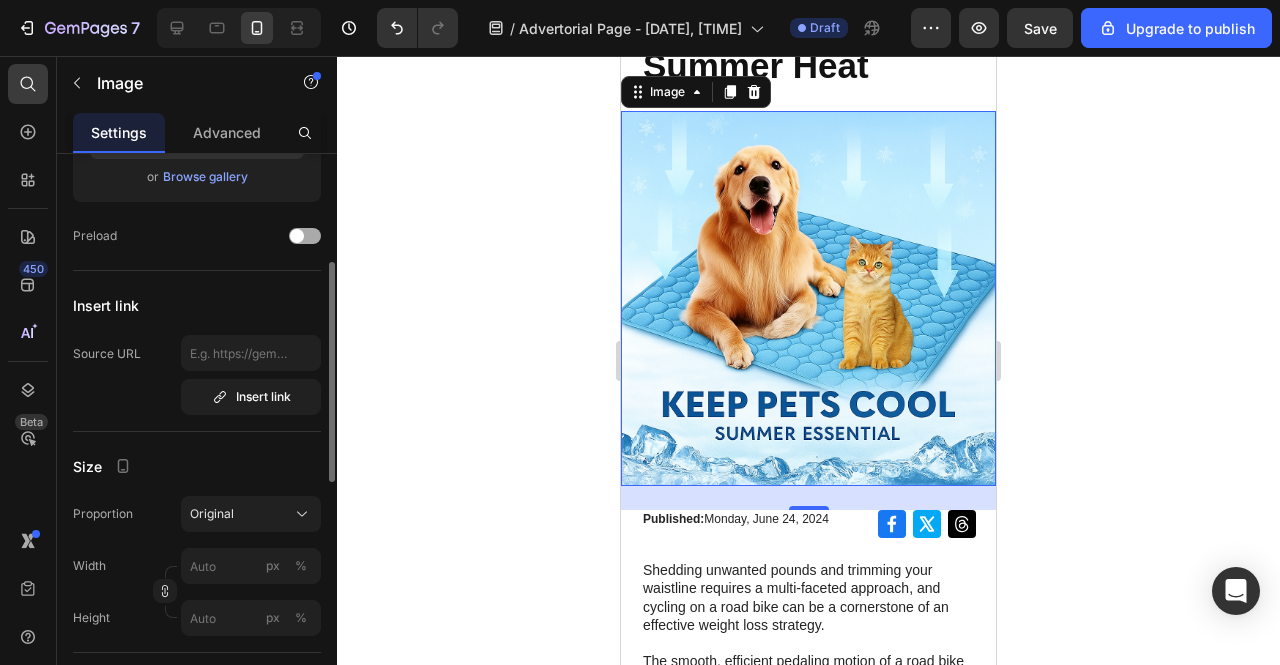 click at bounding box center [297, 236] 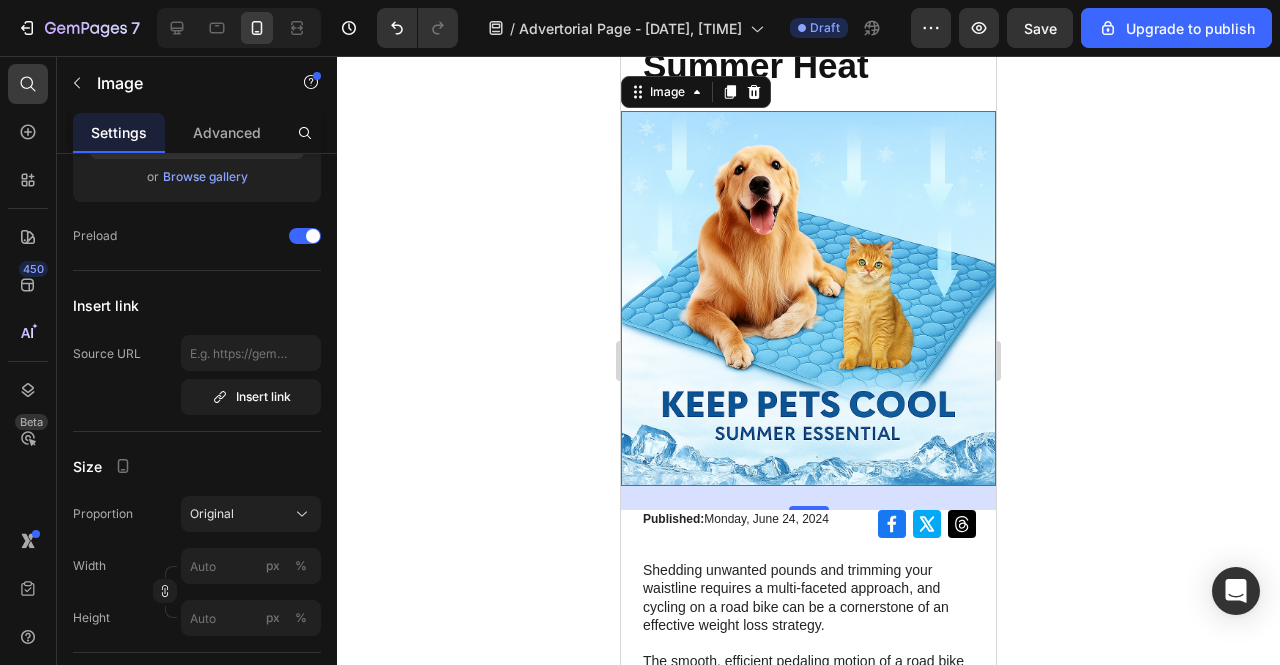 scroll, scrollTop: 410, scrollLeft: 0, axis: vertical 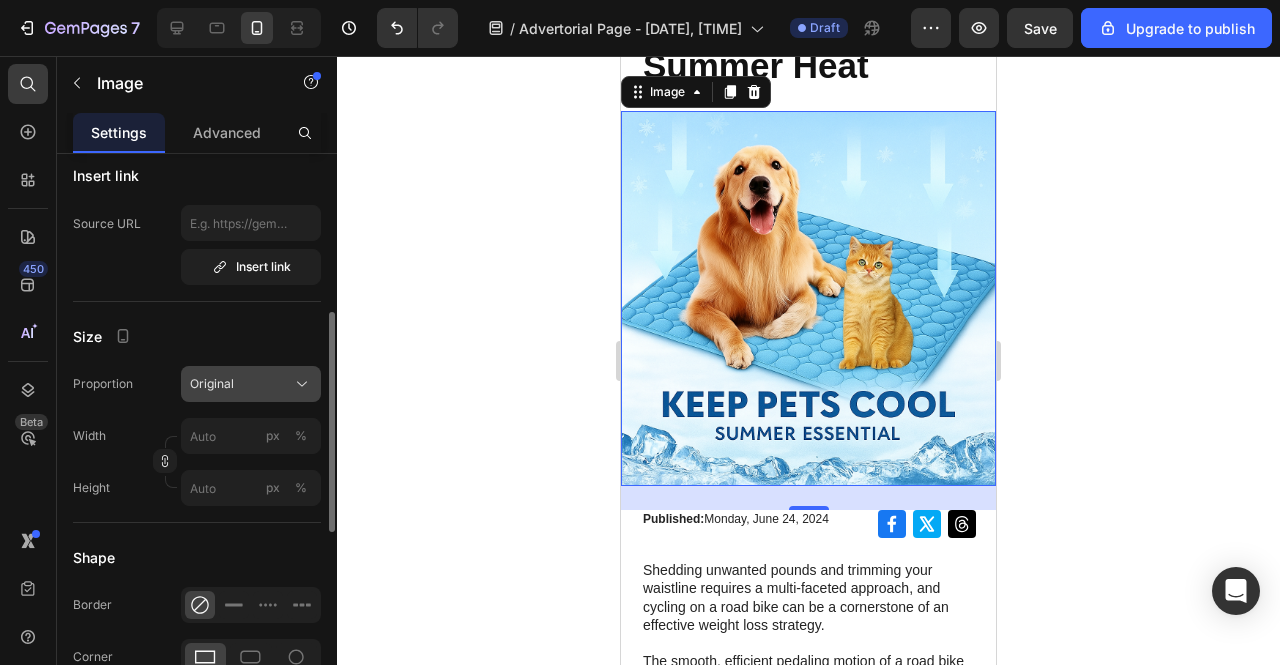 click on "Original" 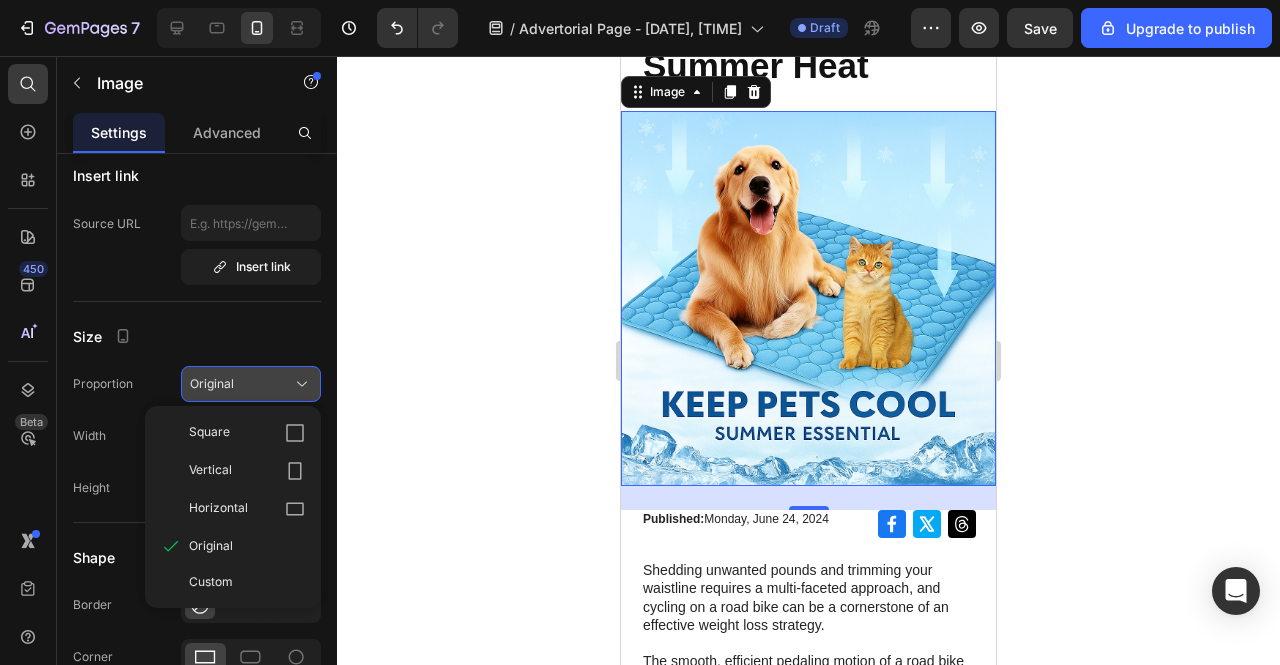 click on "Original" at bounding box center [212, 384] 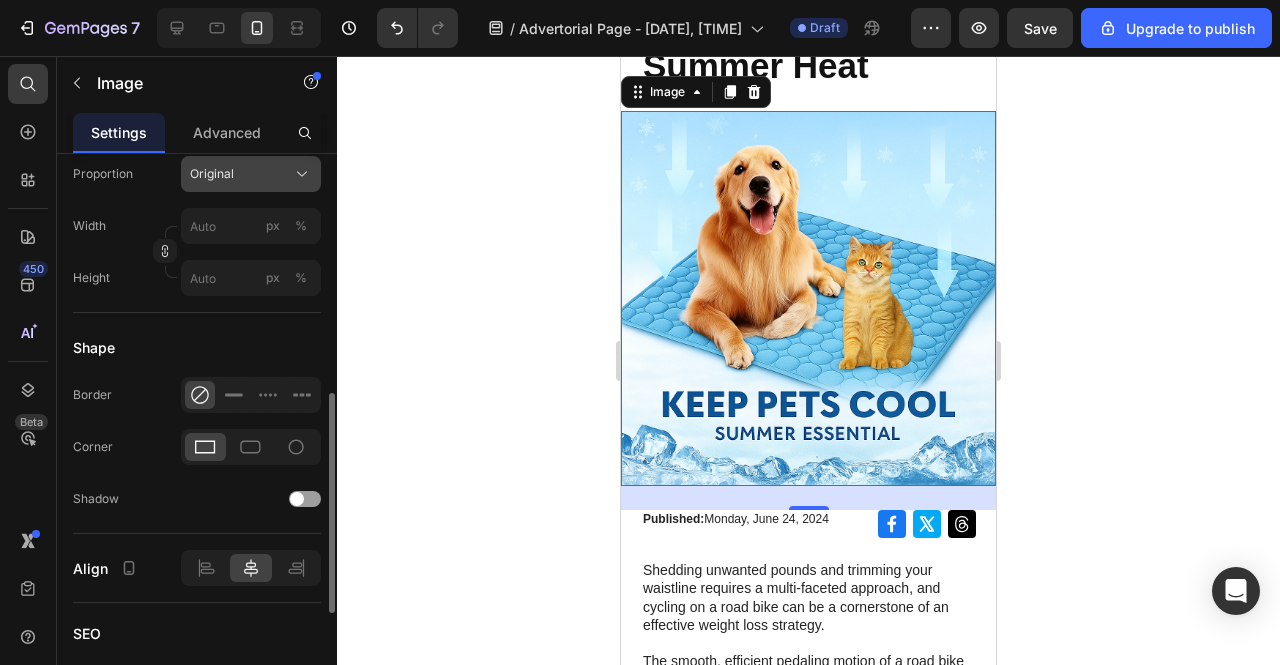 scroll, scrollTop: 619, scrollLeft: 0, axis: vertical 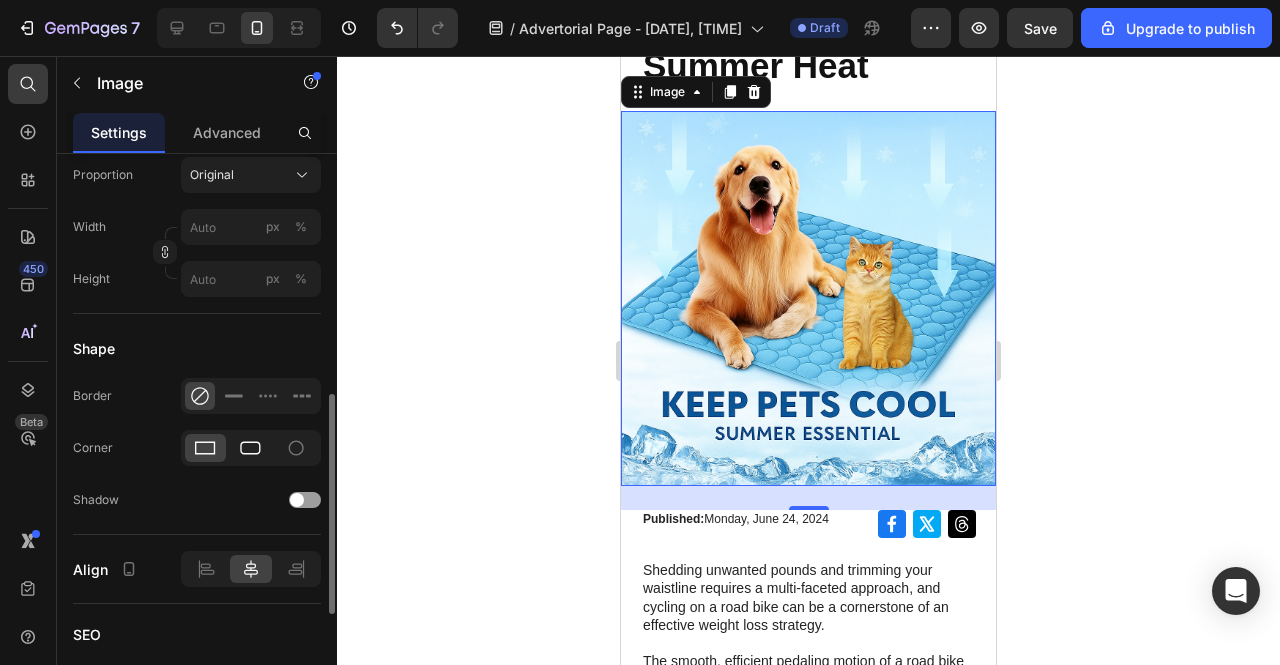 click 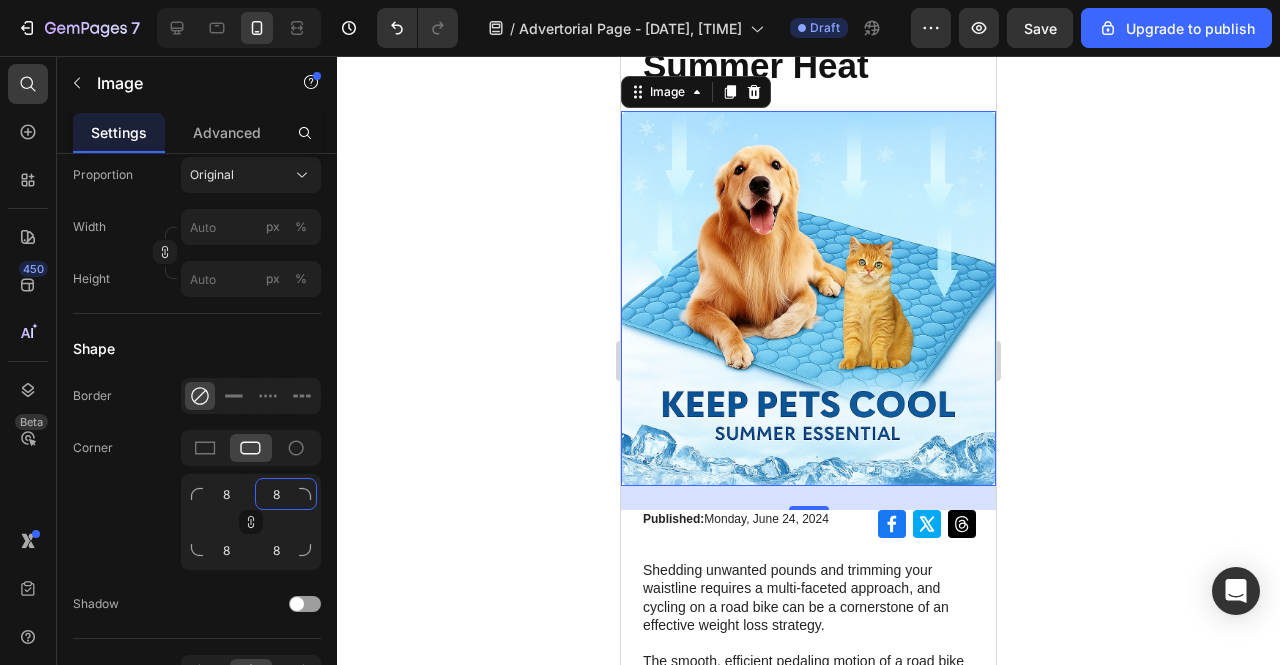 click on "8" 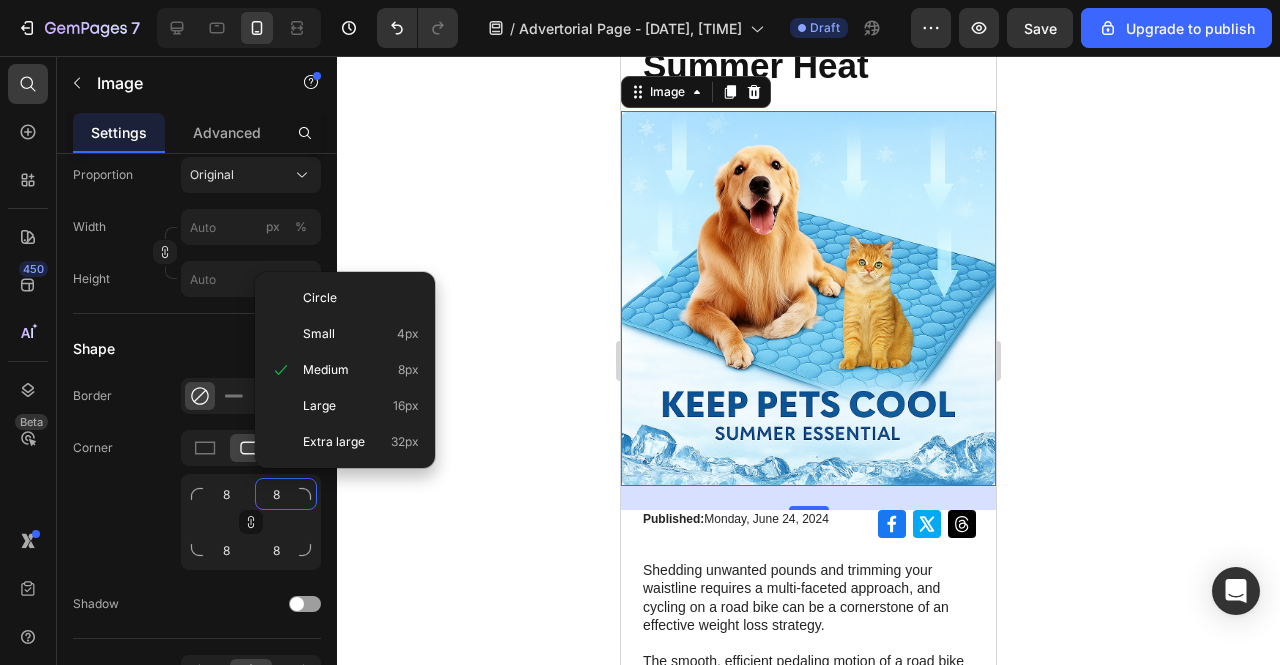type on "2" 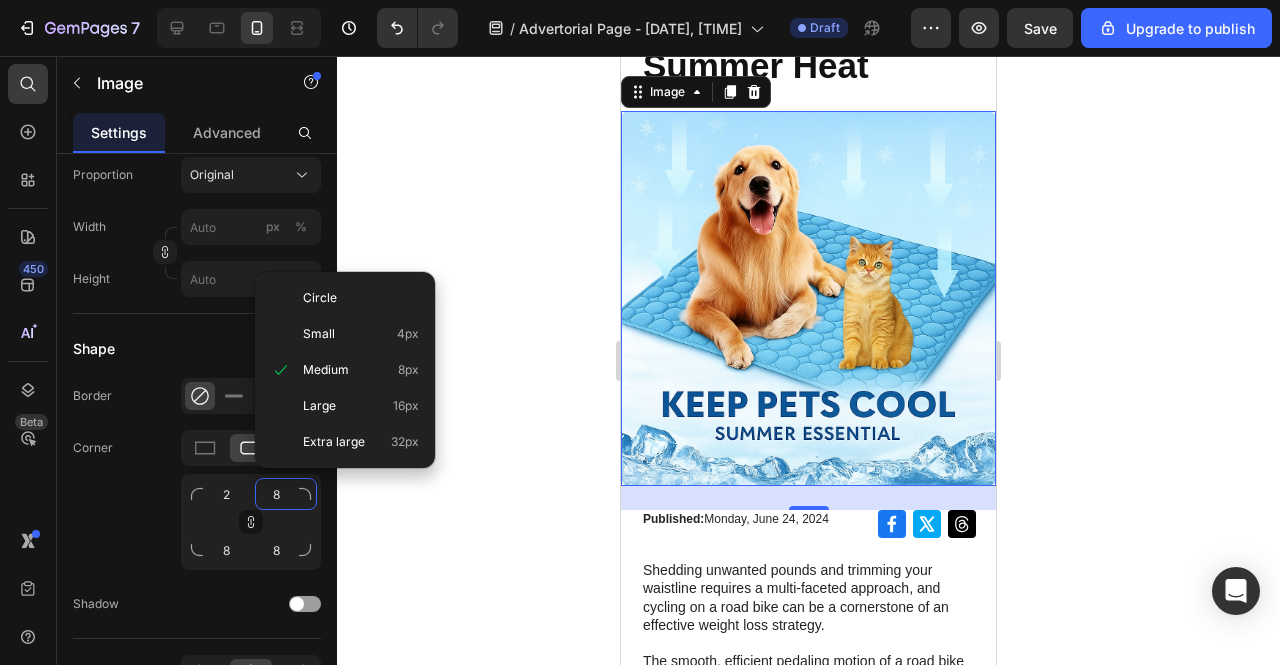 type on "2" 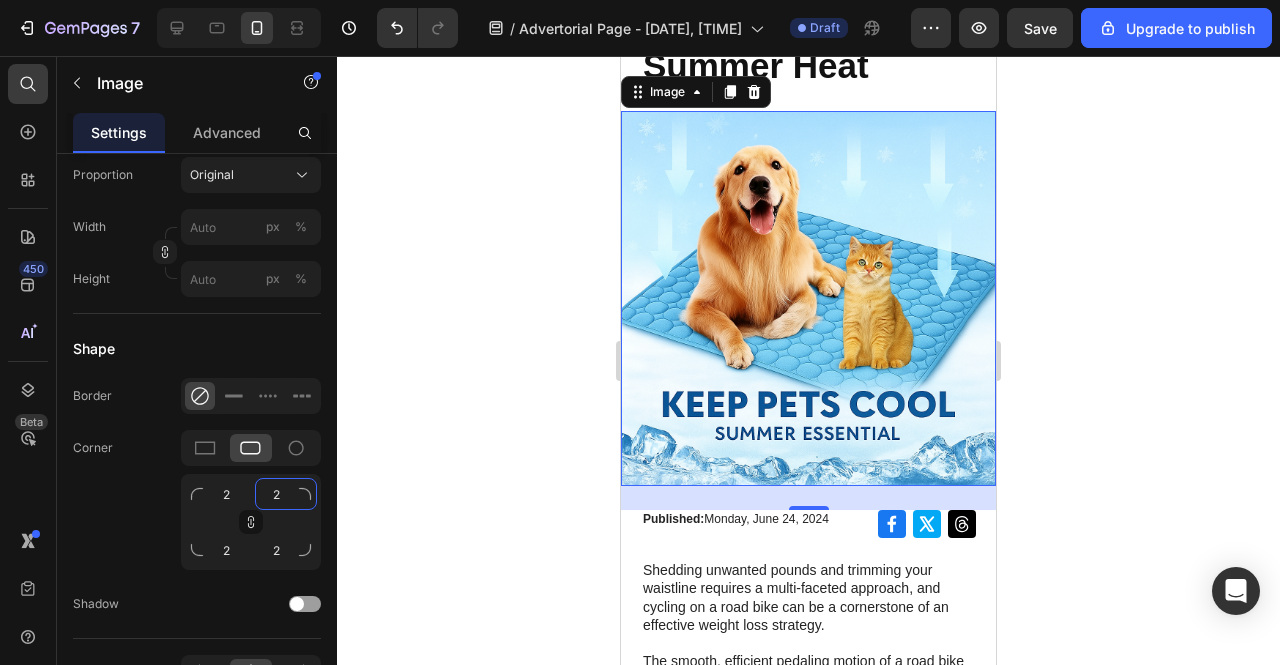 type on "25" 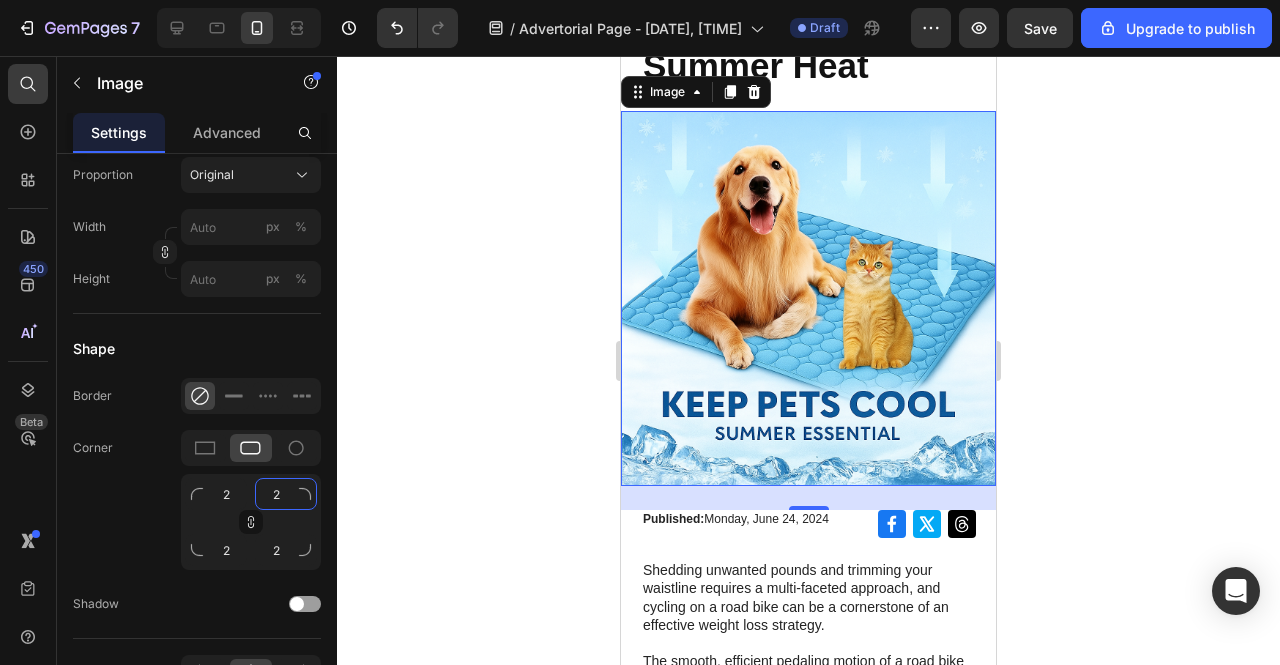 type on "25" 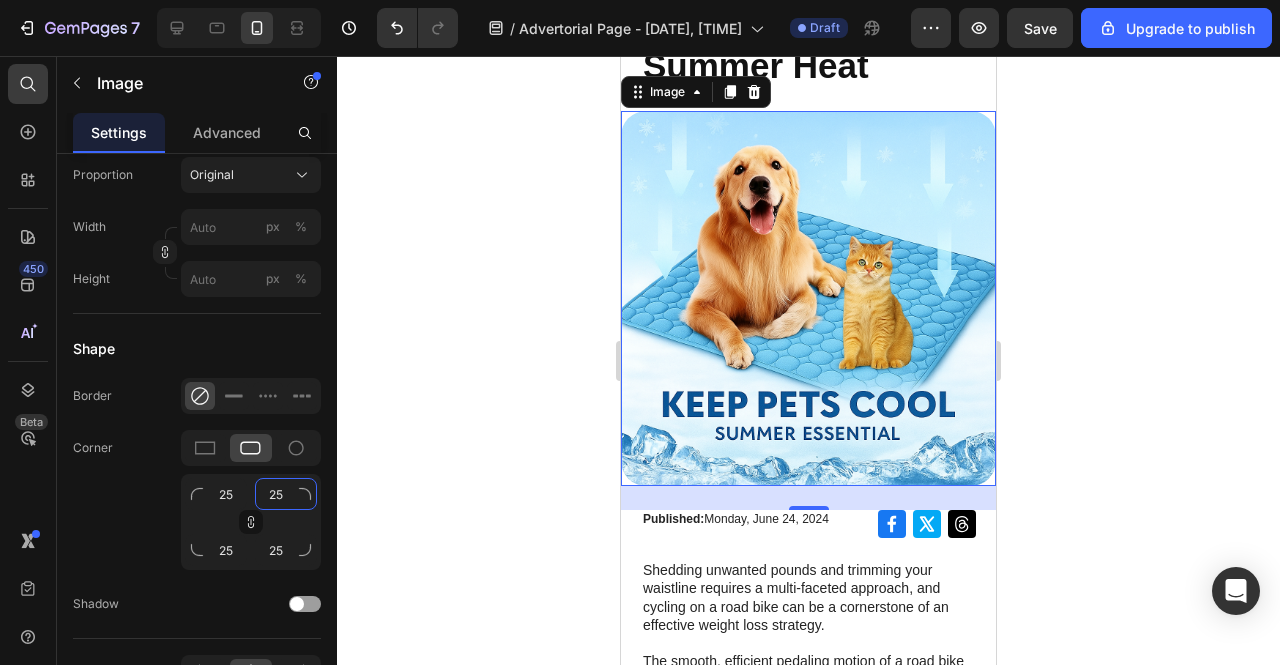 type on "25" 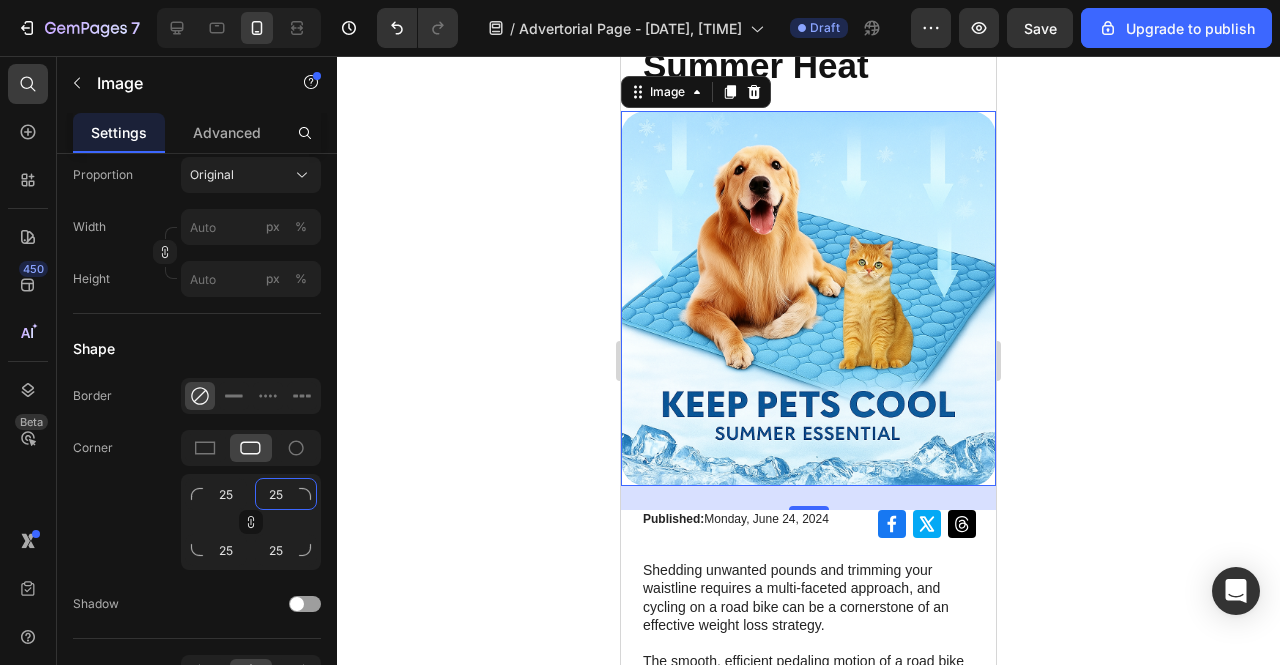 click on "25" 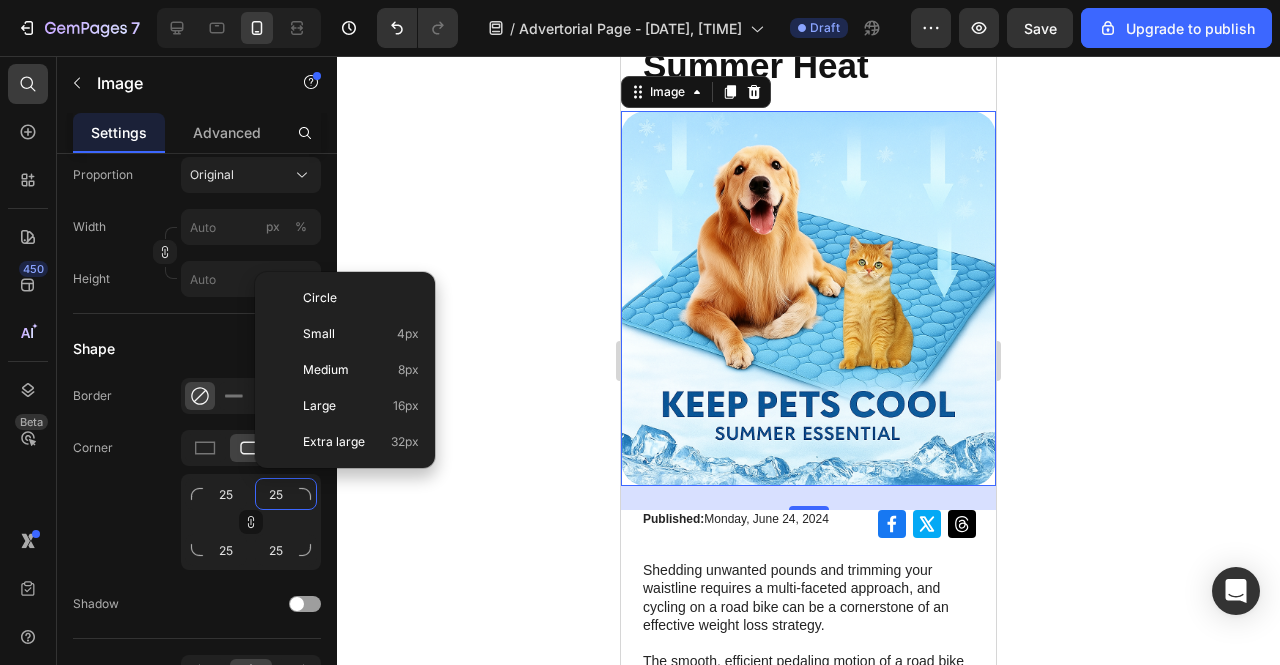 type on "5" 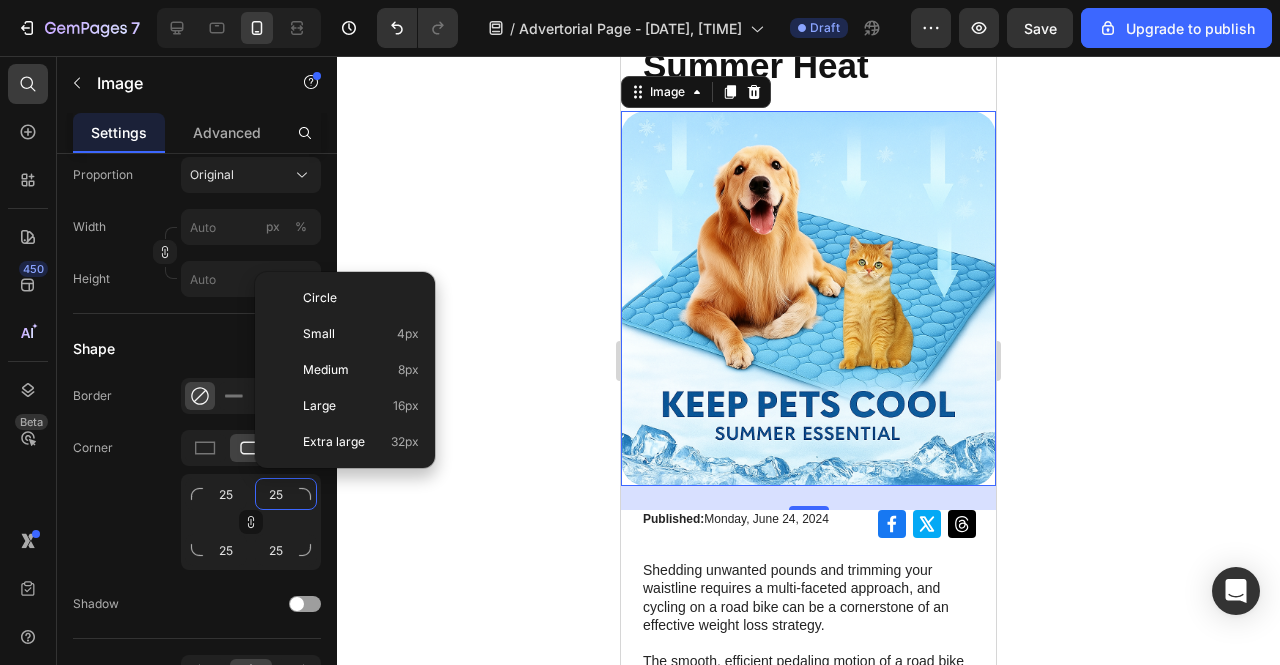 type on "5" 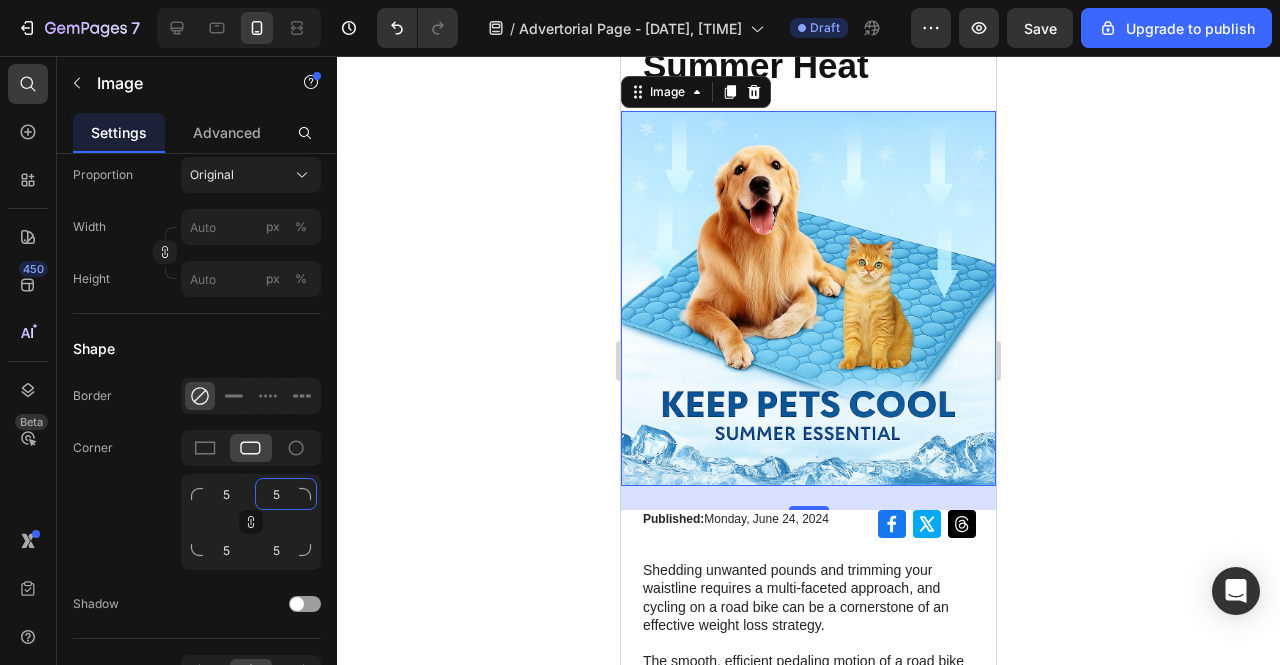 type on "45" 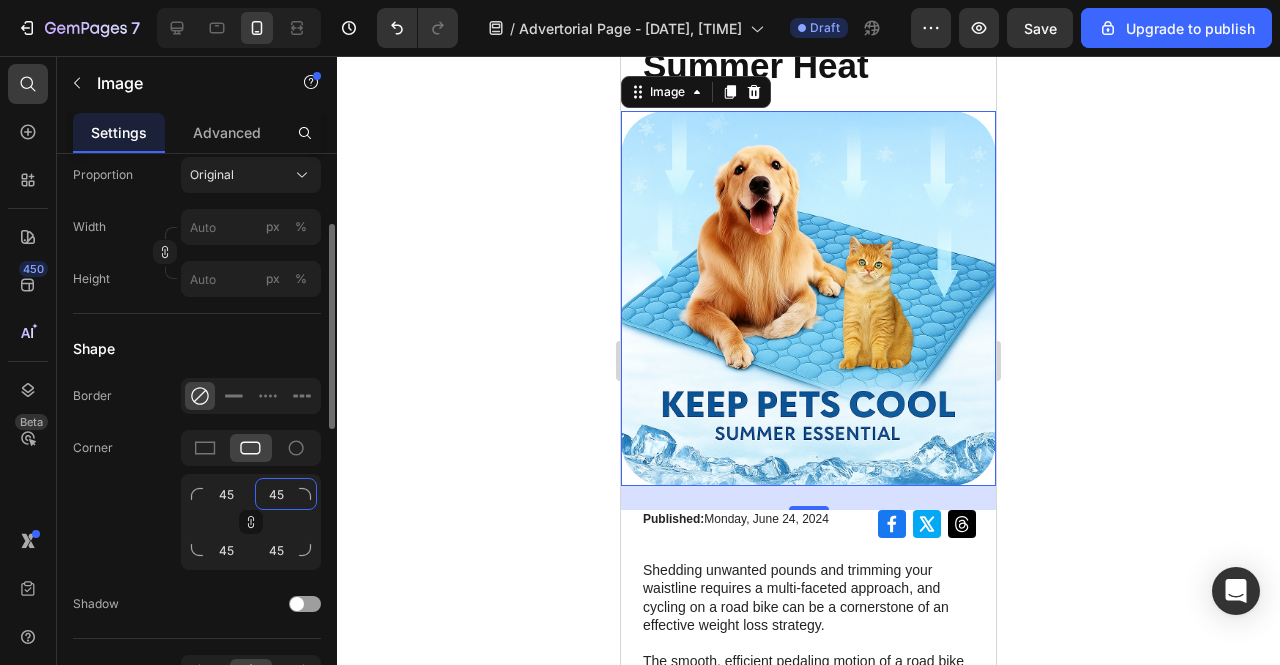 scroll, scrollTop: 504, scrollLeft: 0, axis: vertical 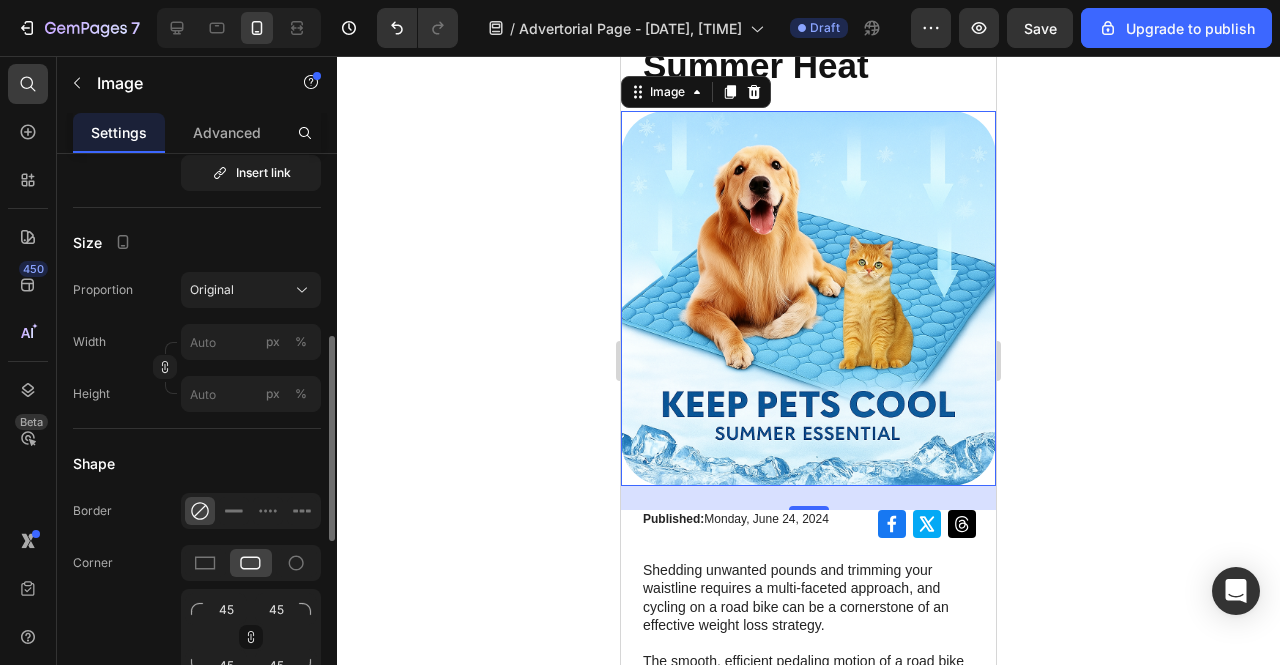click on "Proportion Original Width px % Height px %" at bounding box center (197, 342) 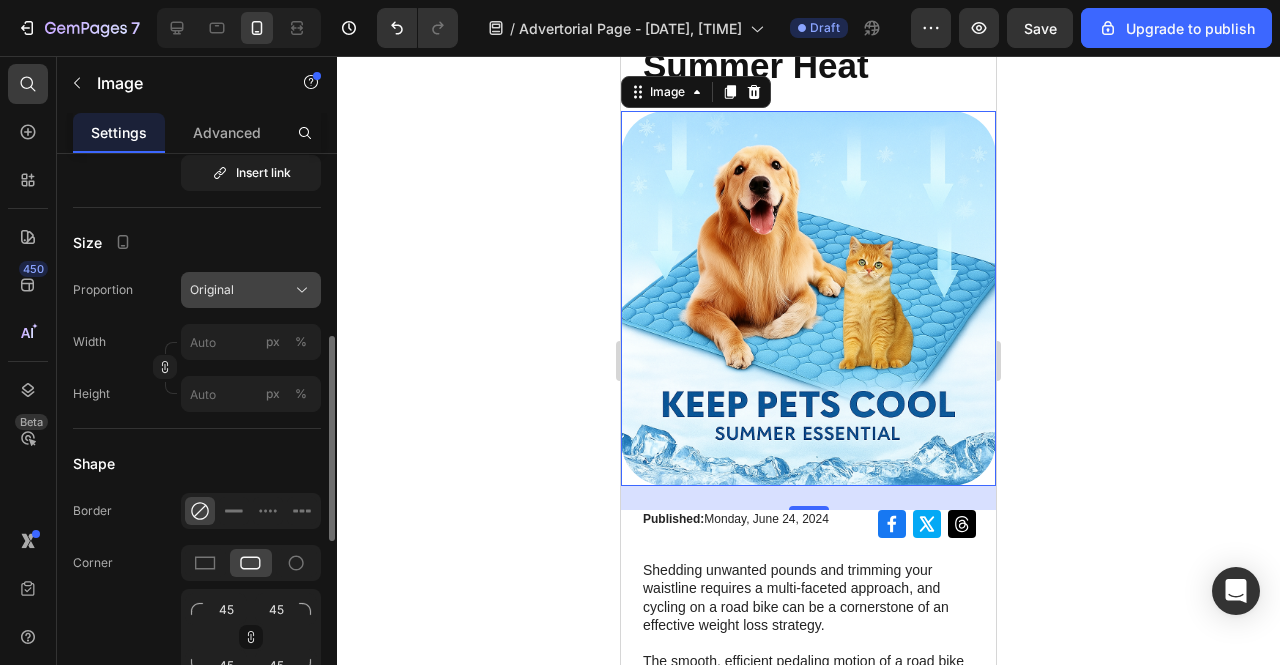 click on "Original" 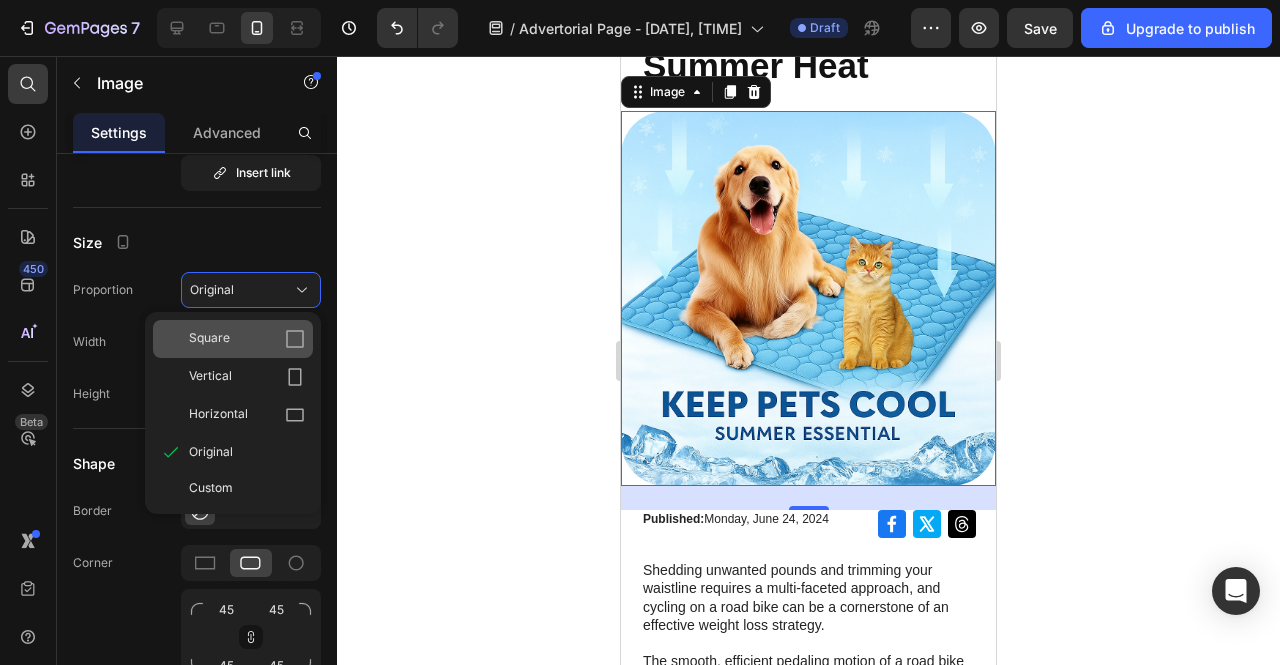 click on "Square" at bounding box center (247, 339) 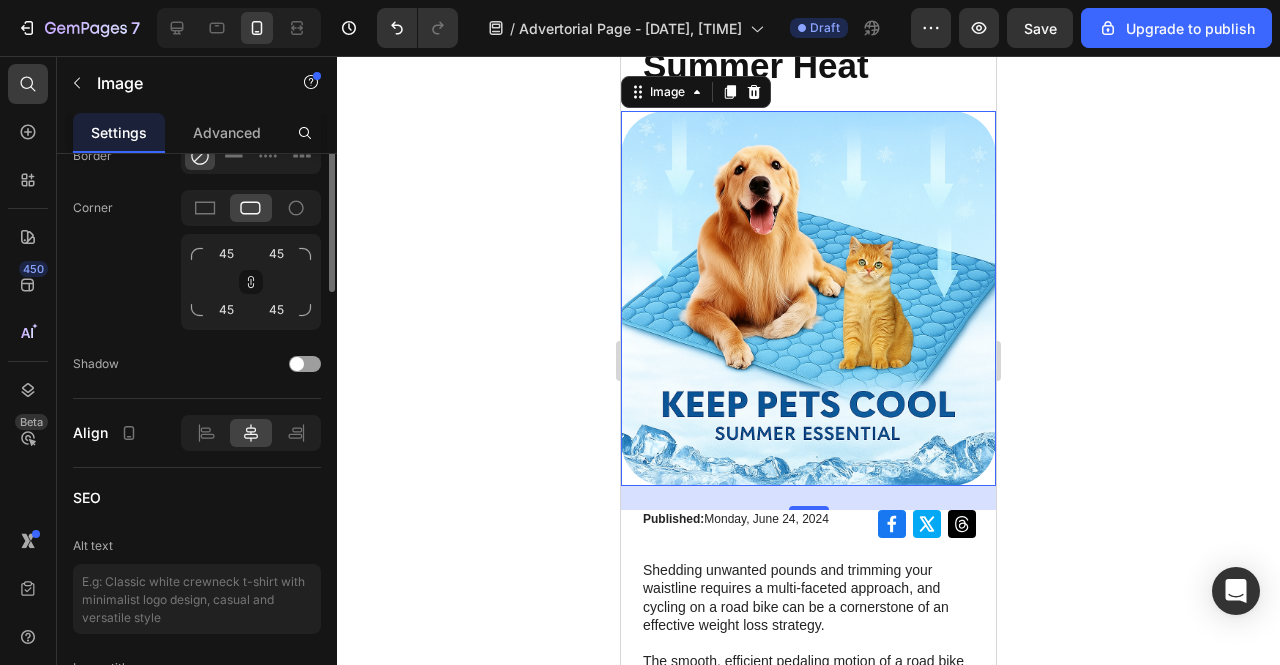 scroll, scrollTop: 642, scrollLeft: 0, axis: vertical 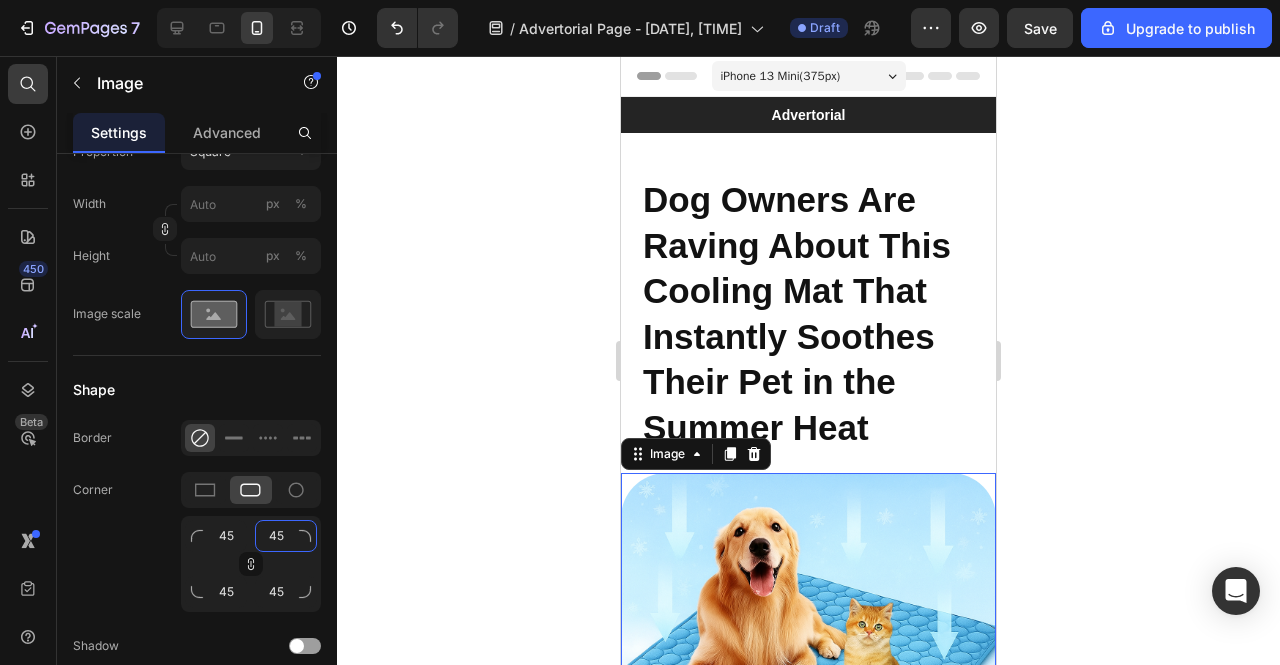 type on "5" 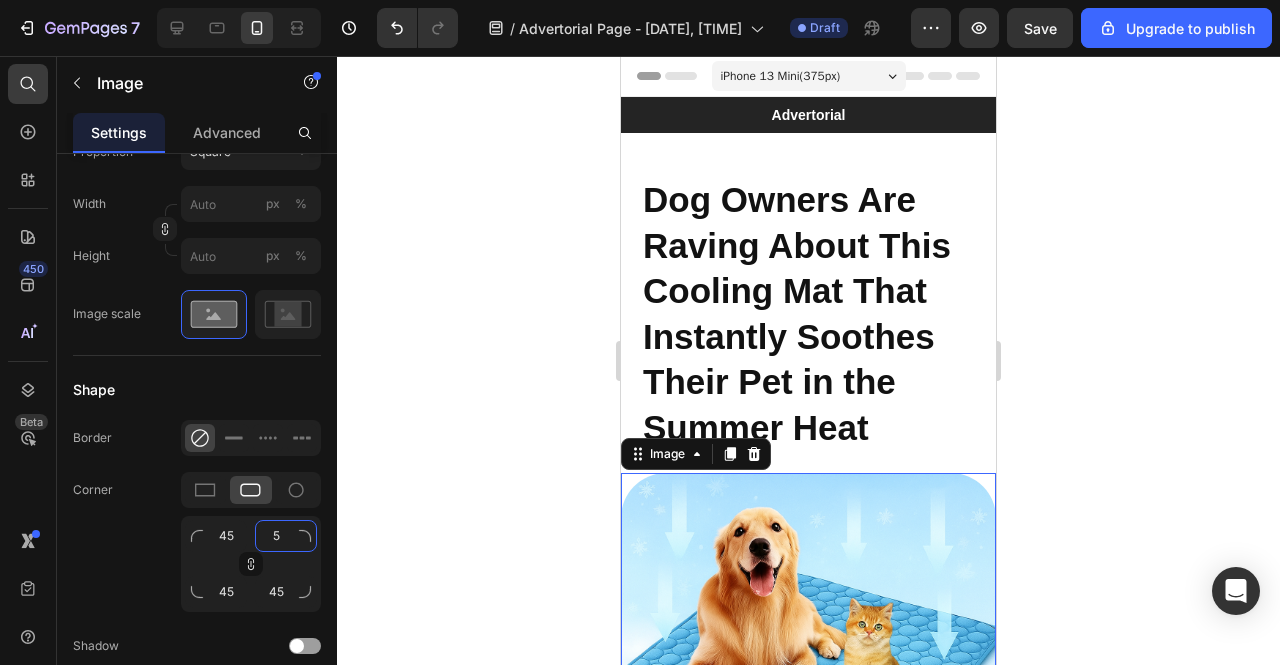 type on "5" 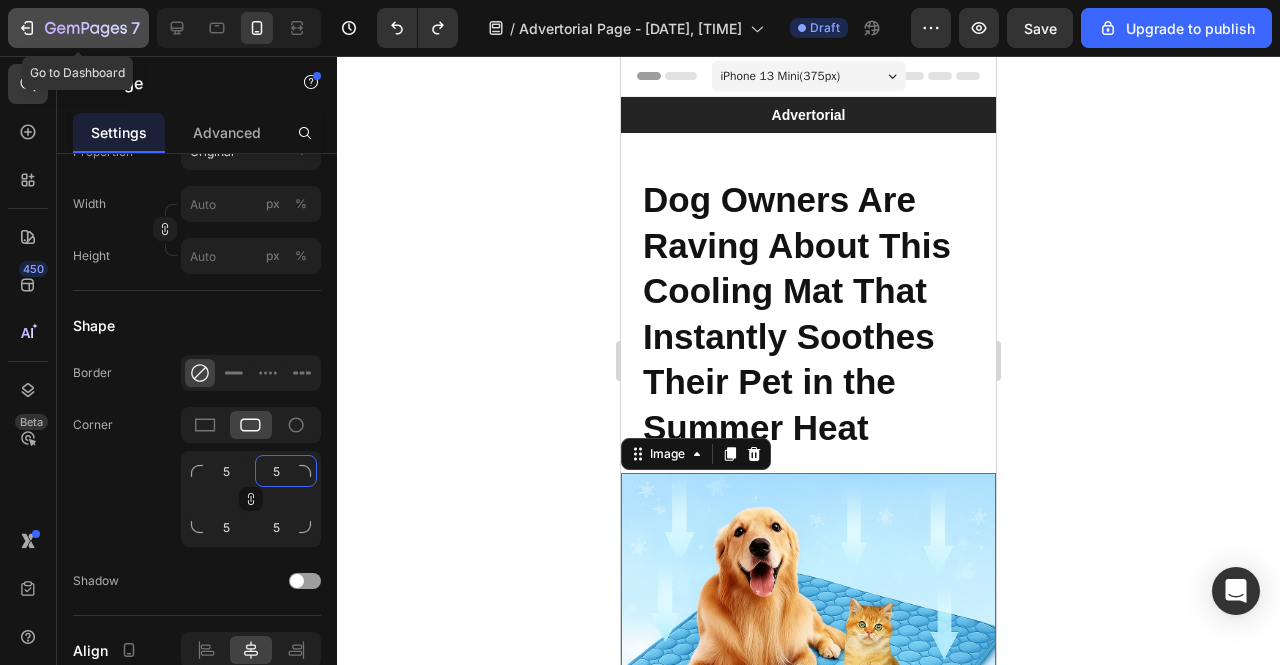 type on "5" 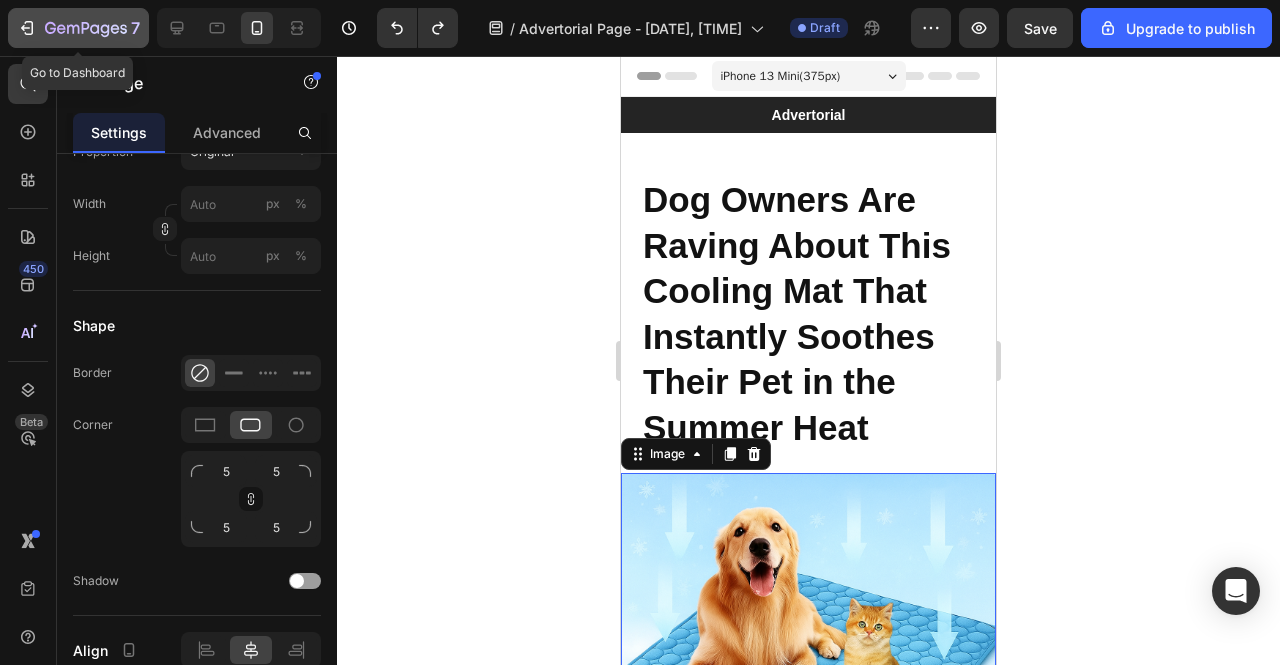 click on "7" at bounding box center [78, 28] 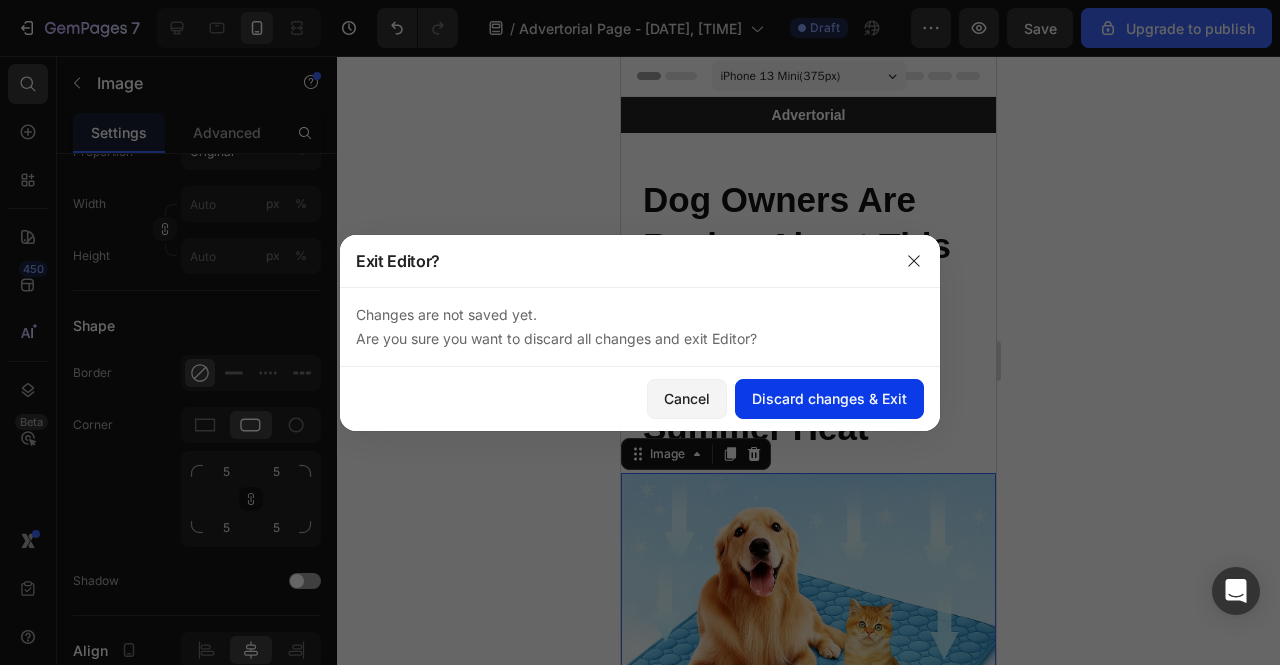 click on "Discard changes & Exit" at bounding box center (829, 398) 